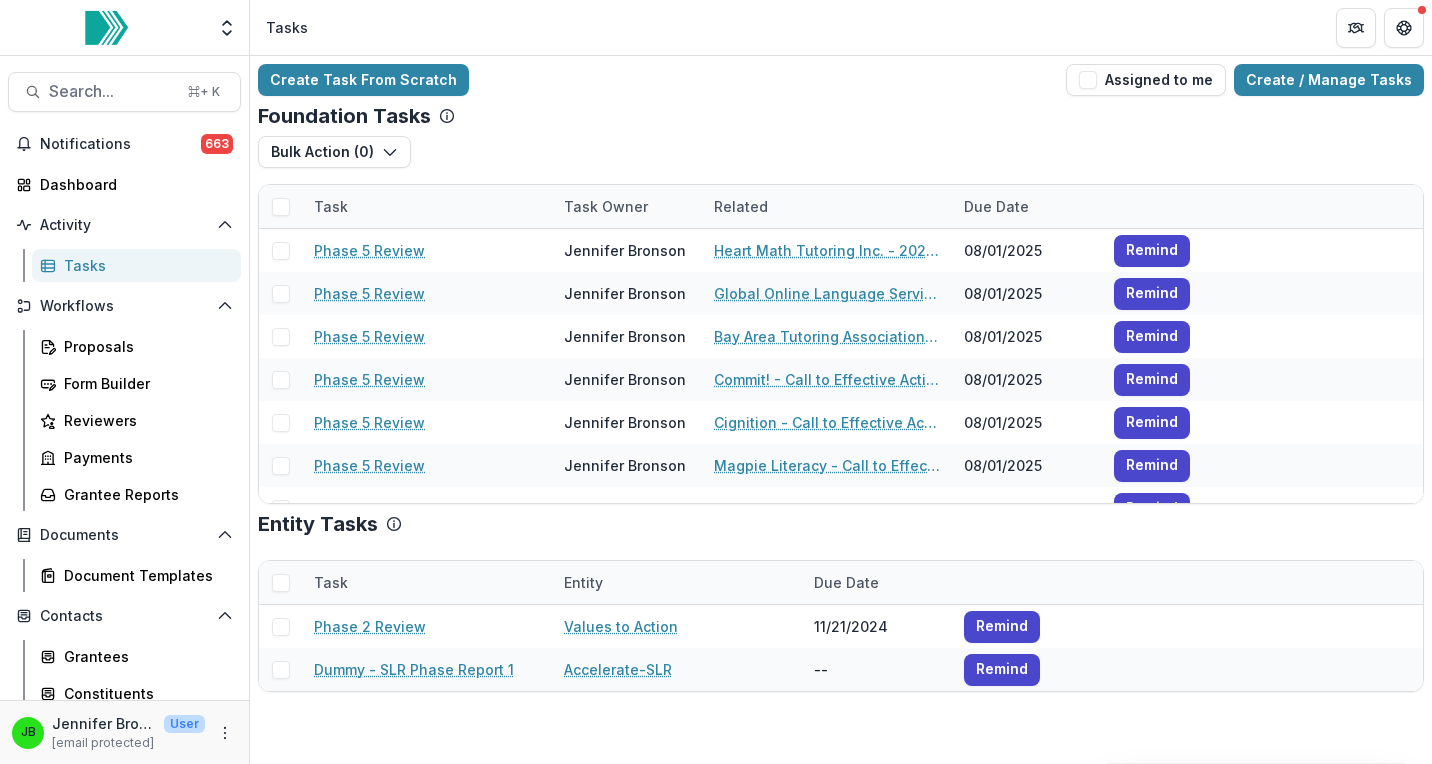 scroll, scrollTop: 0, scrollLeft: 0, axis: both 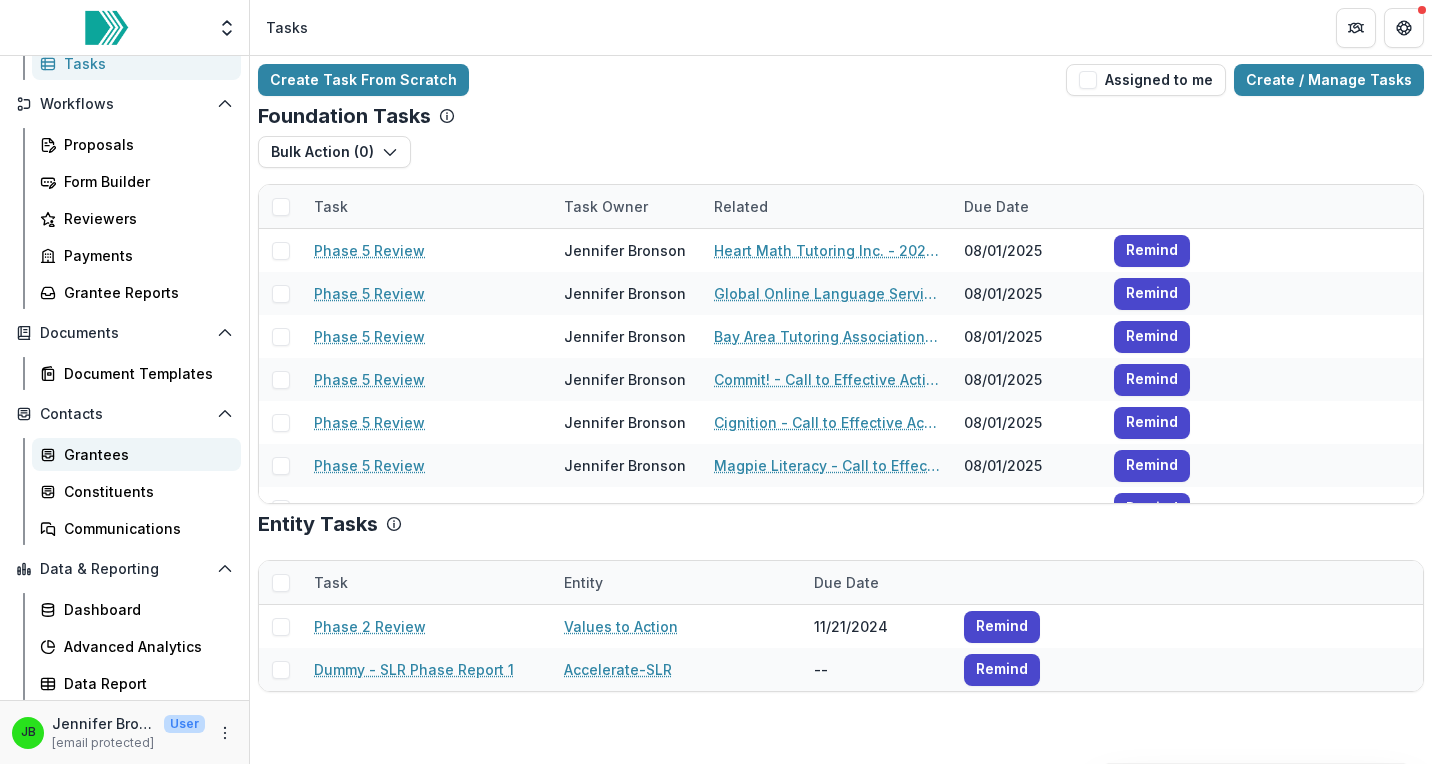 click on "Grantees" at bounding box center (144, 454) 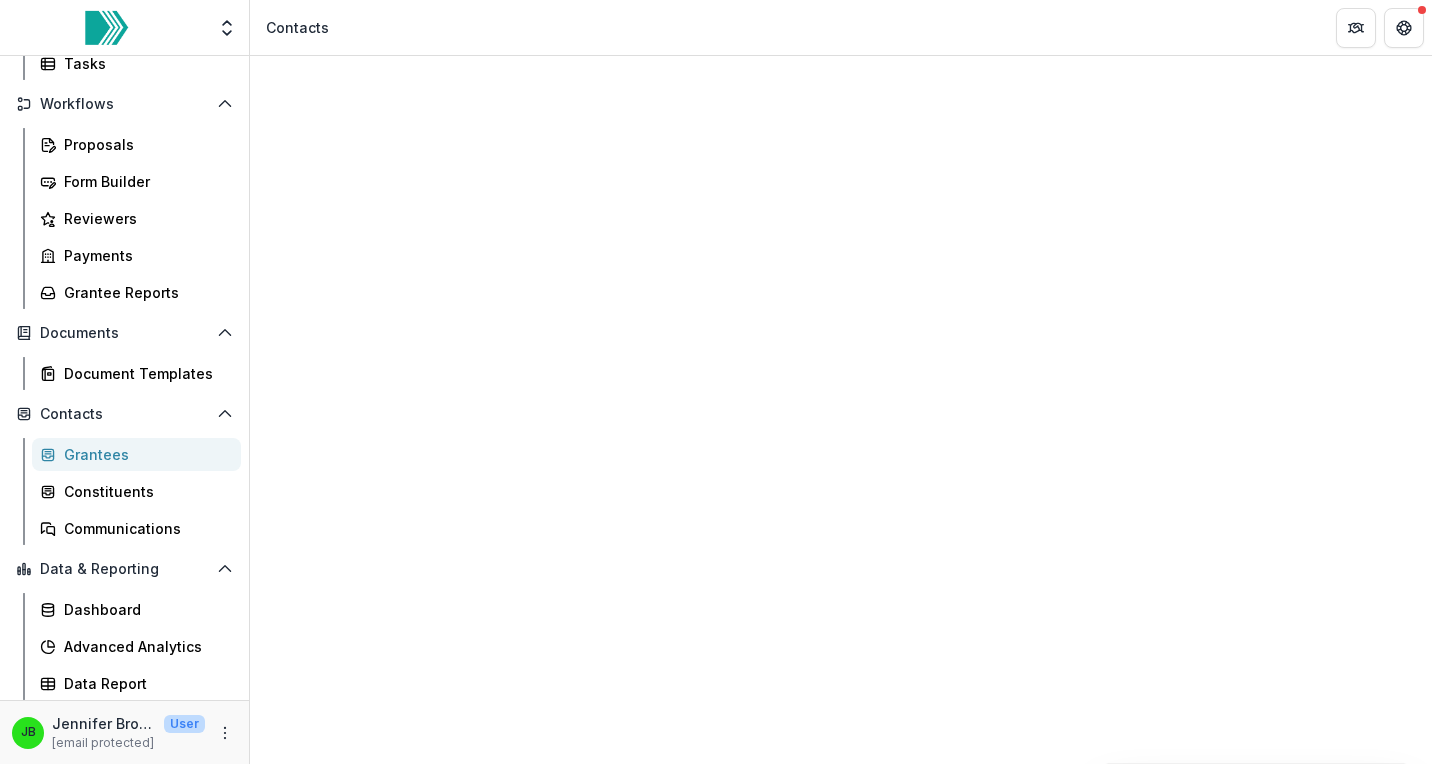 click on "Entity" at bounding box center [320, 1389] 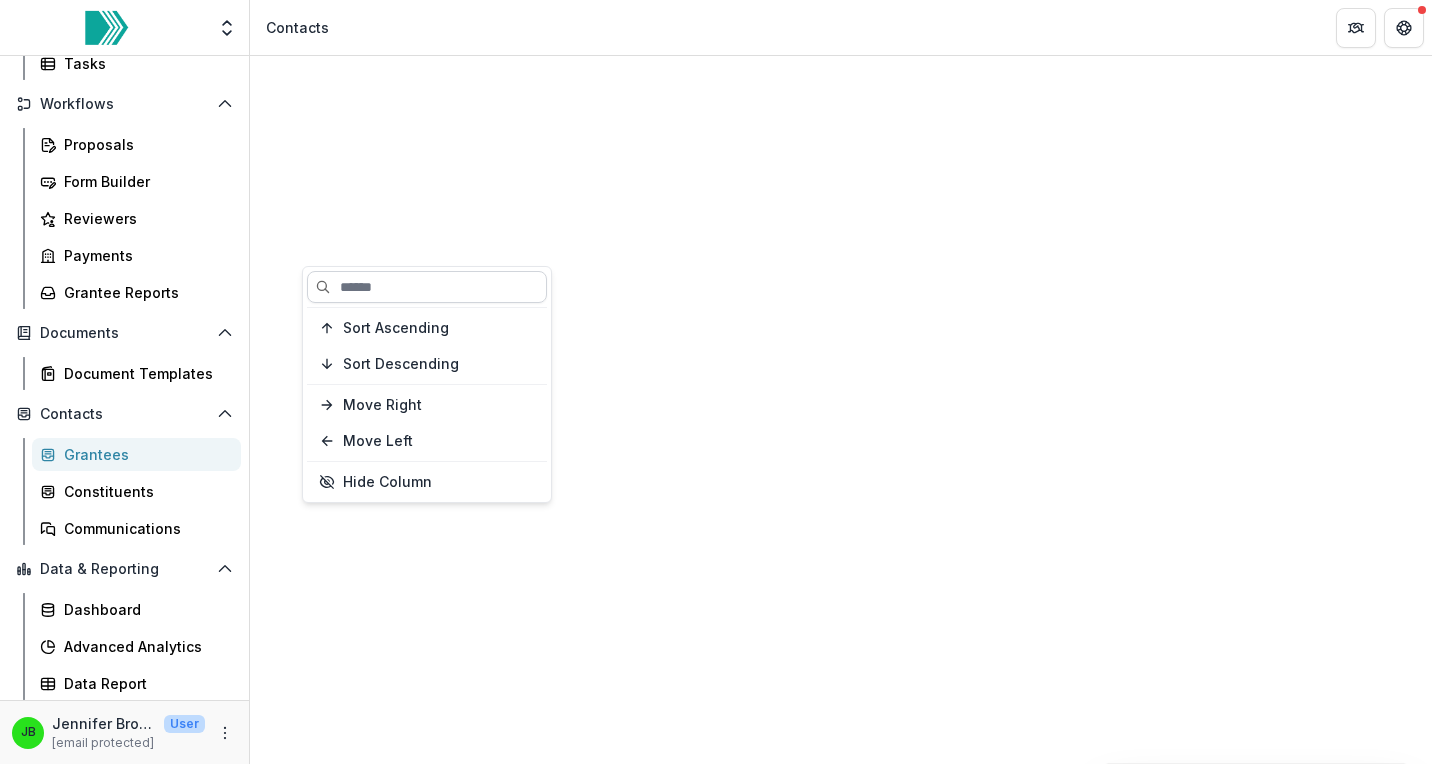 click at bounding box center (427, 287) 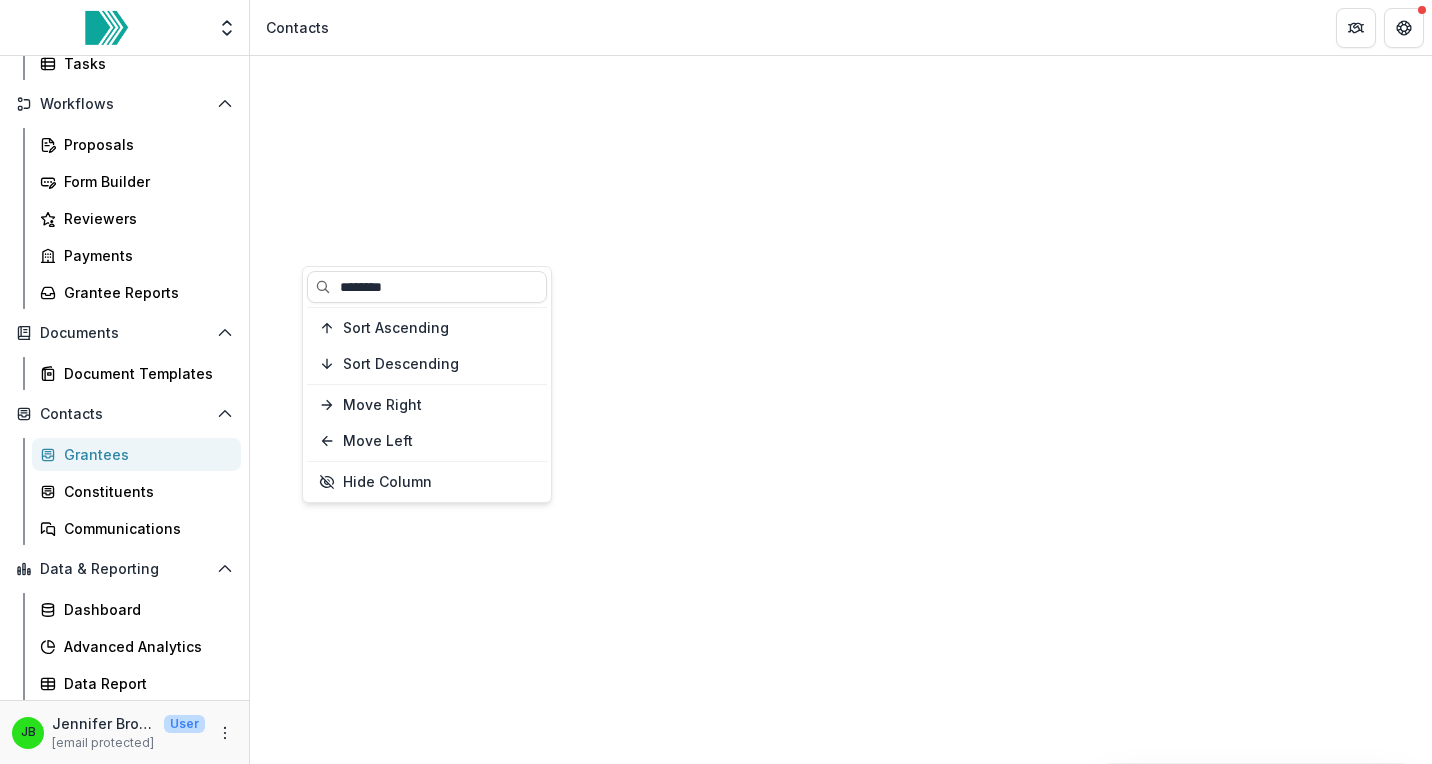 type on "********" 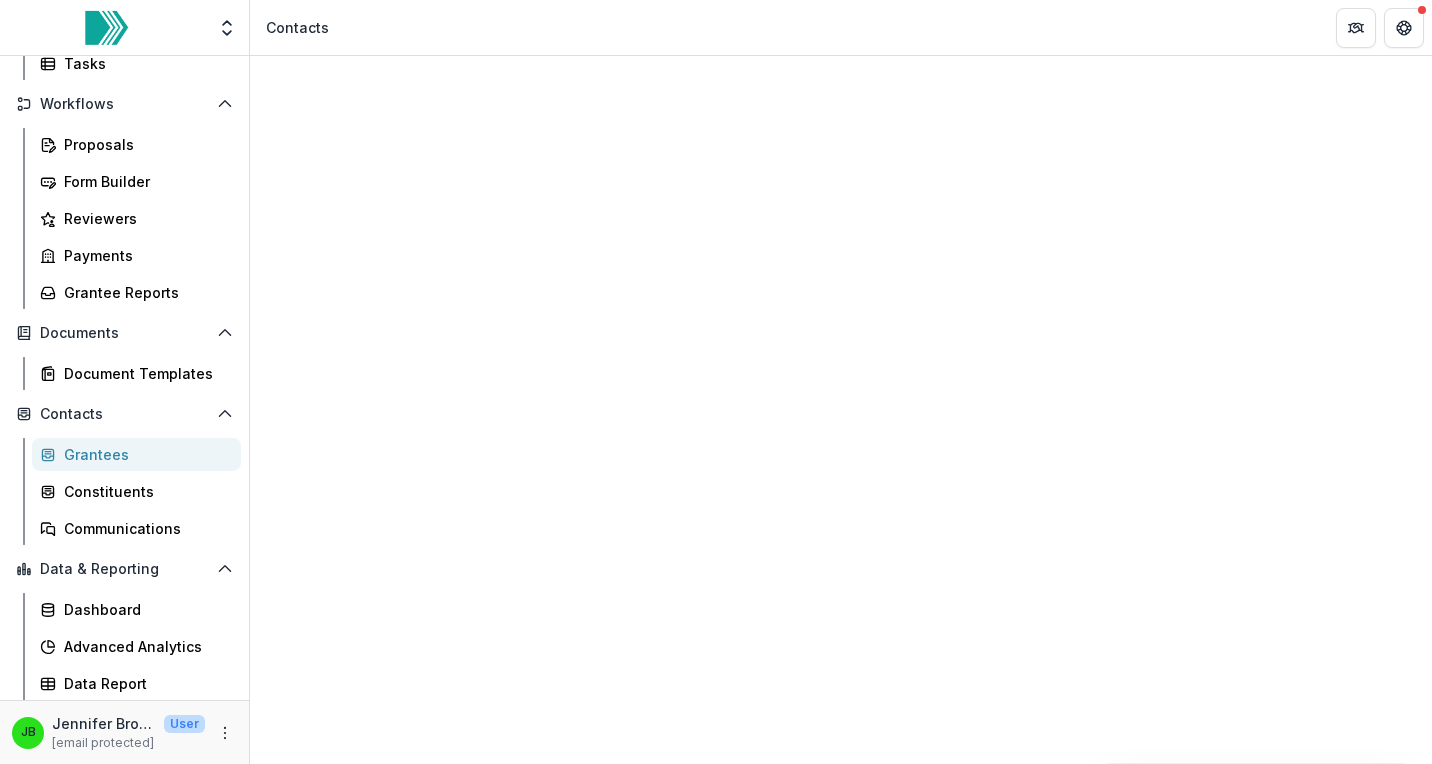 click on "Guilford County Schools $1,147,702 CEA (SY 22-23) CEA (SY 23-24) CoP (SY 22-23) CoP (SY 24-25) Implementation Rollover Year 1 (SY 21-22) Active Grantee Previous Grantee Tu-Quyen N [SSN] Kara H Accounting - Accounts Receivable [NUMBER] [STREET] [CITY] [STATE] [POSTAL_CODE] Organization" at bounding box center (841, 1670) 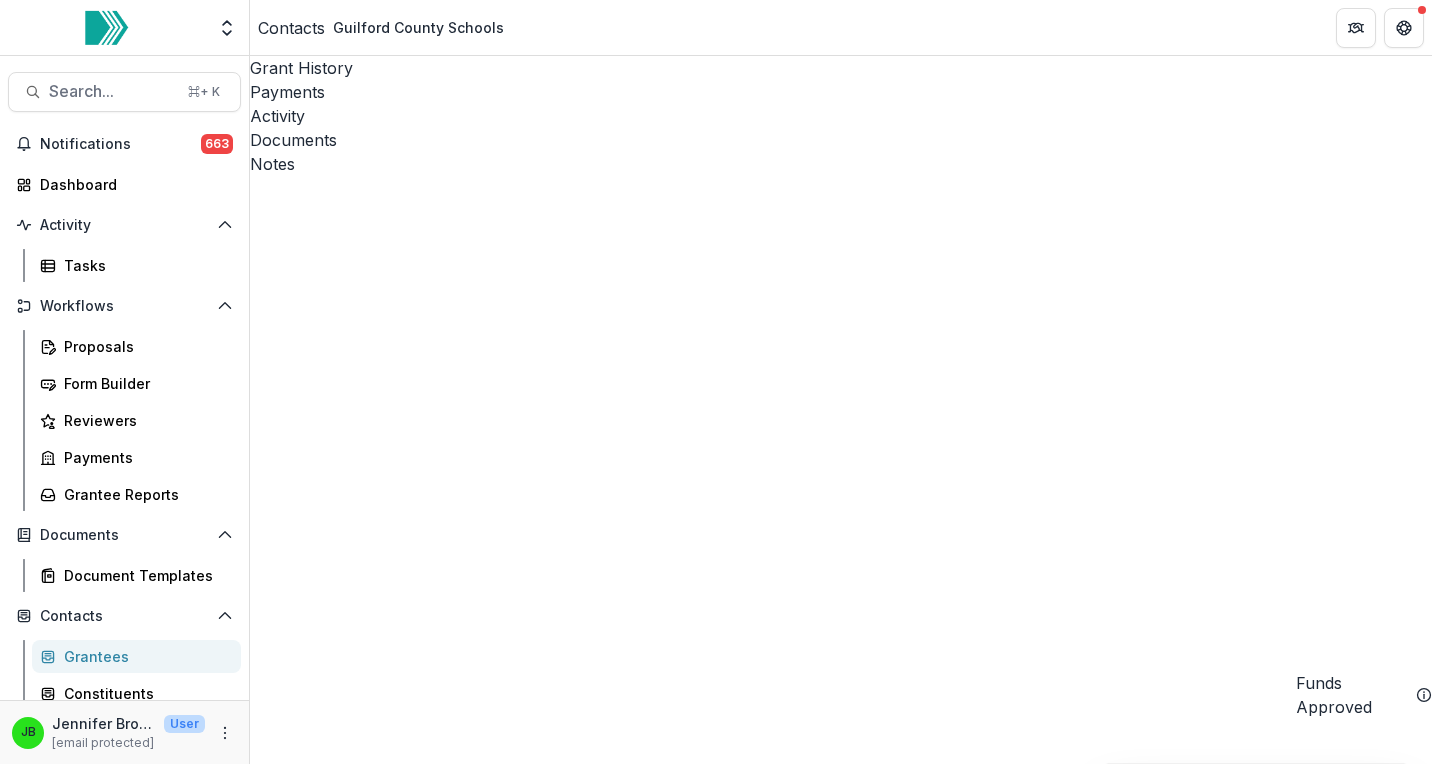 click on "Guilford County Schools - Call to Effective Action - 2" at bounding box center (496, 4804) 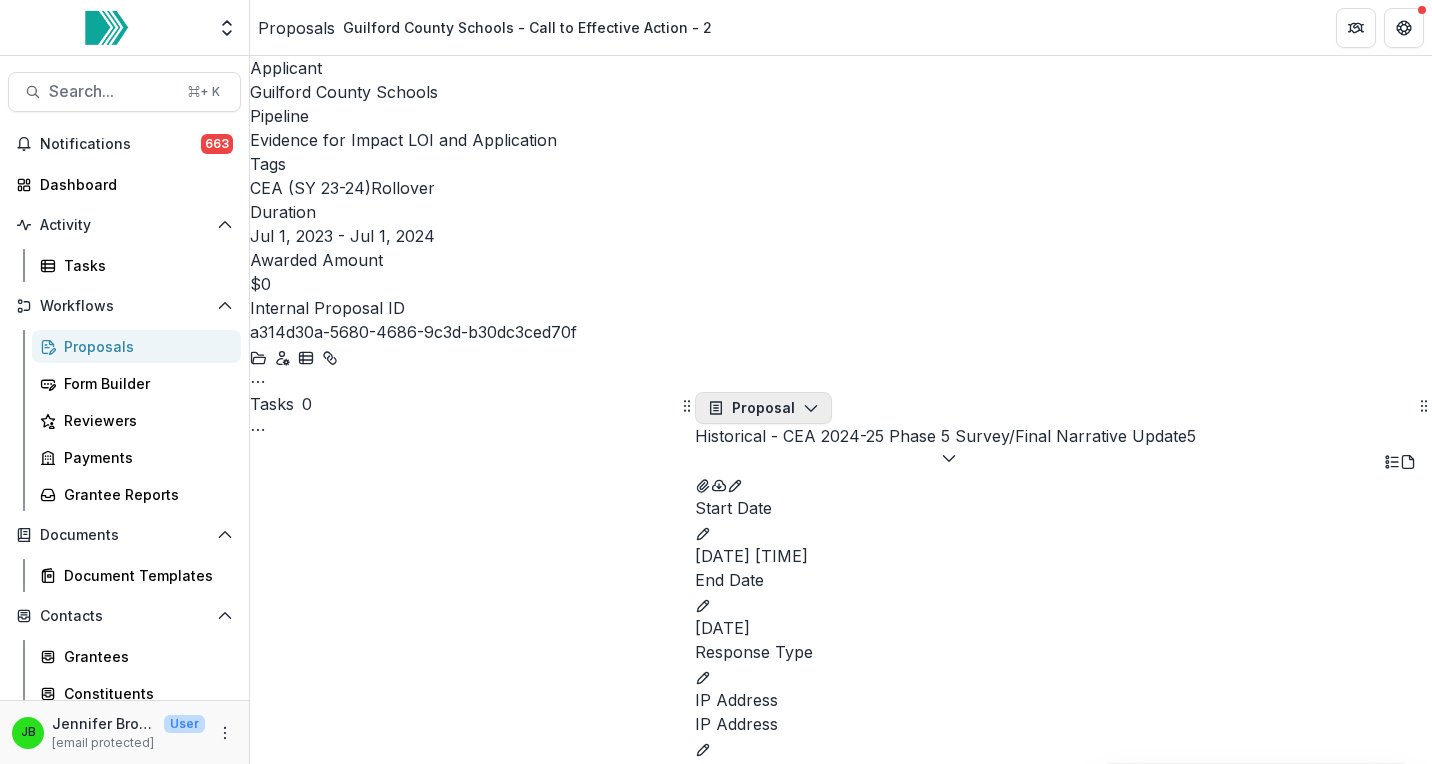 click 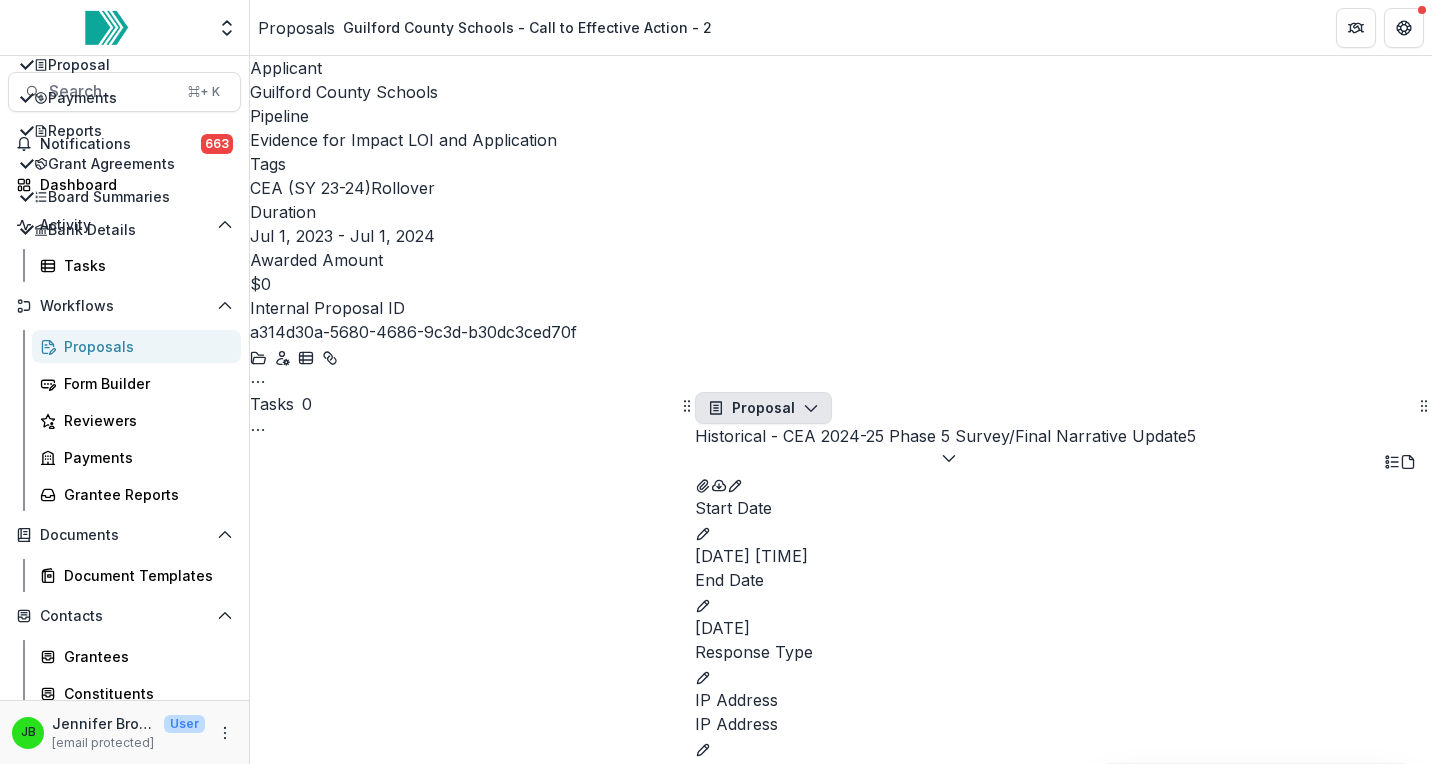 click on "Historical - CEA 2024-25 Phase 5 Survey/Final Narrative Update 5" at bounding box center [945, 448] 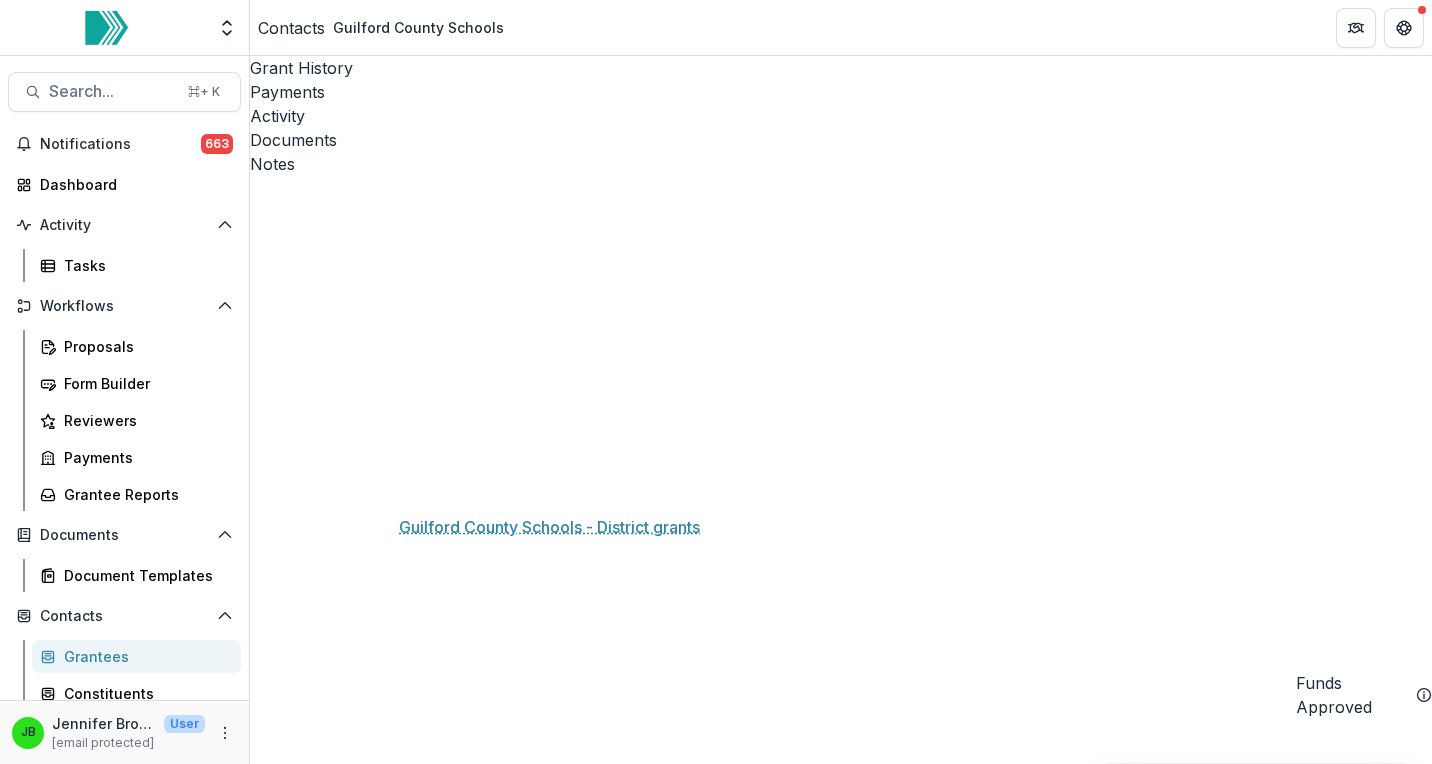 click on "Guilford County Schools -  District grants" at bounding box center [496, 4718] 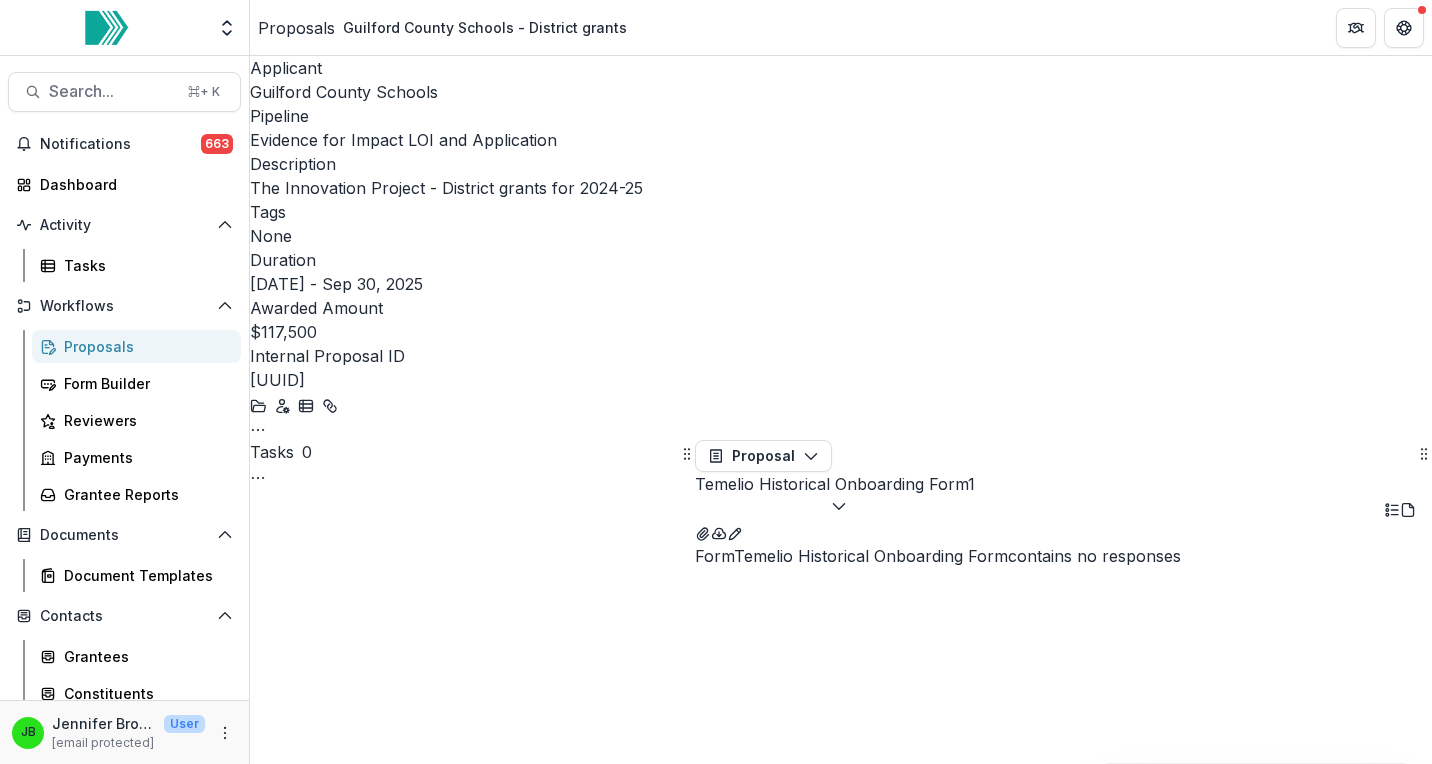 click on "Temelio Historical Onboarding Form 1" at bounding box center (835, 496) 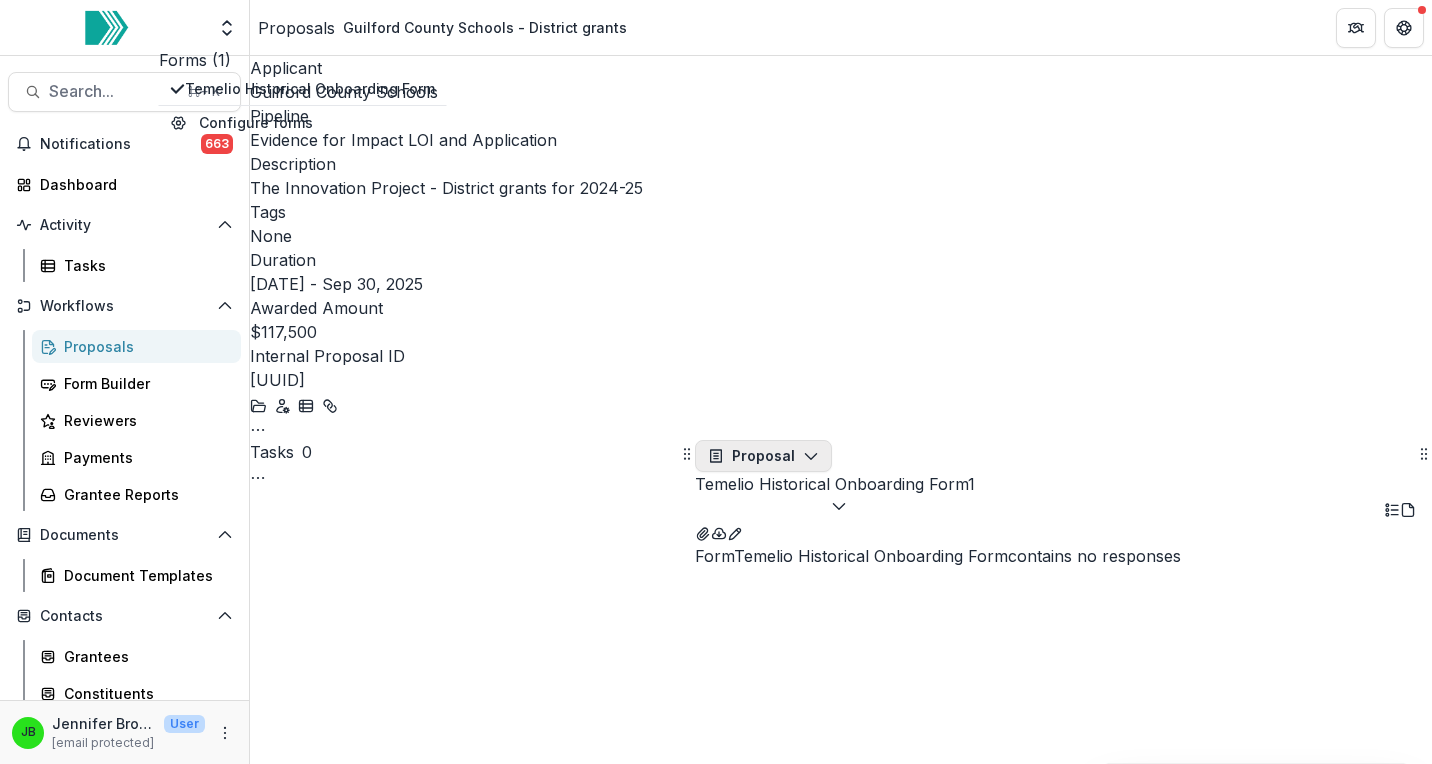 click 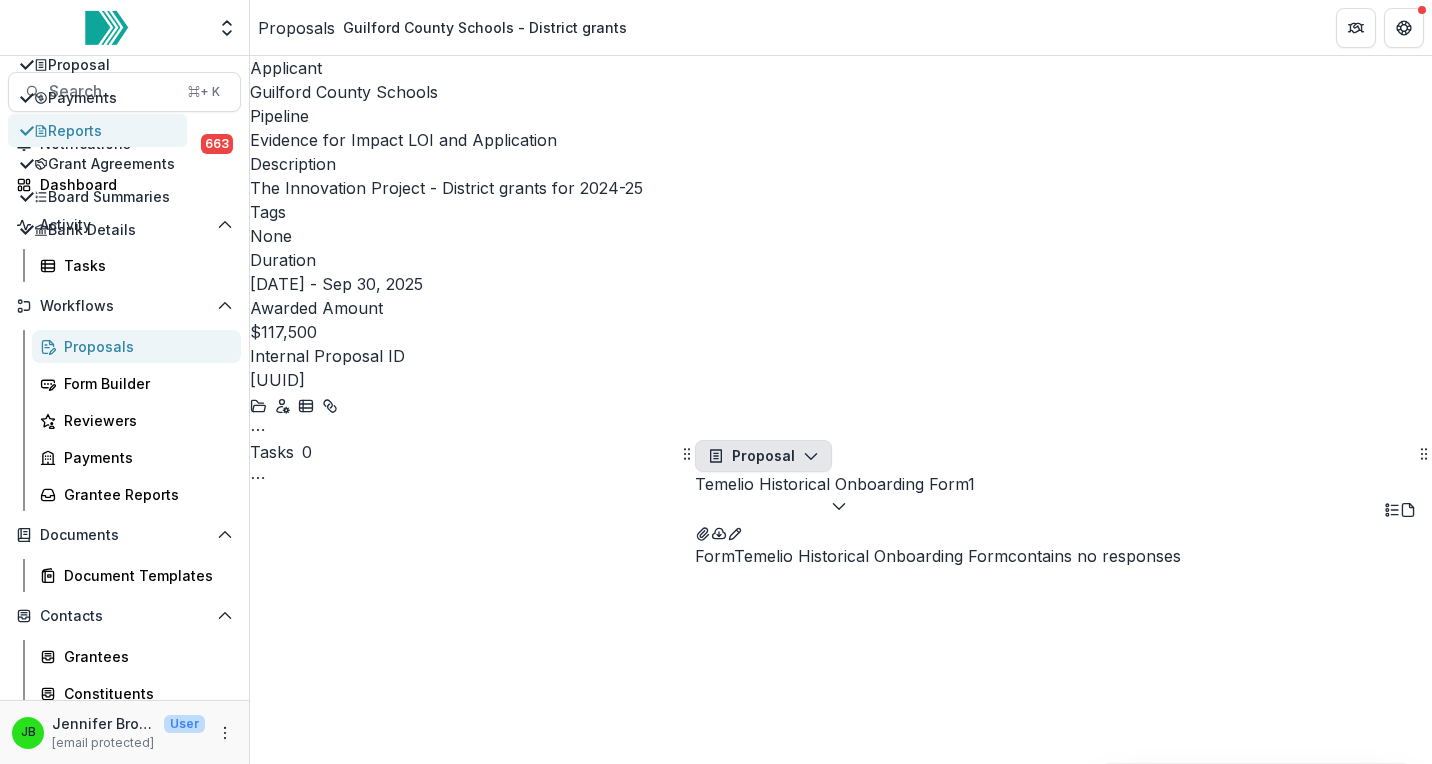 click on "Reports" at bounding box center [97, 130] 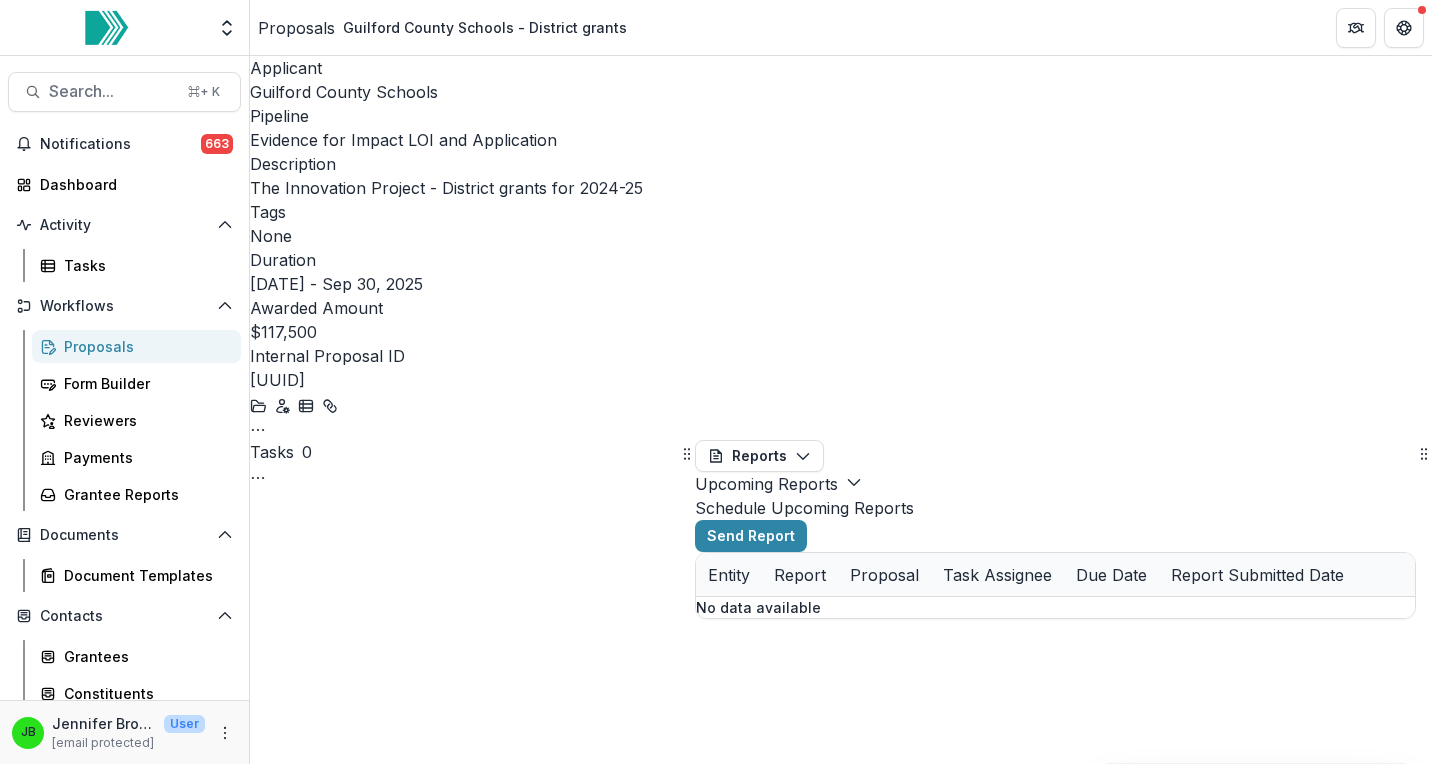 click on "Upcoming Reports" at bounding box center [778, 484] 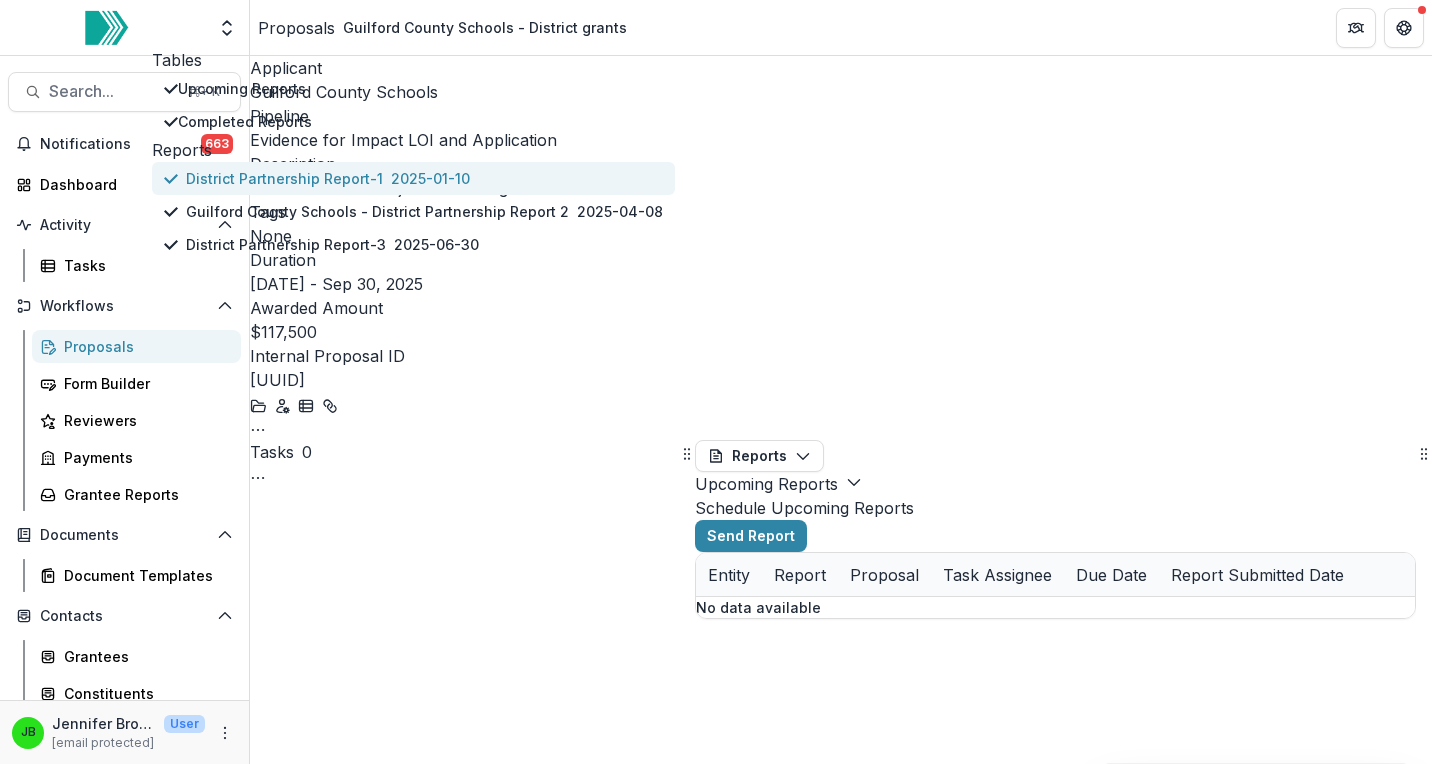 click on "District Partnership Report-1" at bounding box center (284, 178) 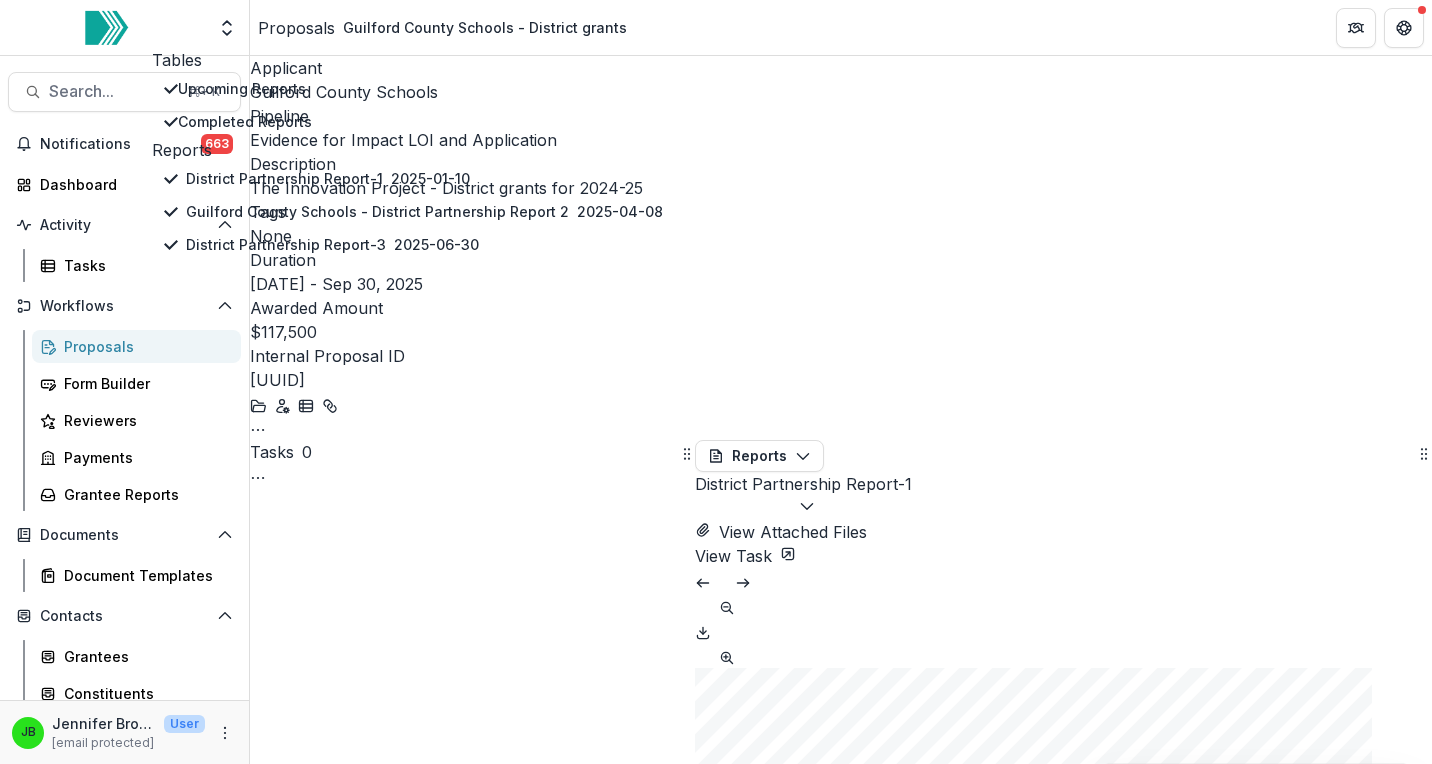 click on "District Partnership Report-1 Tables Upcoming Reports Completed Reports Reports District Partnership Report-1 2025-01-10 Guilford County Schools - District Partnership Report 2 2025-04-08 District Partnership Report-3 2025-06-30 View Attached Files View Task" at bounding box center [1055, 520] 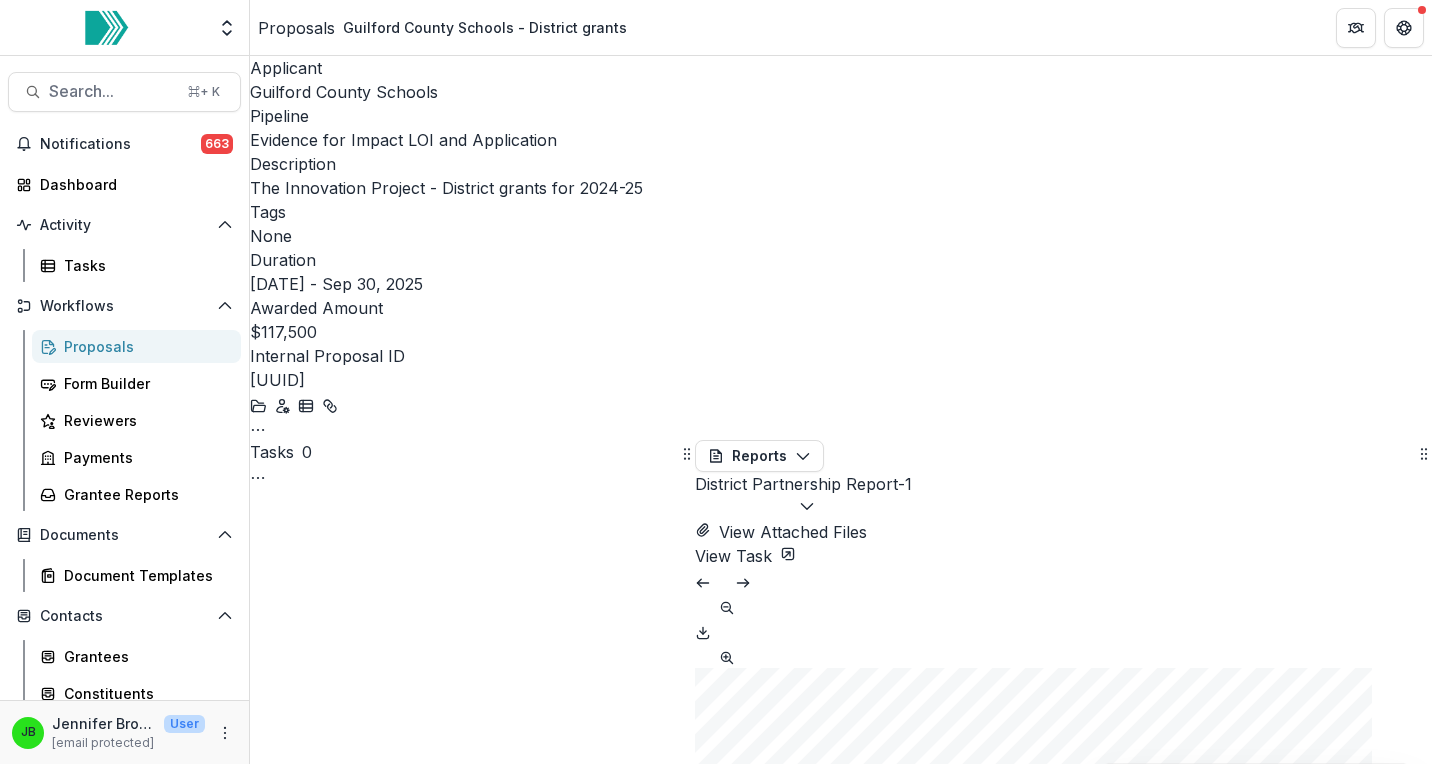 click 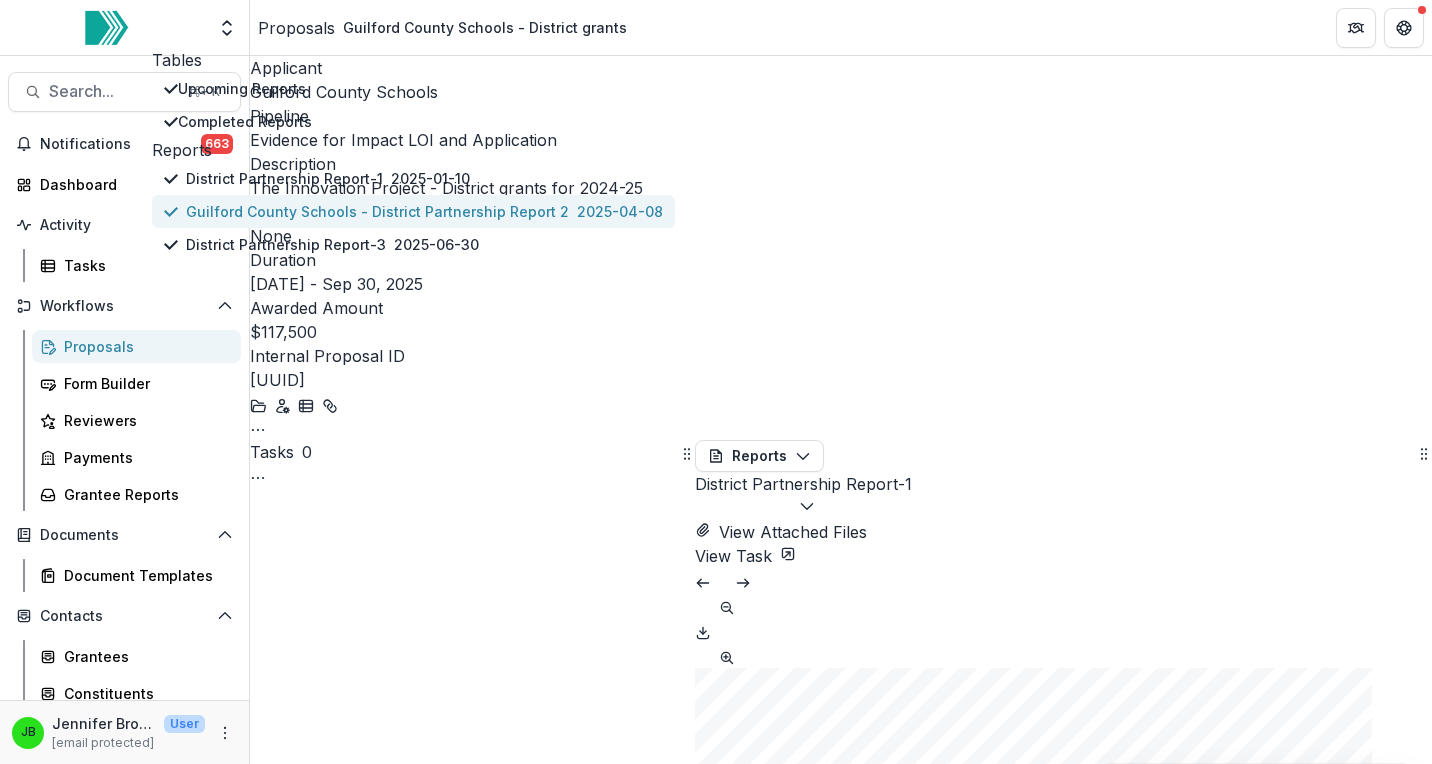 click on "Guilford County Schools - District Partnership Report 2" at bounding box center (377, 211) 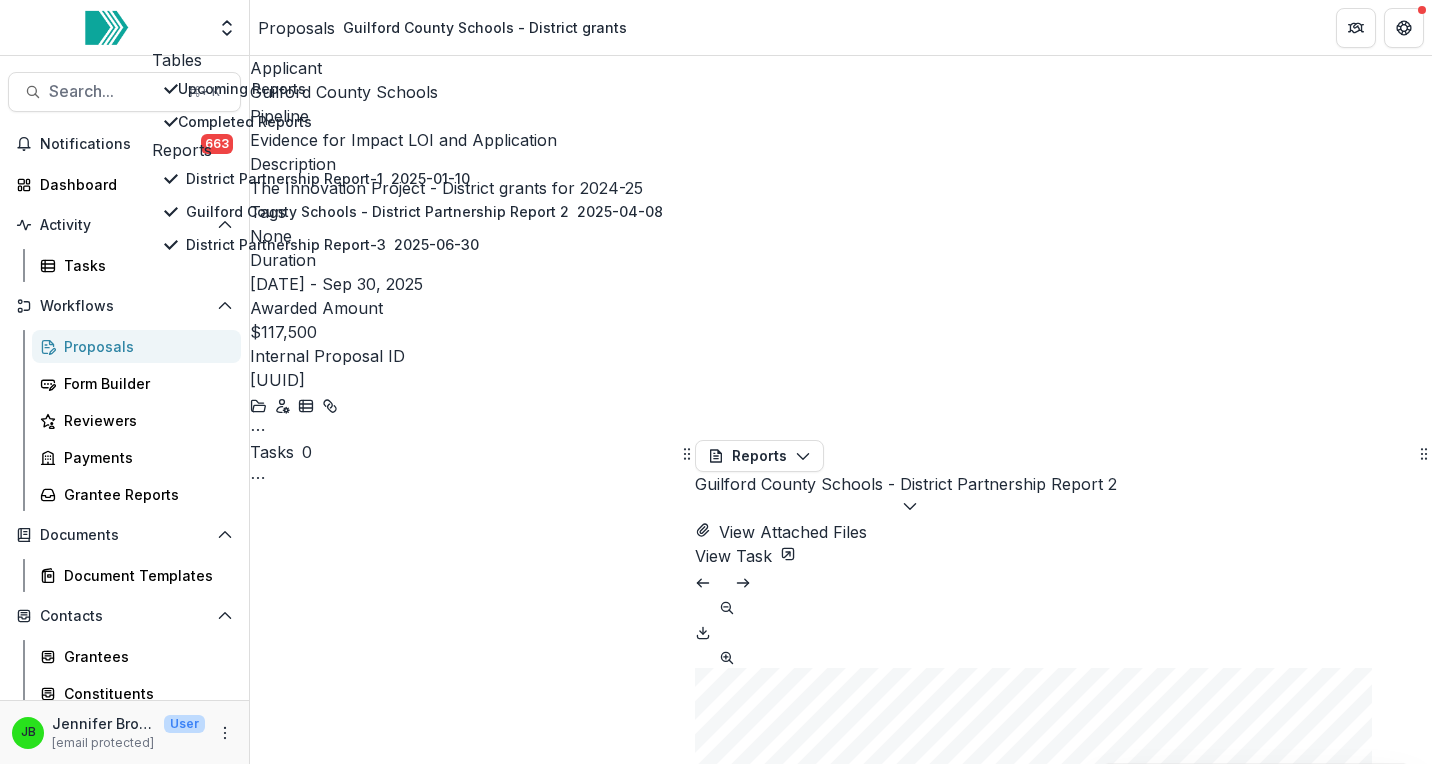 click on "Proposals Guilford County Schools -  District grants" at bounding box center [841, 27] 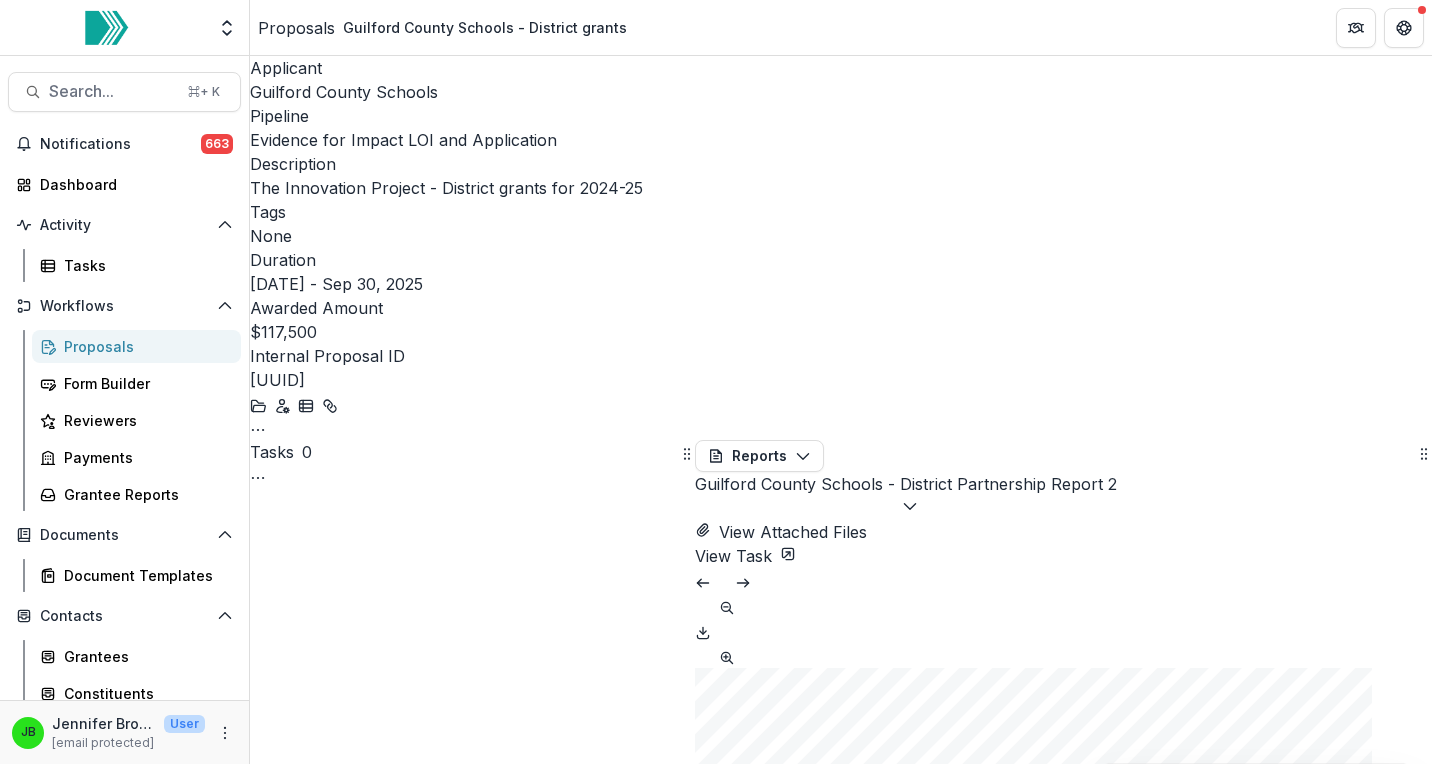 click 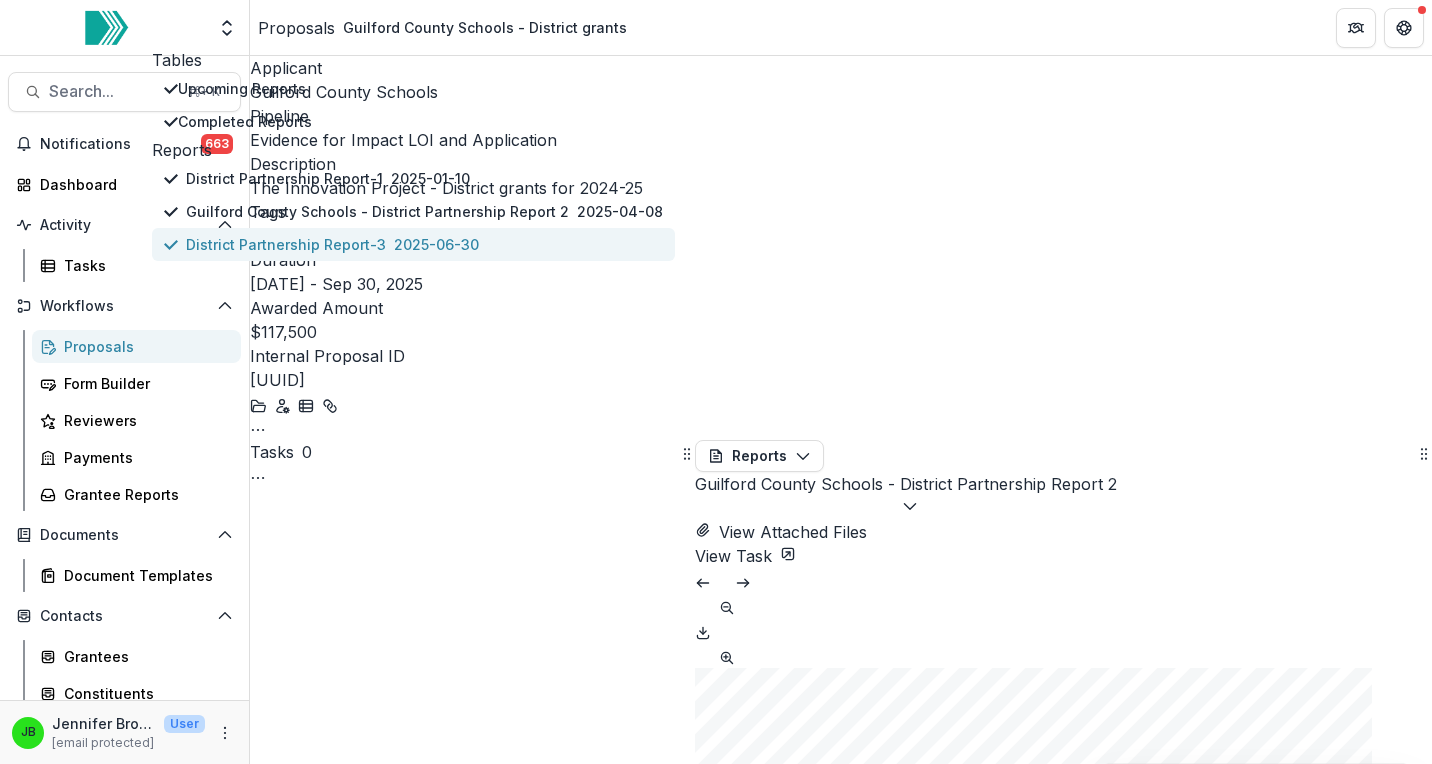 click on "District Partnership Report-3 2025-06-30" at bounding box center (413, 244) 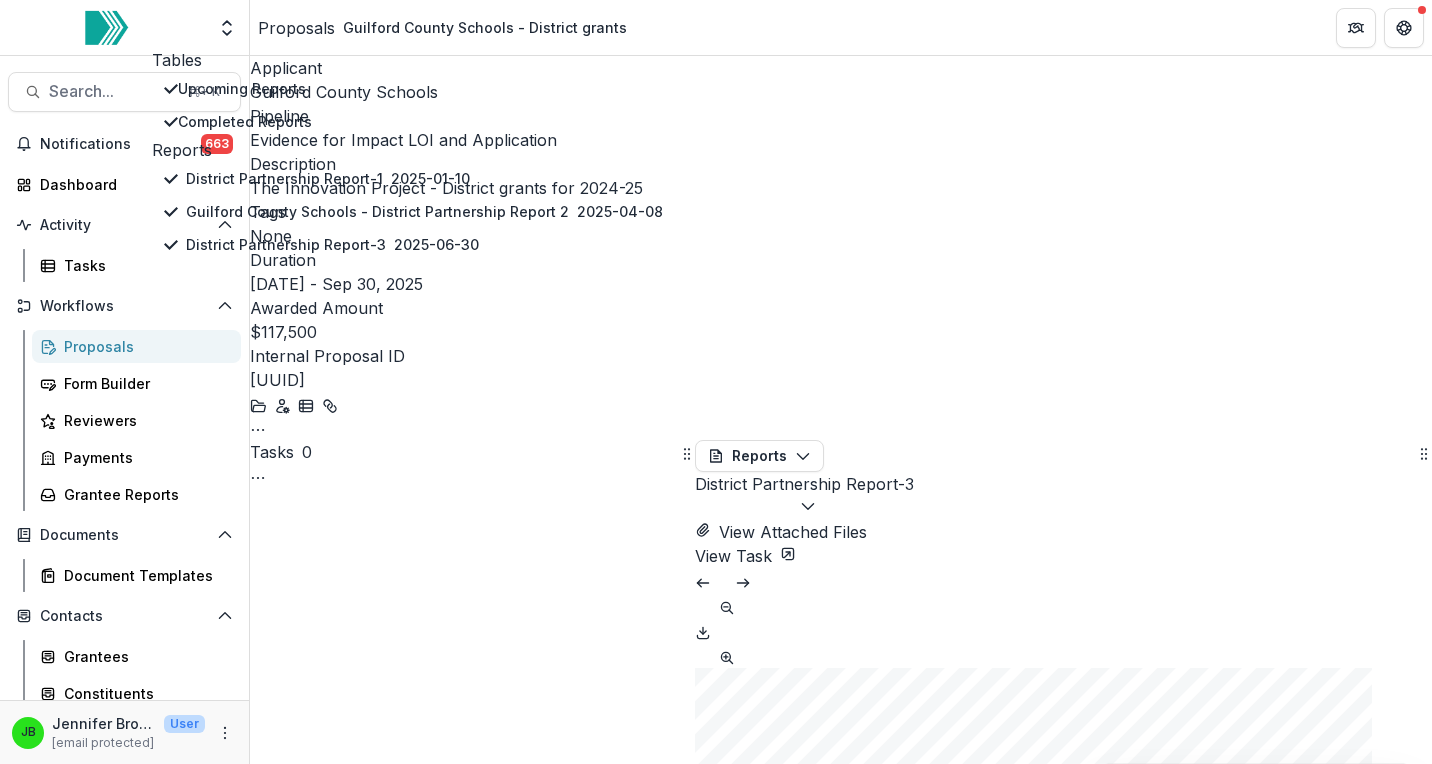 click on "Proposals Guilford County Schools -  District grants" at bounding box center [841, 27] 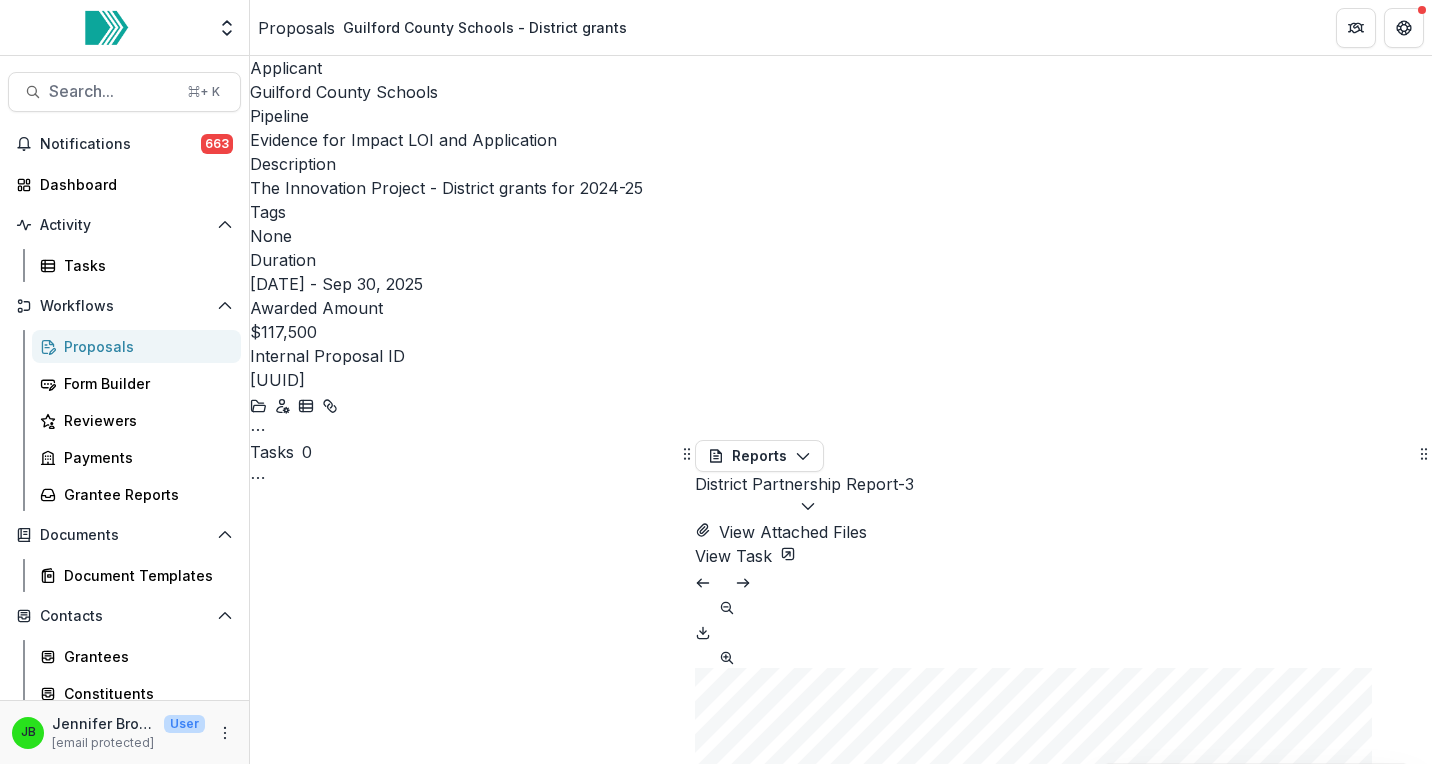 click 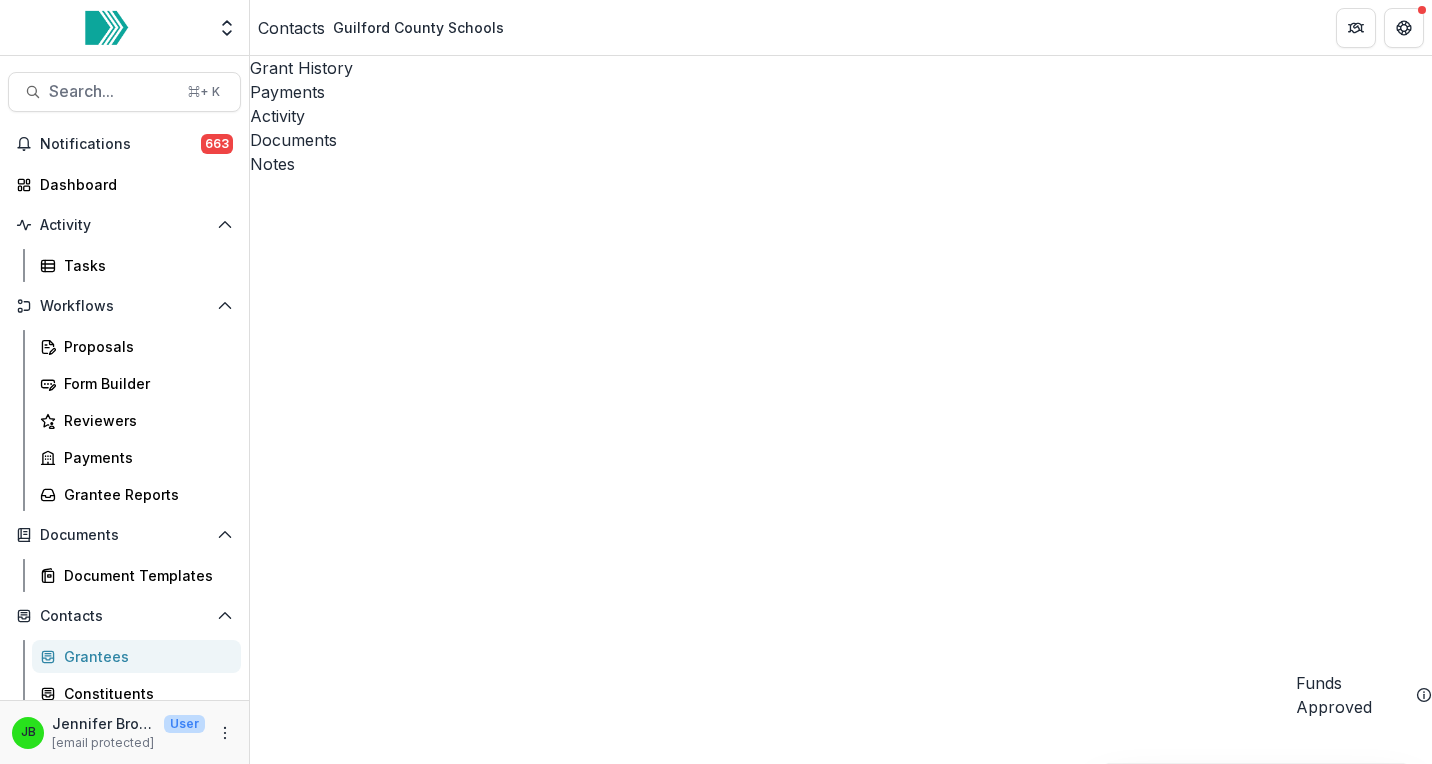 click on "Grantees" at bounding box center [144, 656] 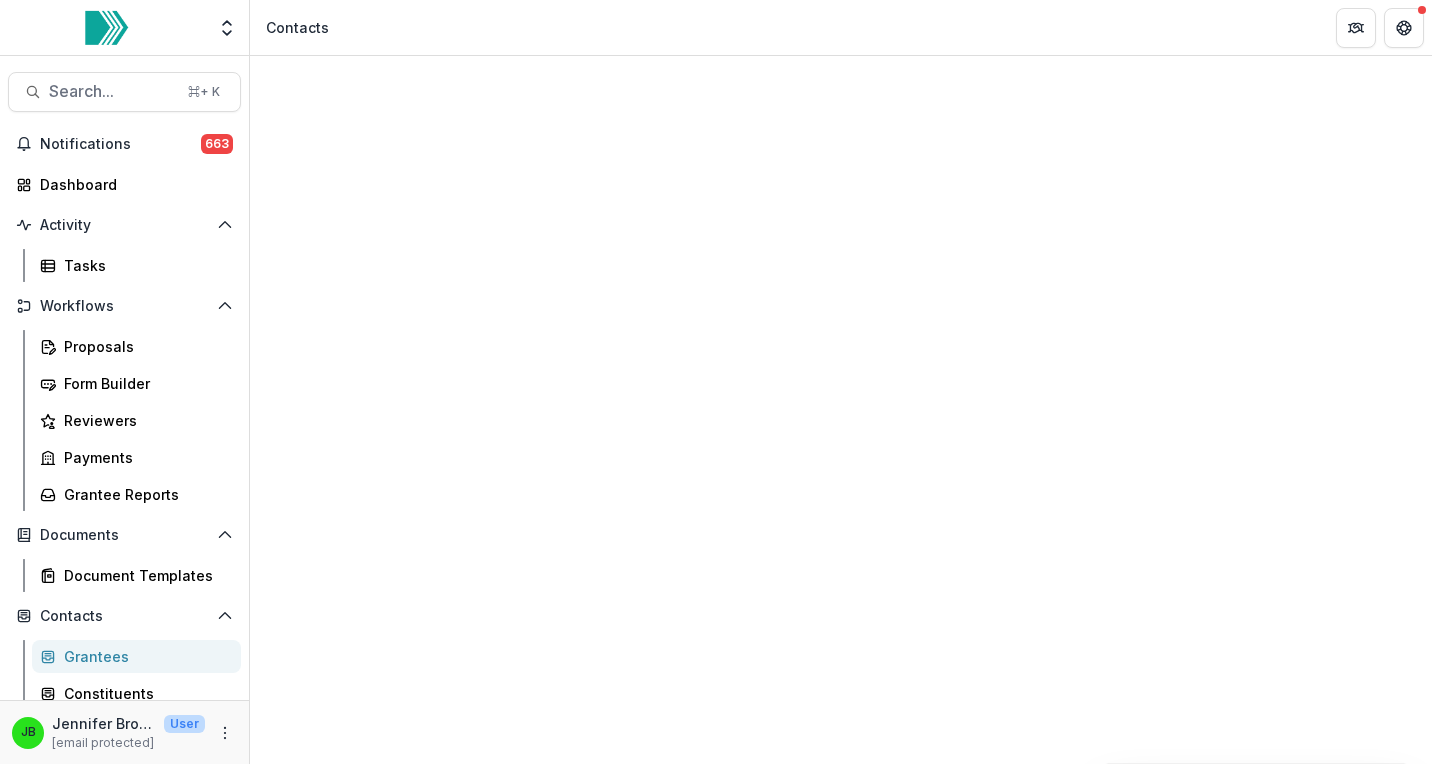 click on "Entity" at bounding box center (320, 1389) 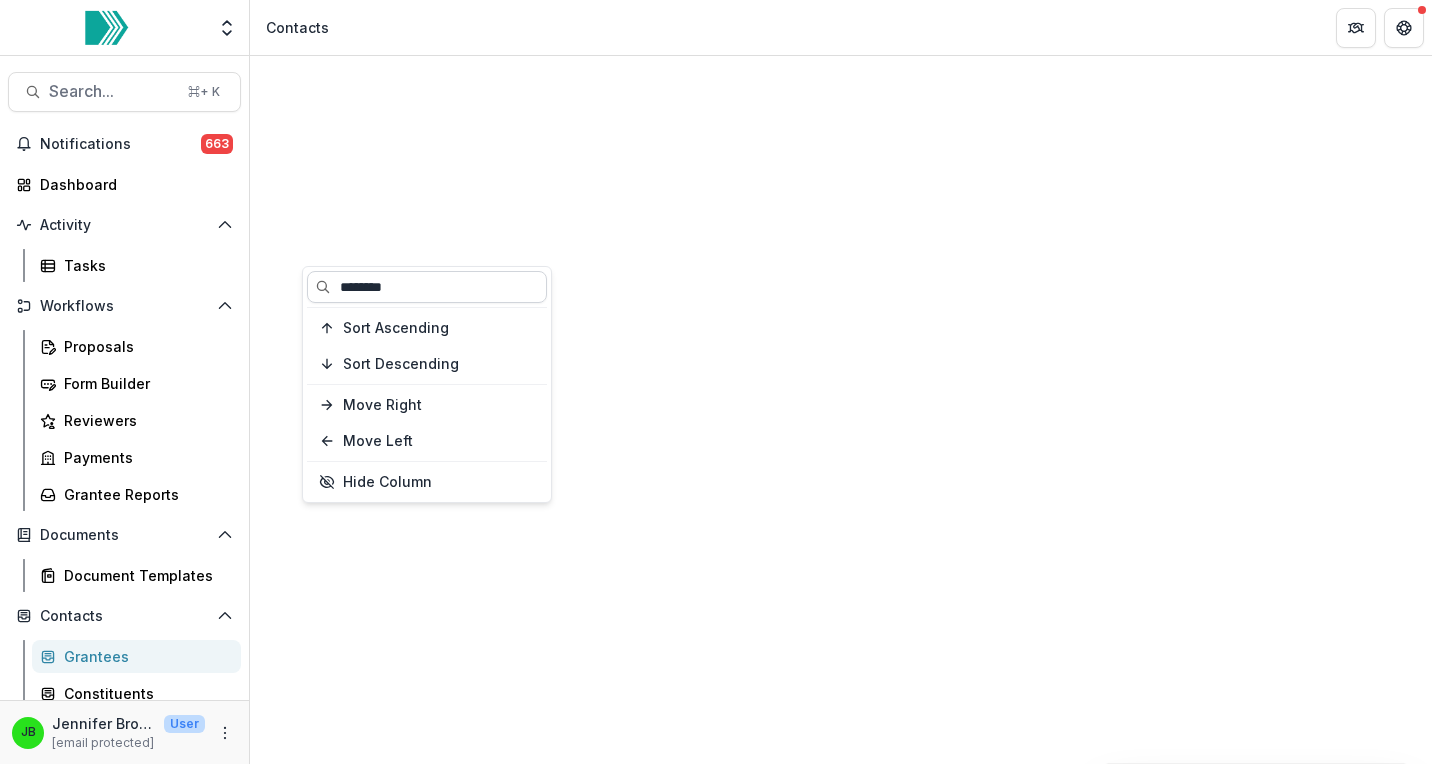 drag, startPoint x: 409, startPoint y: 283, endPoint x: 320, endPoint y: 283, distance: 89 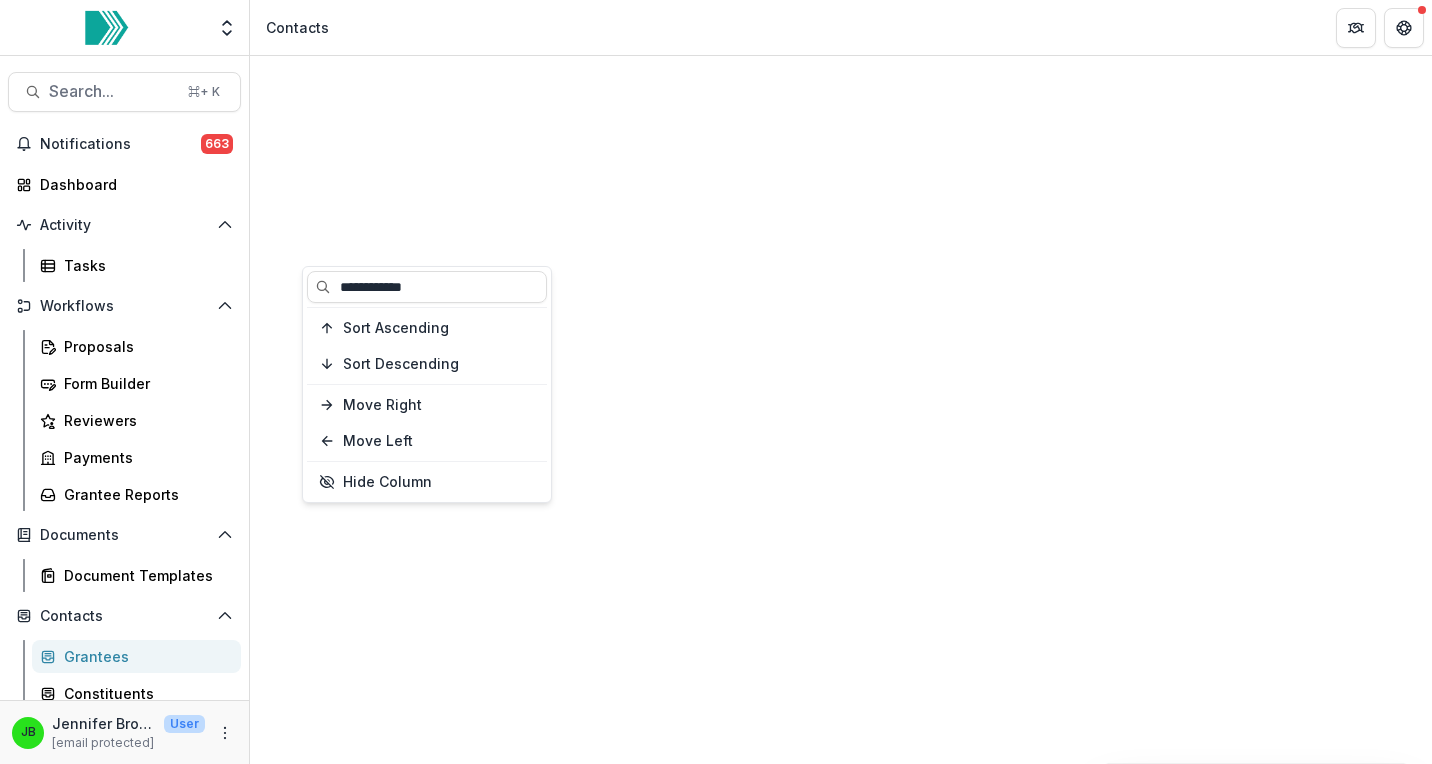 type on "**********" 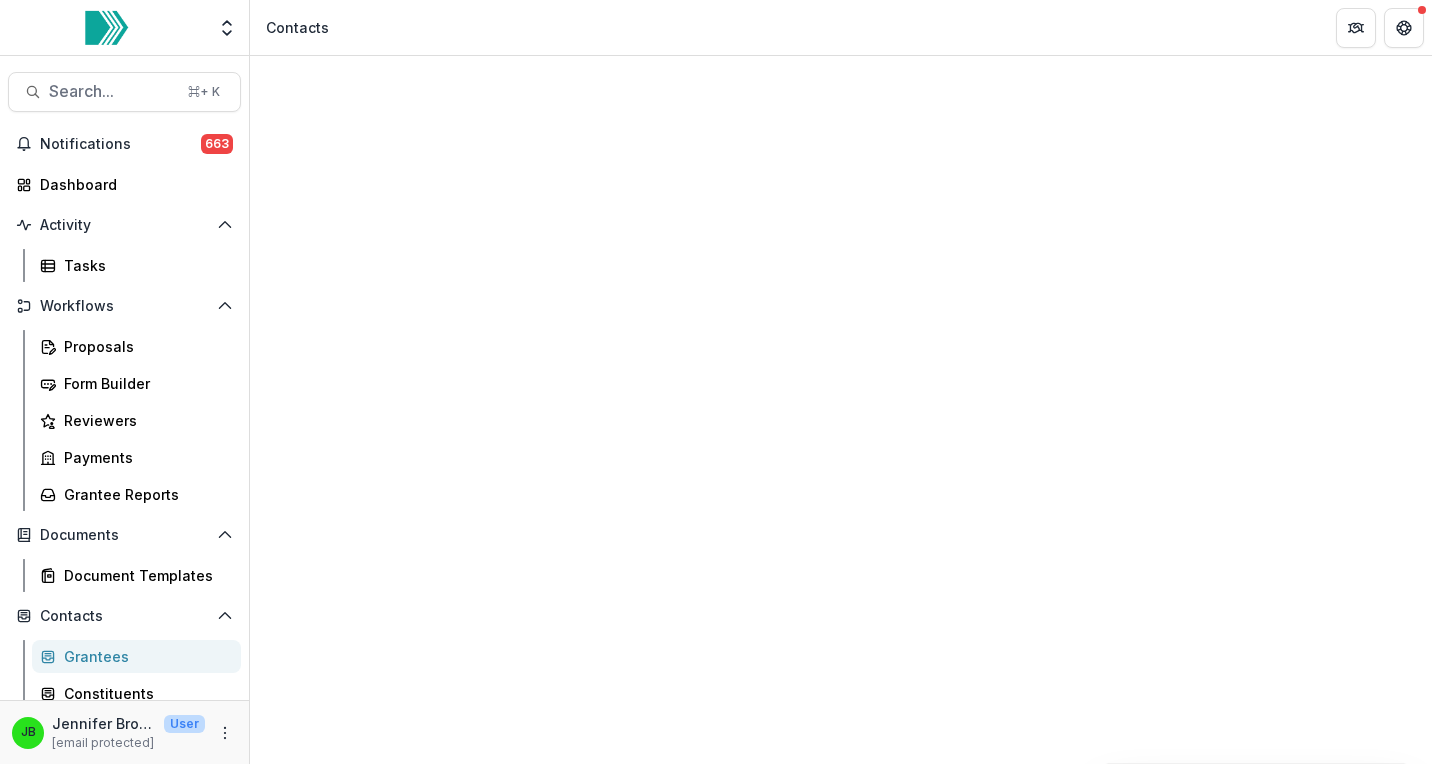 click on "No data available" at bounding box center (841, 1421) 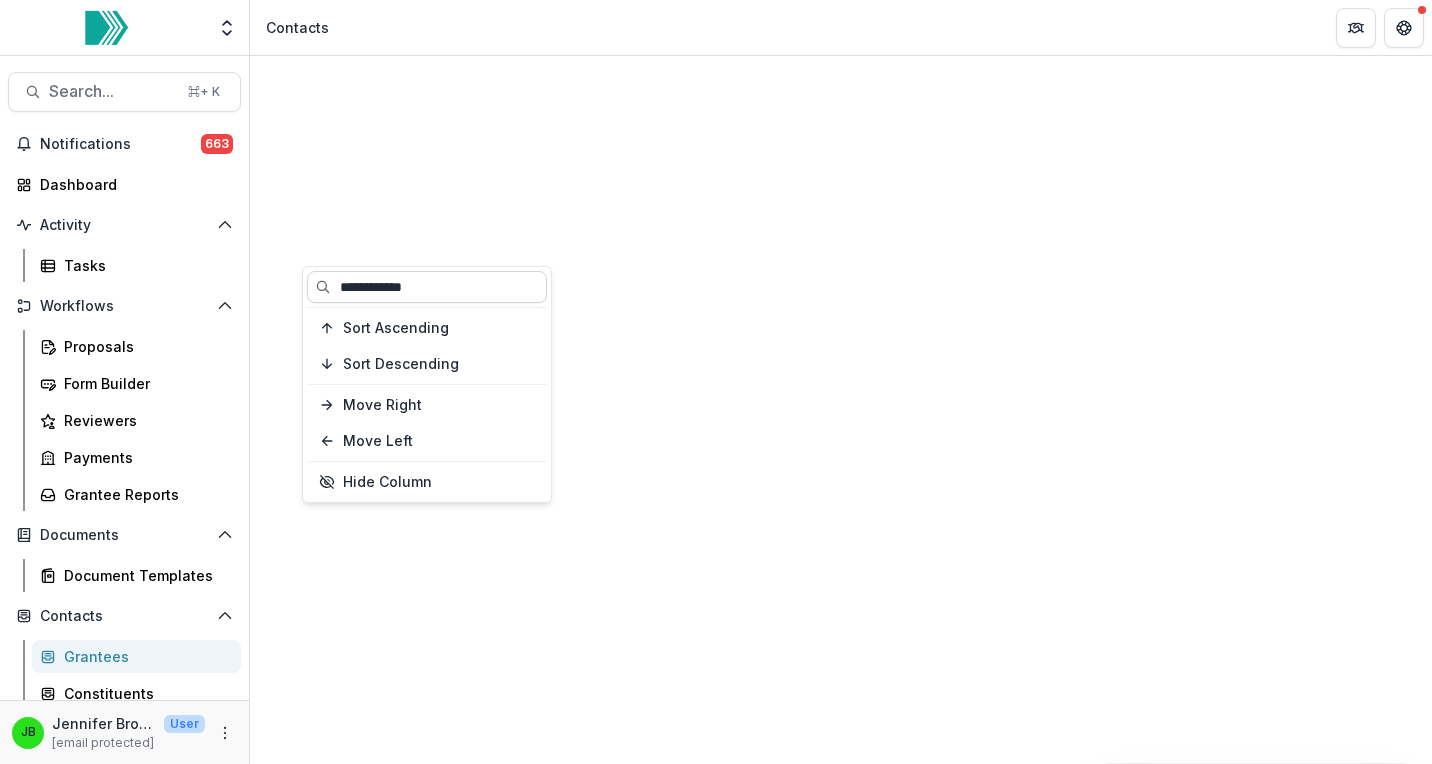 click on "**********" at bounding box center (427, 287) 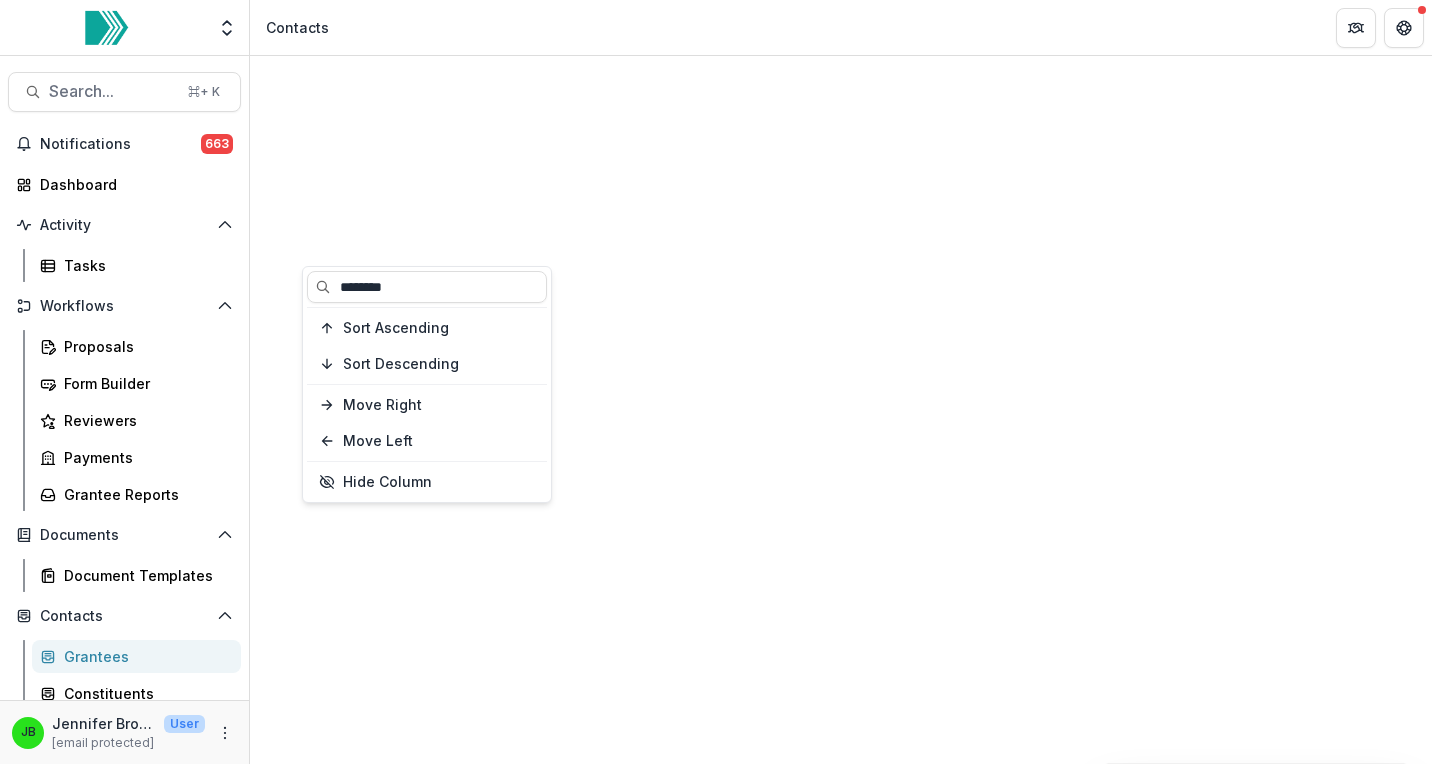 type on "*******" 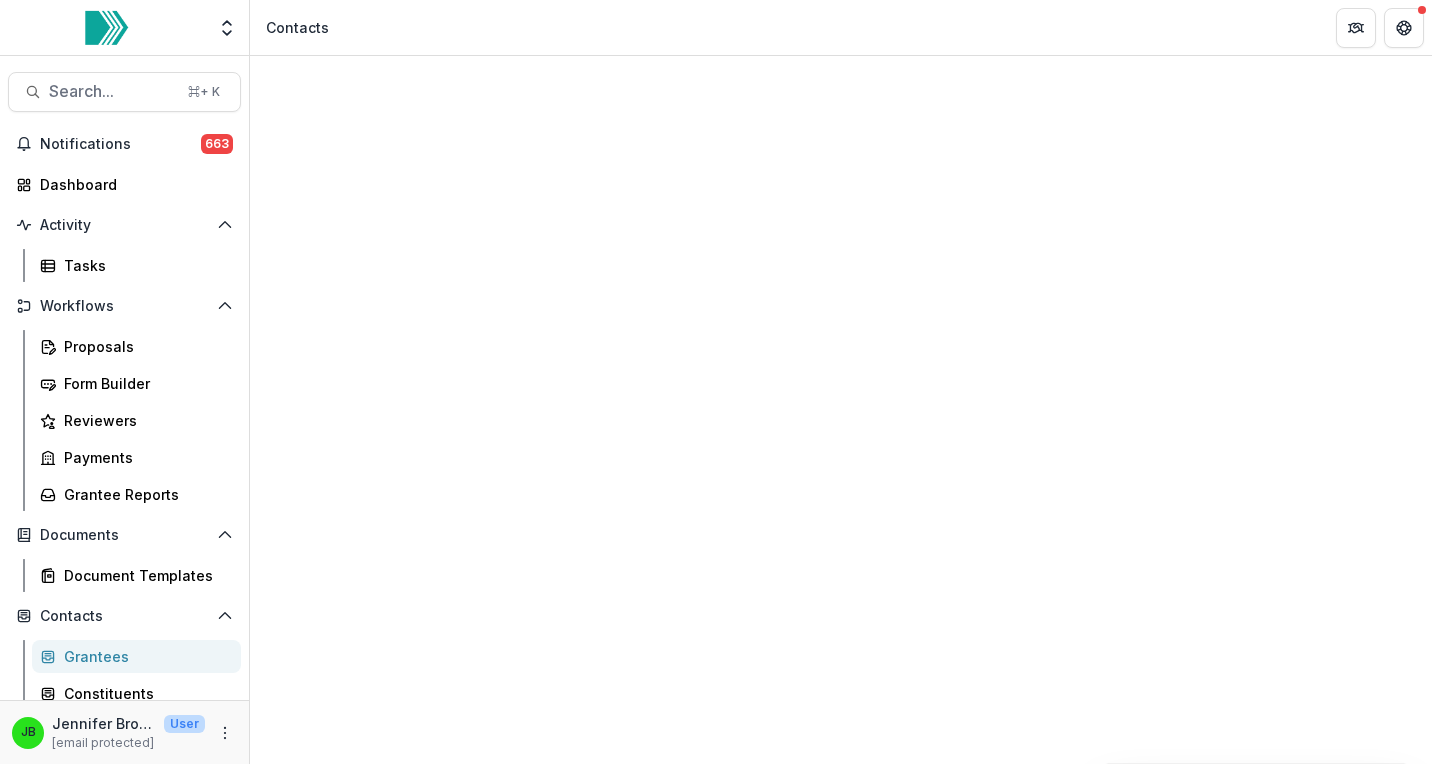 click at bounding box center (841, 1411) 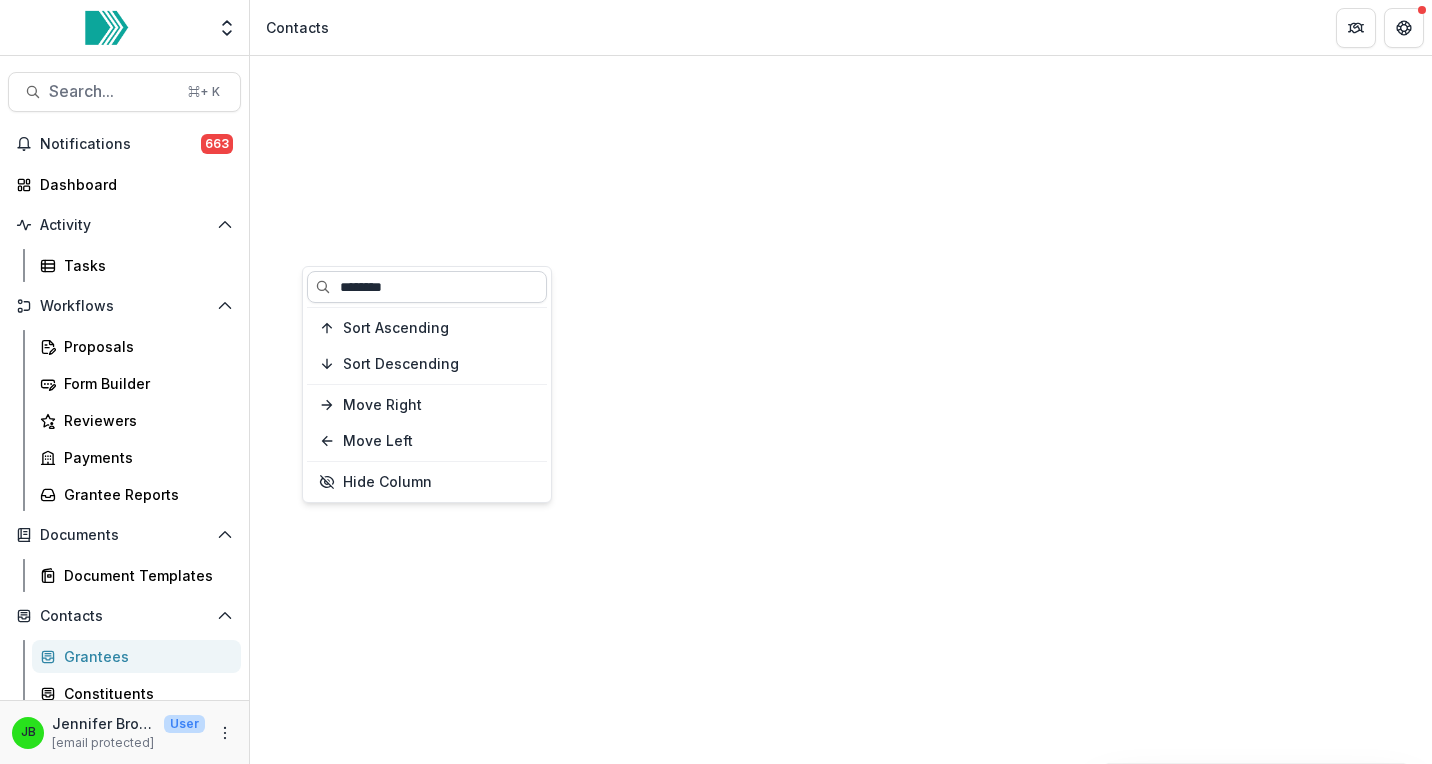 click on "*******" at bounding box center (427, 287) 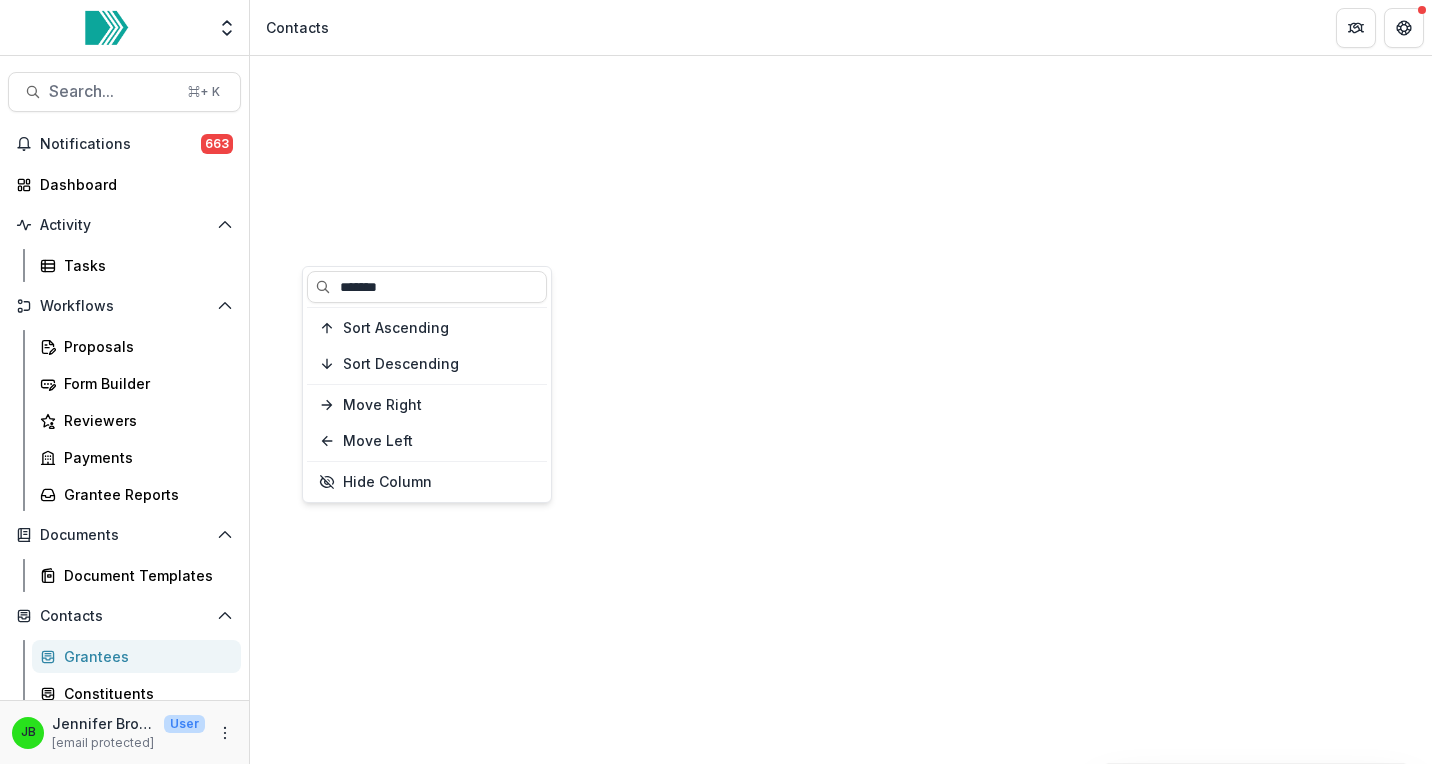 type on "*******" 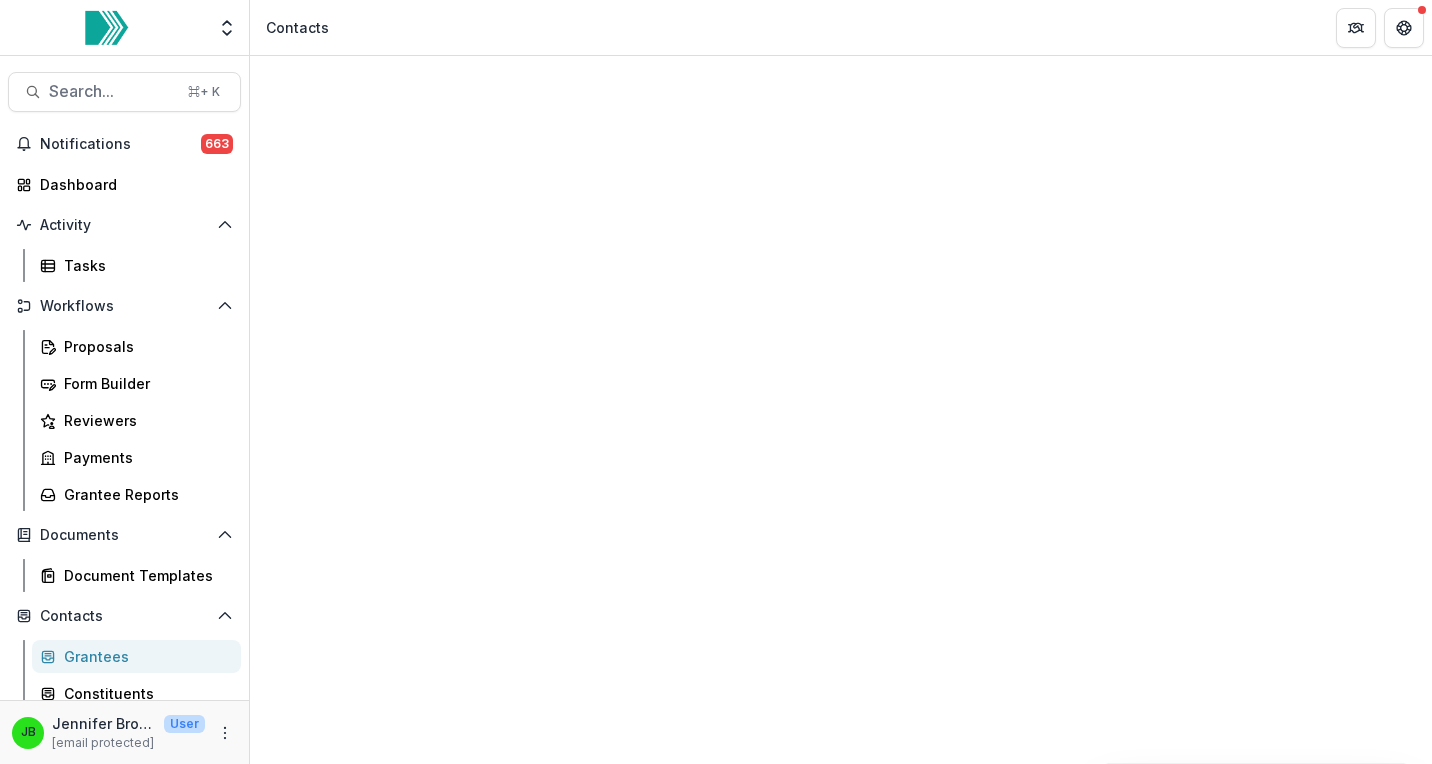 click on "Winston-Salem/Forsyth County Schools  $117,500 Active Grantee -- Velvet S Organization" at bounding box center [841, 1537] 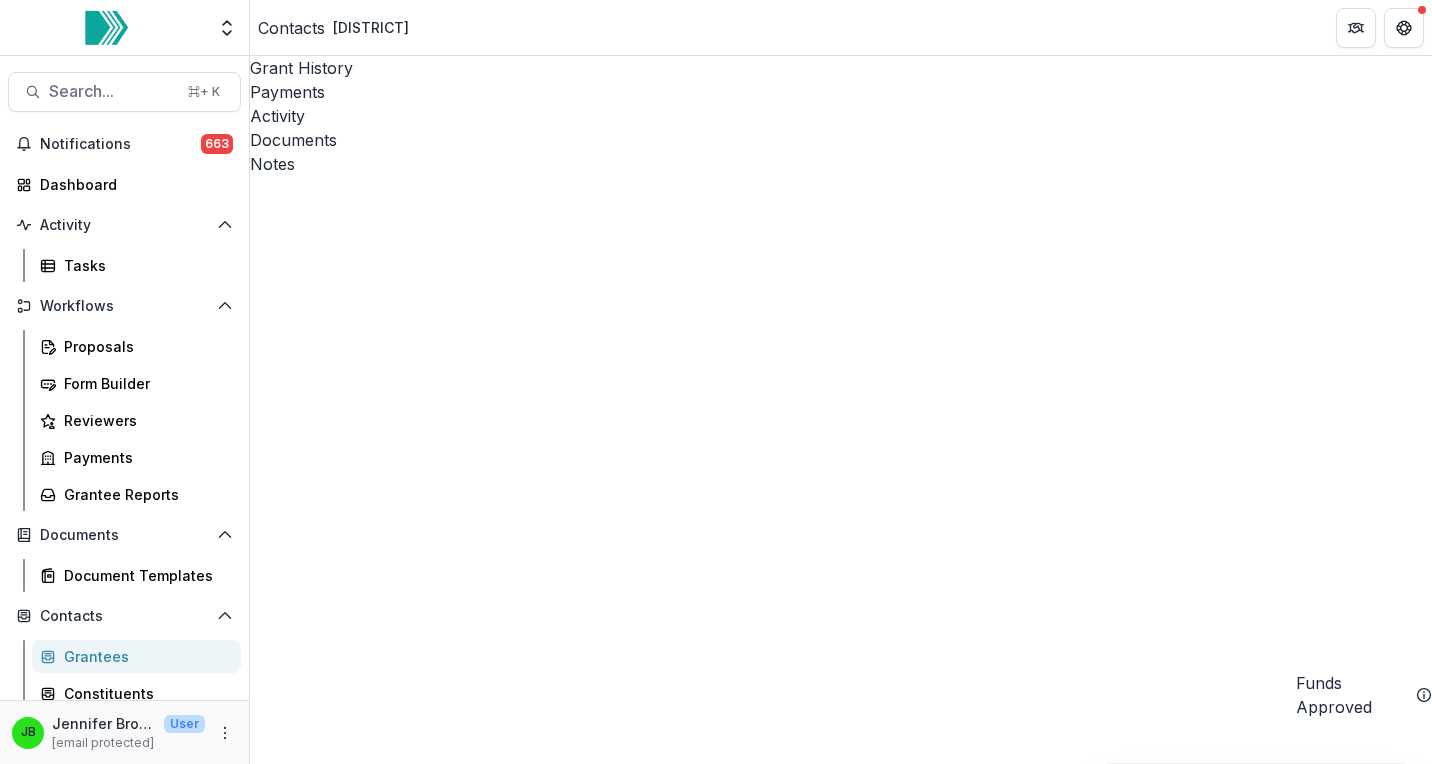 click on "Winston-Salem/Forsyth County Schools  - District grants" at bounding box center (496, 4622) 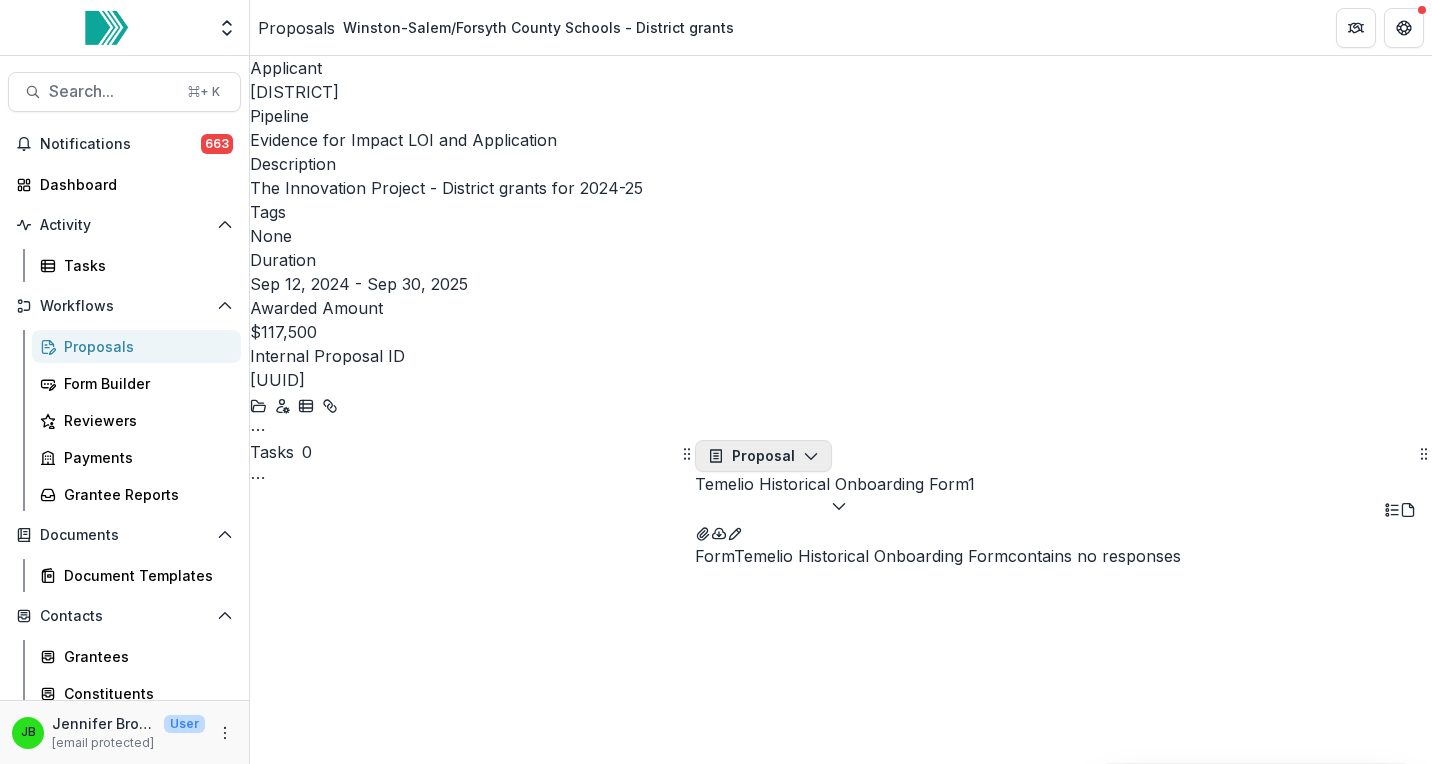 click on "Proposal" at bounding box center [763, 456] 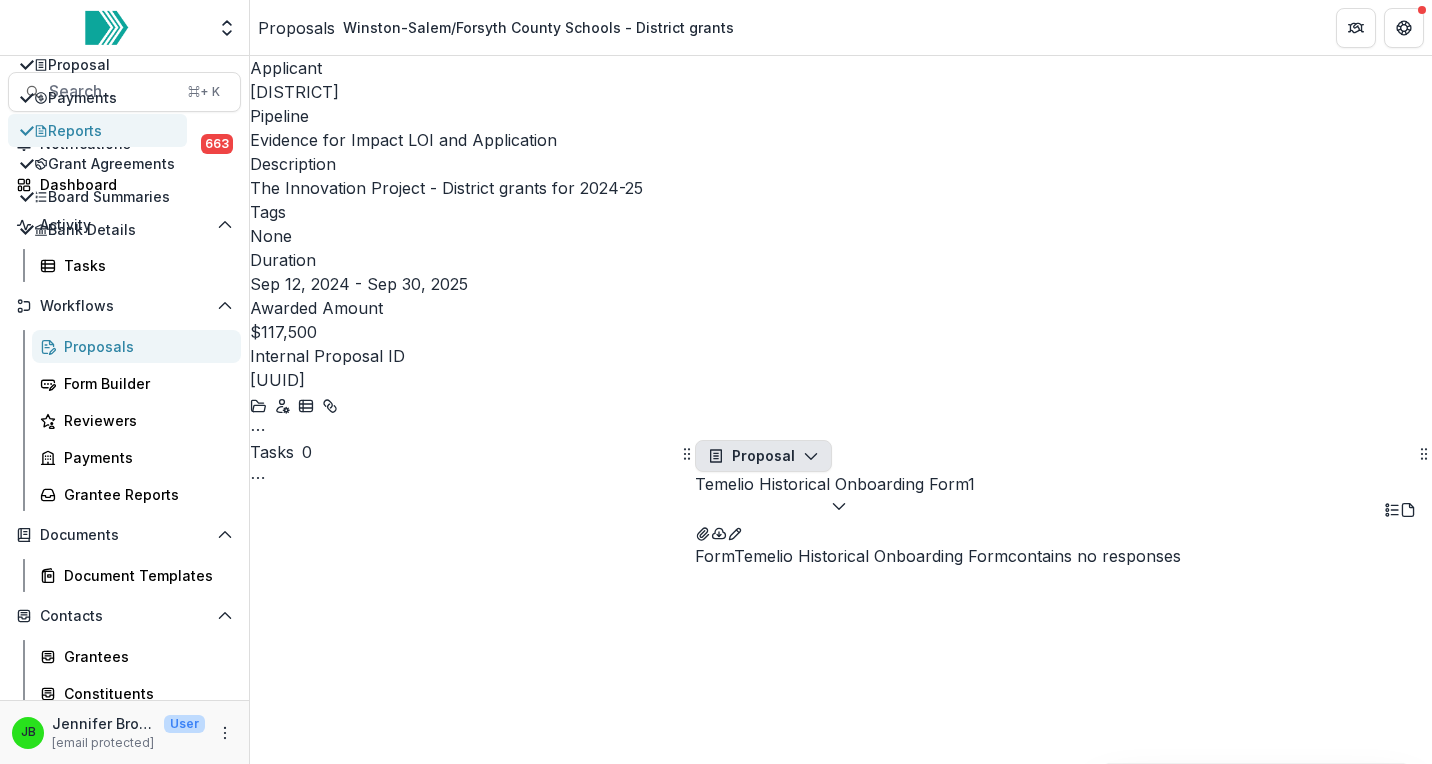 click 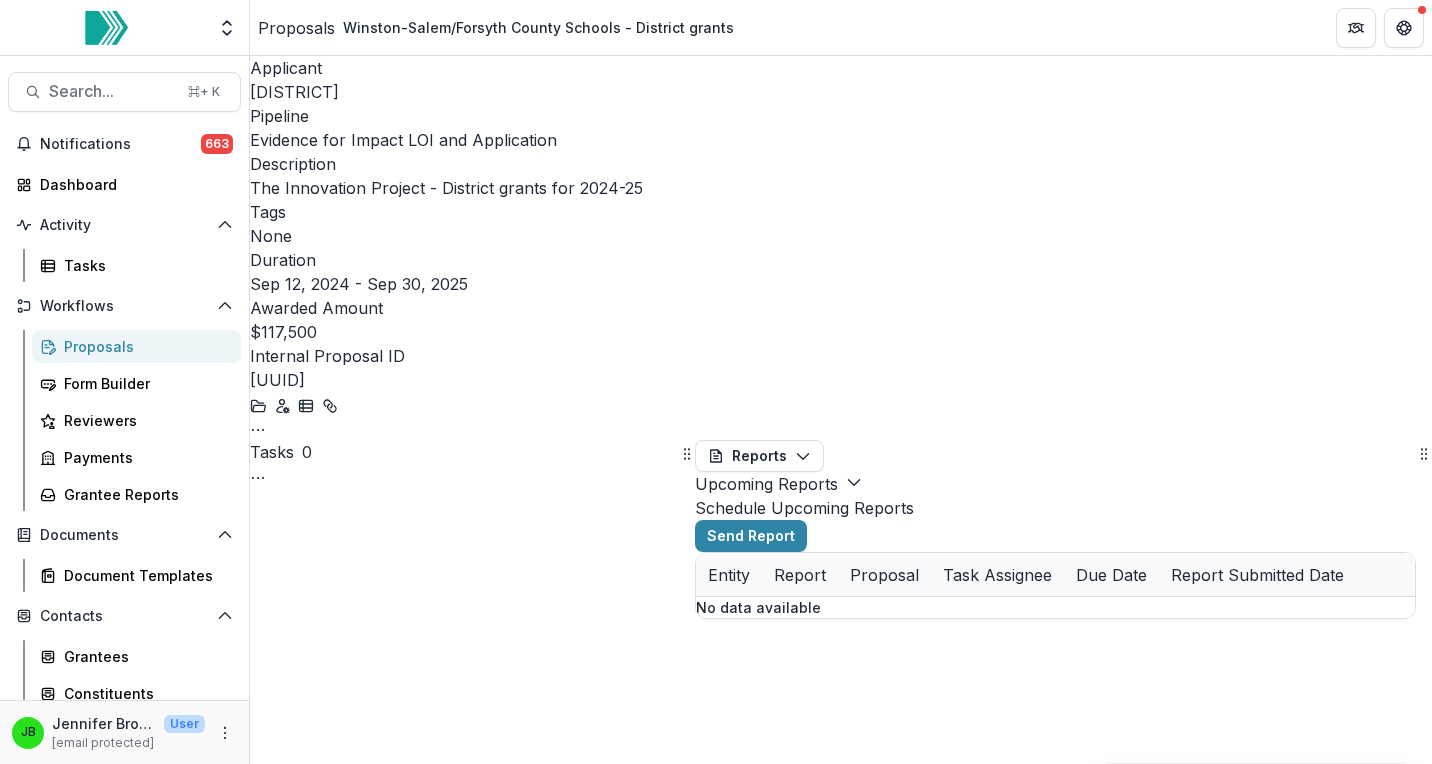 click on "Upcoming Reports" at bounding box center (778, 484) 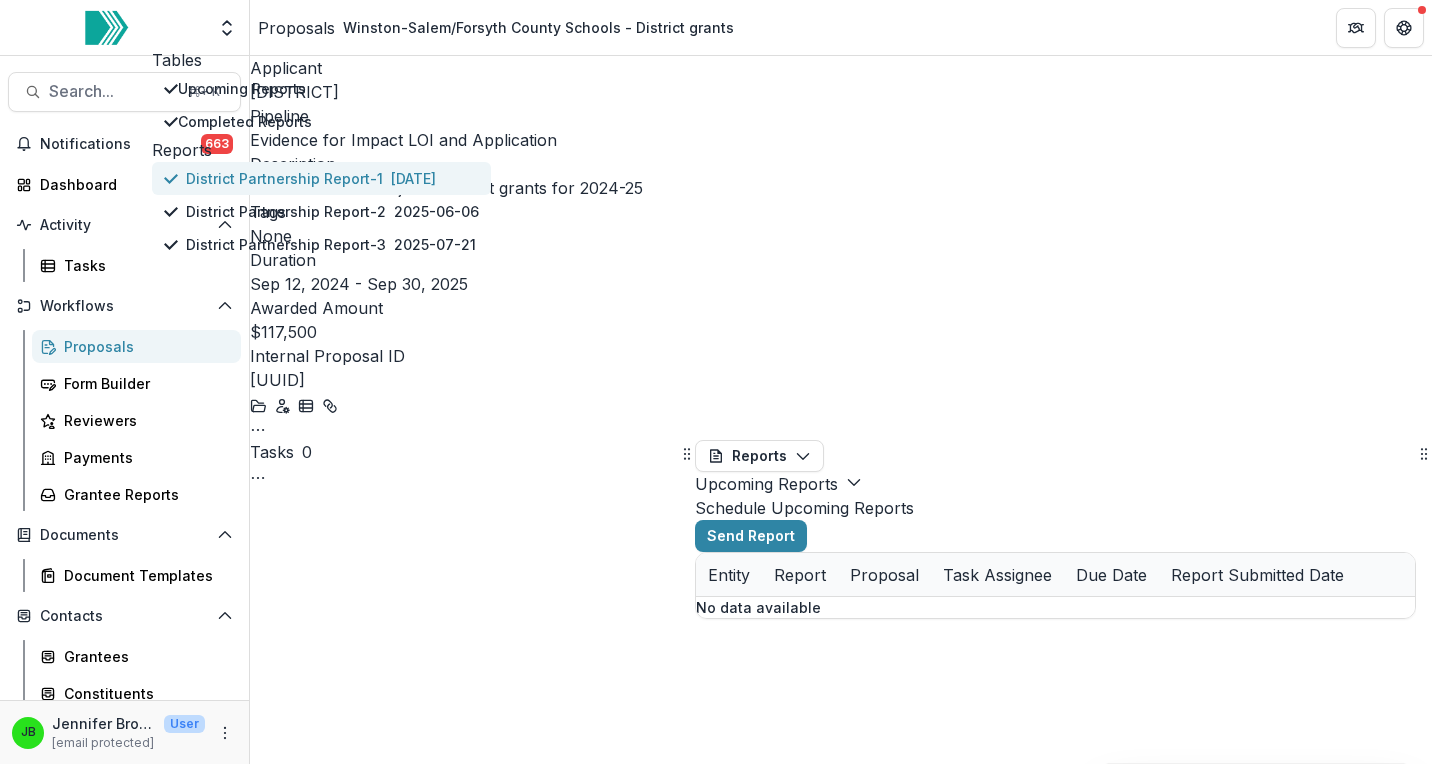 click on "District Partnership Report-1" at bounding box center [284, 178] 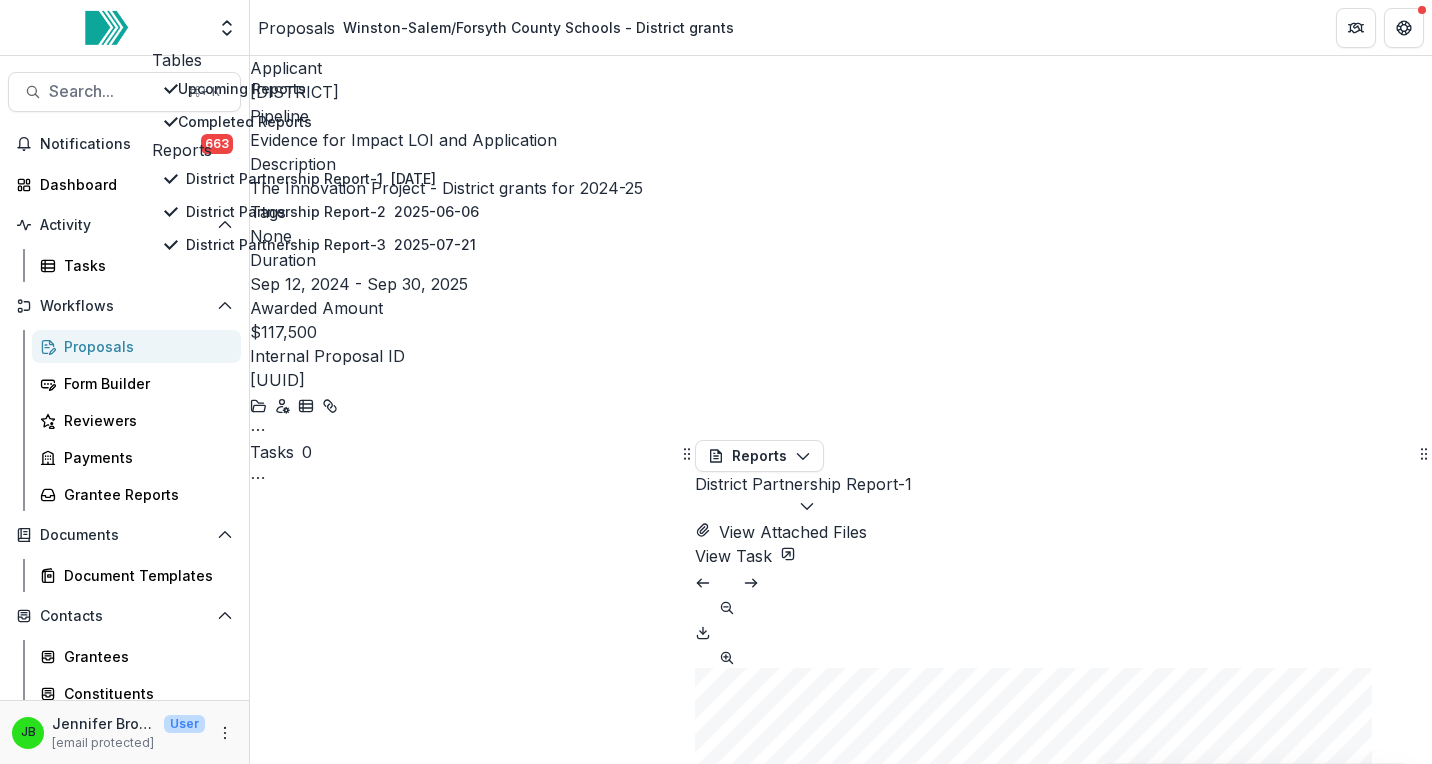 click at bounding box center (703, 631) 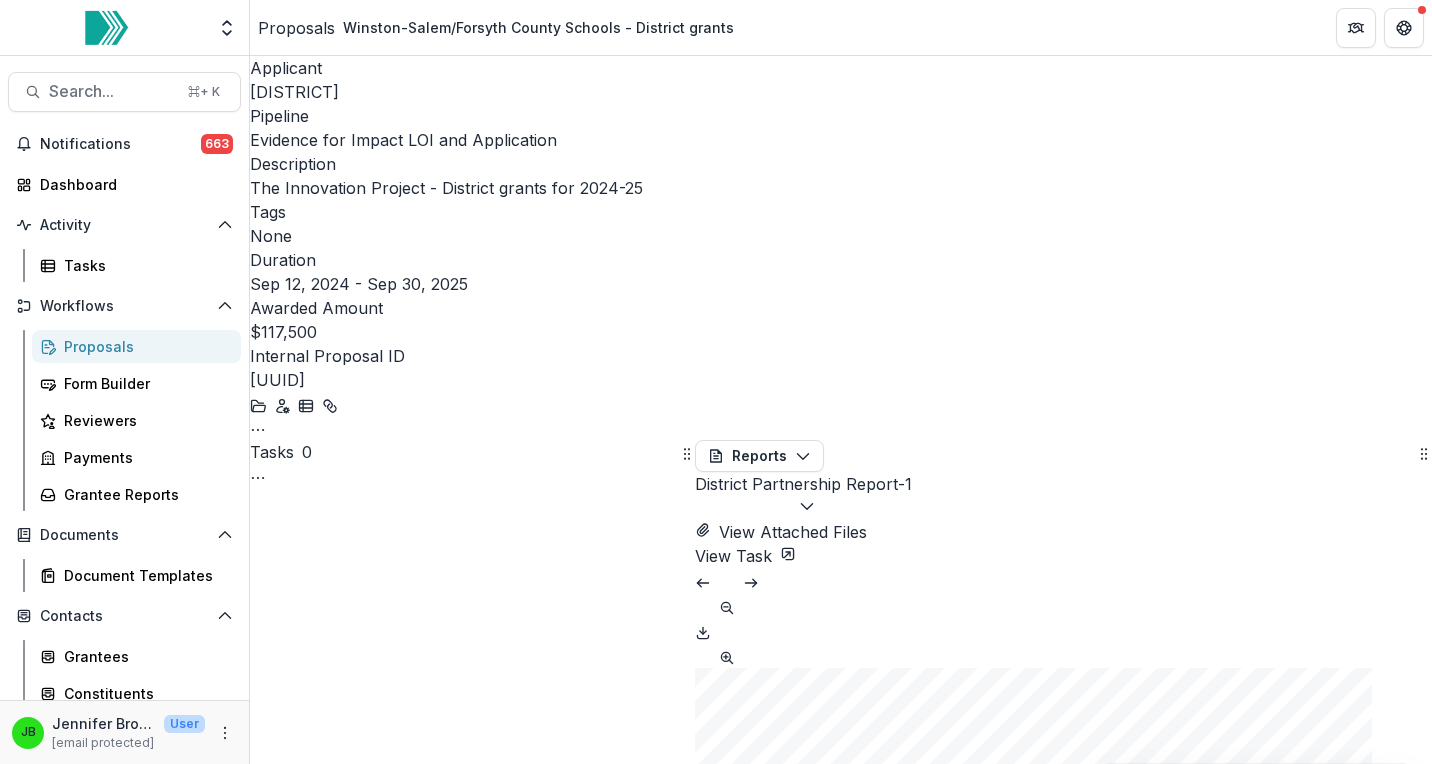 click on "Reports Proposal Payments Reports Grant Agreements Board Summaries Bank Details District Partnership Report-1 Tables Upcoming Reports Completed Reports Reports District Partnership Report-1 2025-04-25 District Partnership Report-2 2025-06-06 District Partnership Report-3 2025-07-21 View Attached Files View Task" at bounding box center [1055, 504] 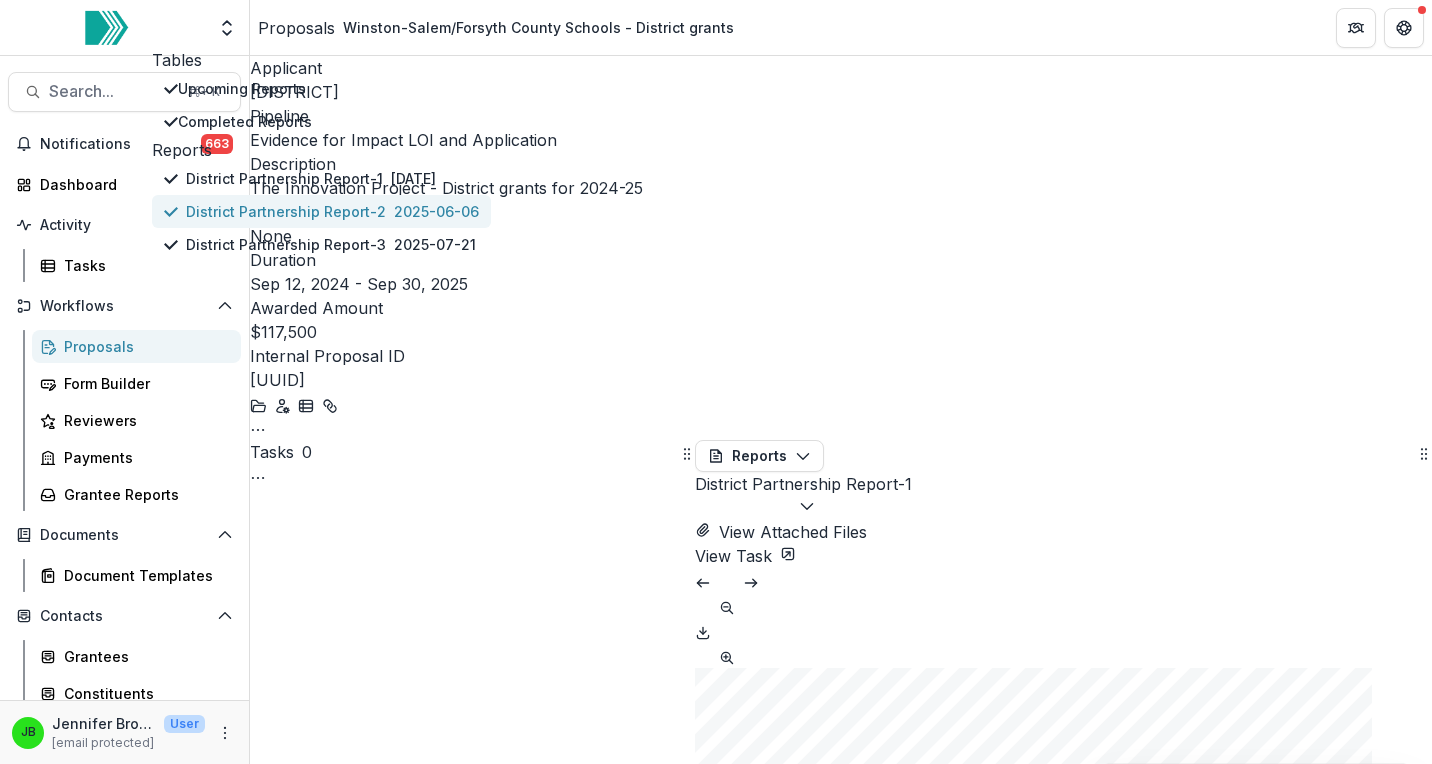 click on "District Partnership Report-2" at bounding box center [286, 211] 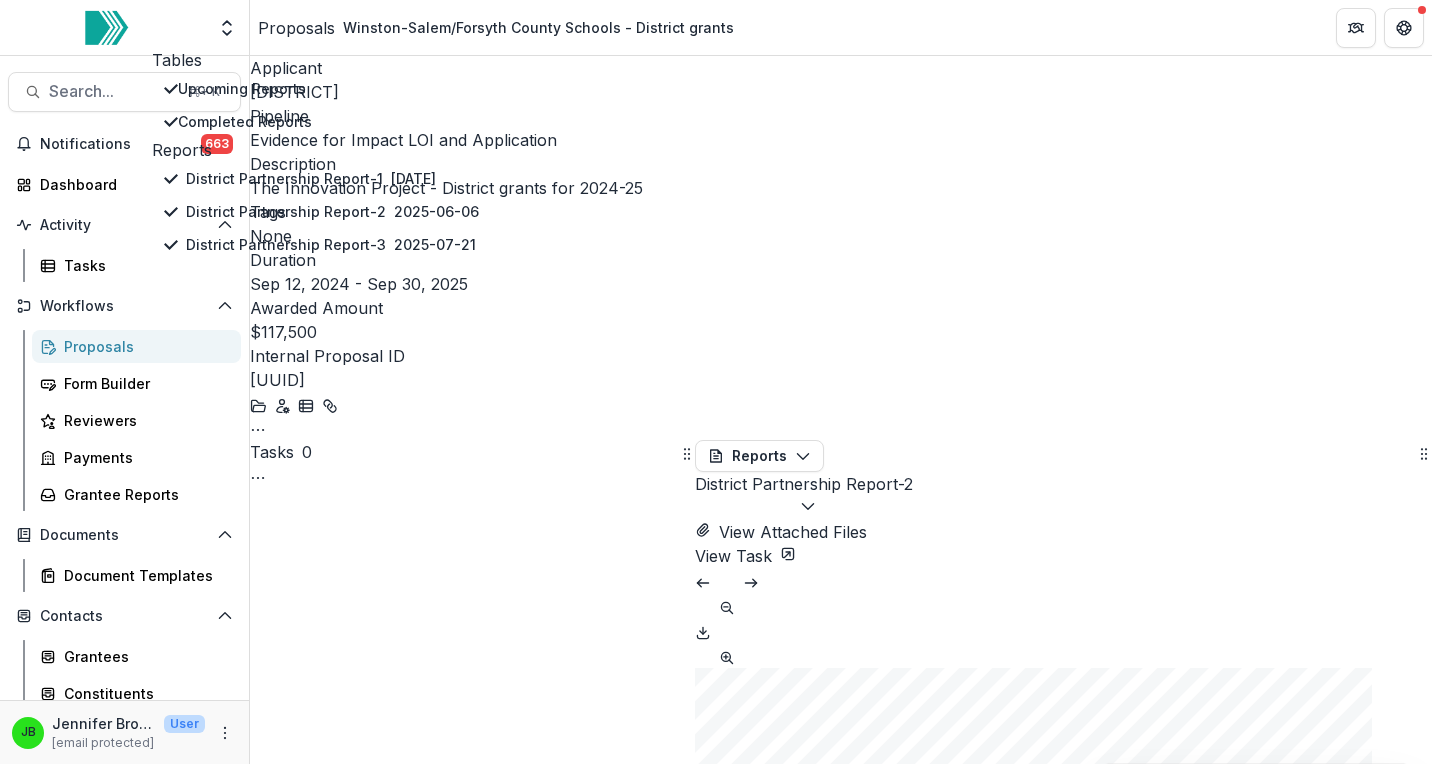 click 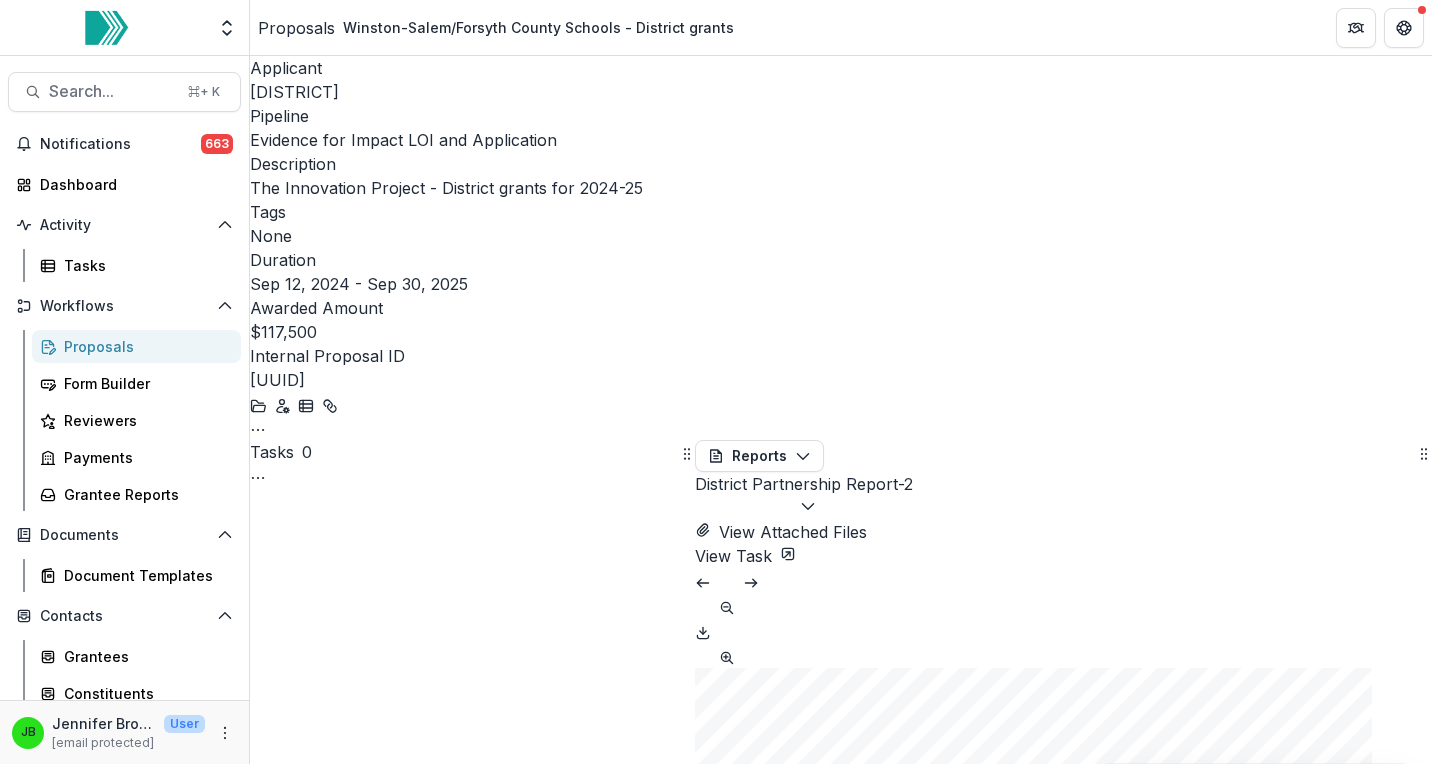 click on "District Partnership Report-2" at bounding box center (804, 496) 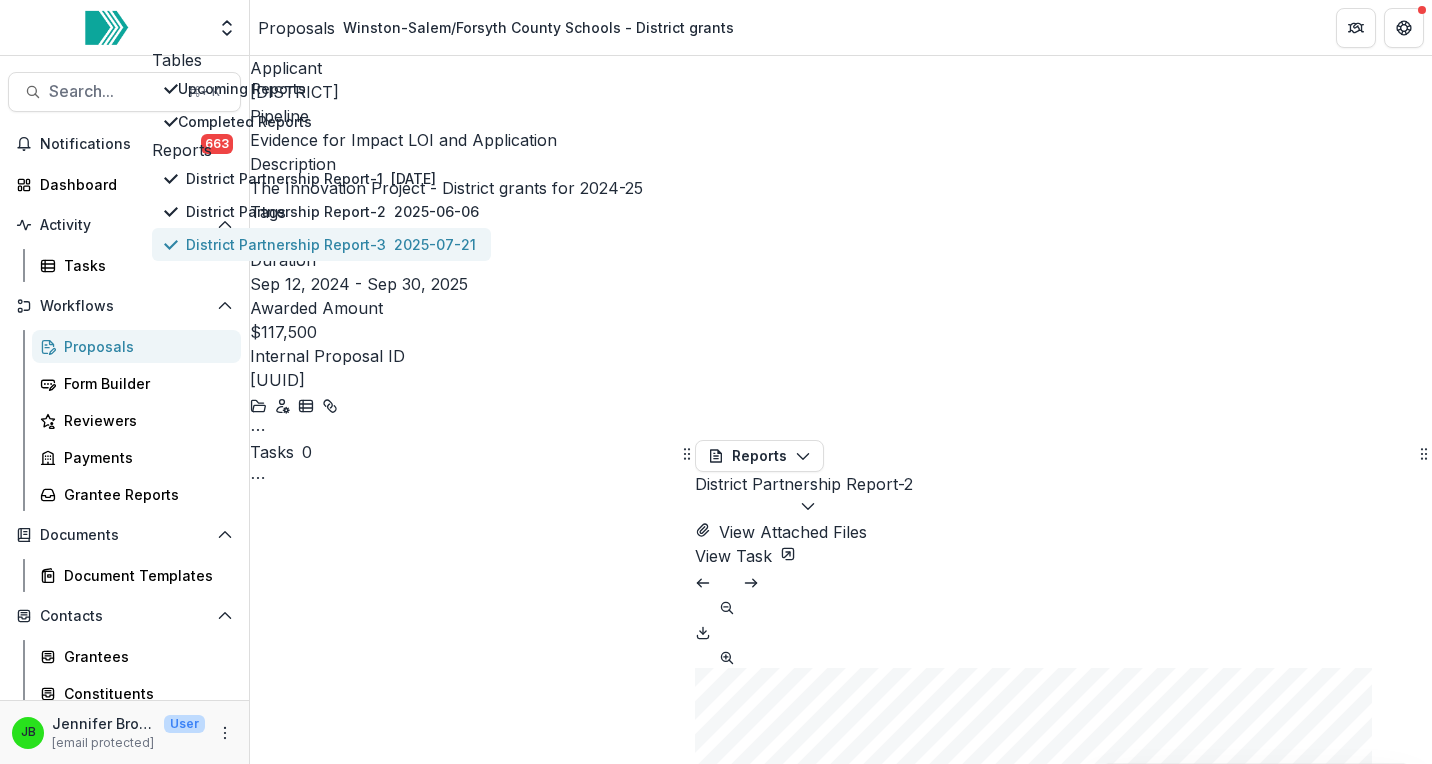 click on "District Partnership Report-3" at bounding box center (286, 244) 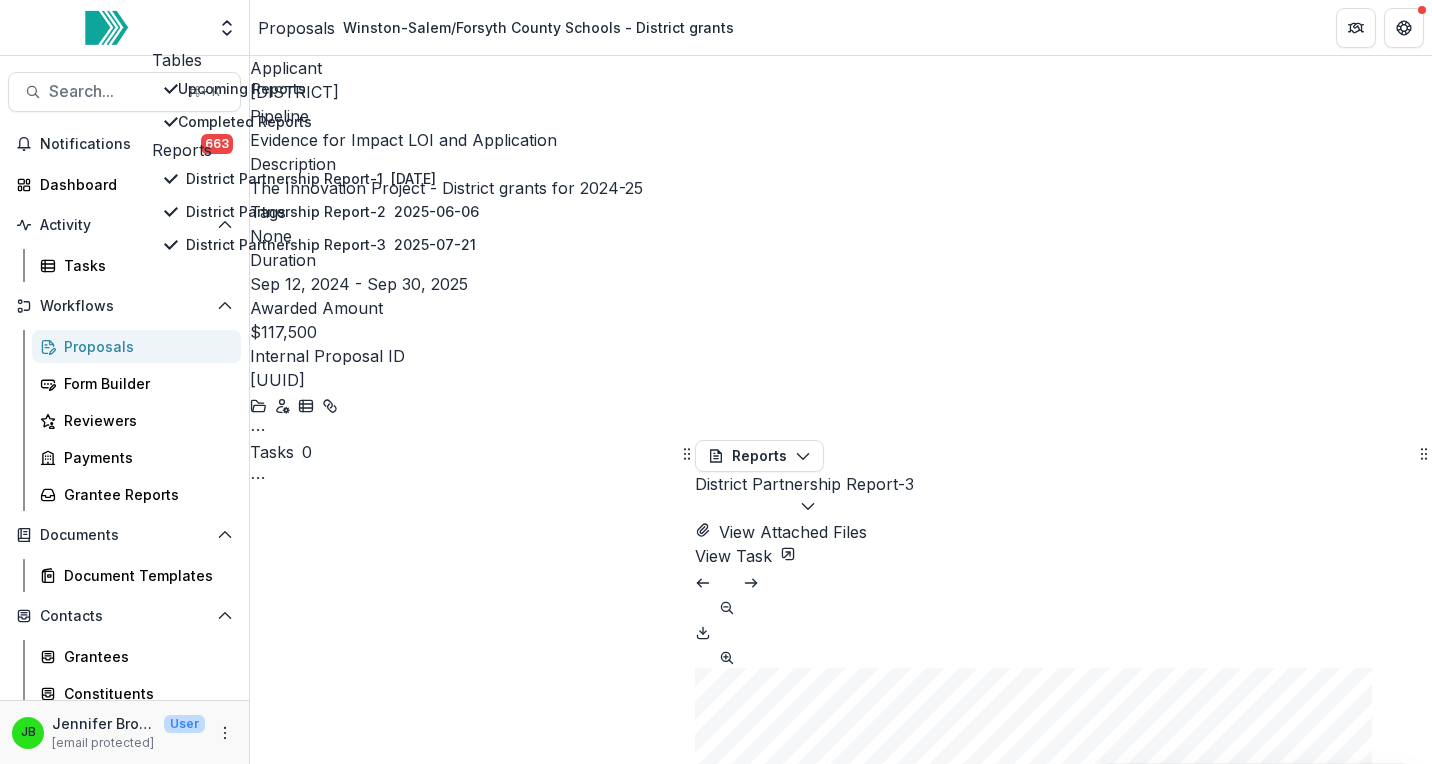 click at bounding box center (703, 631) 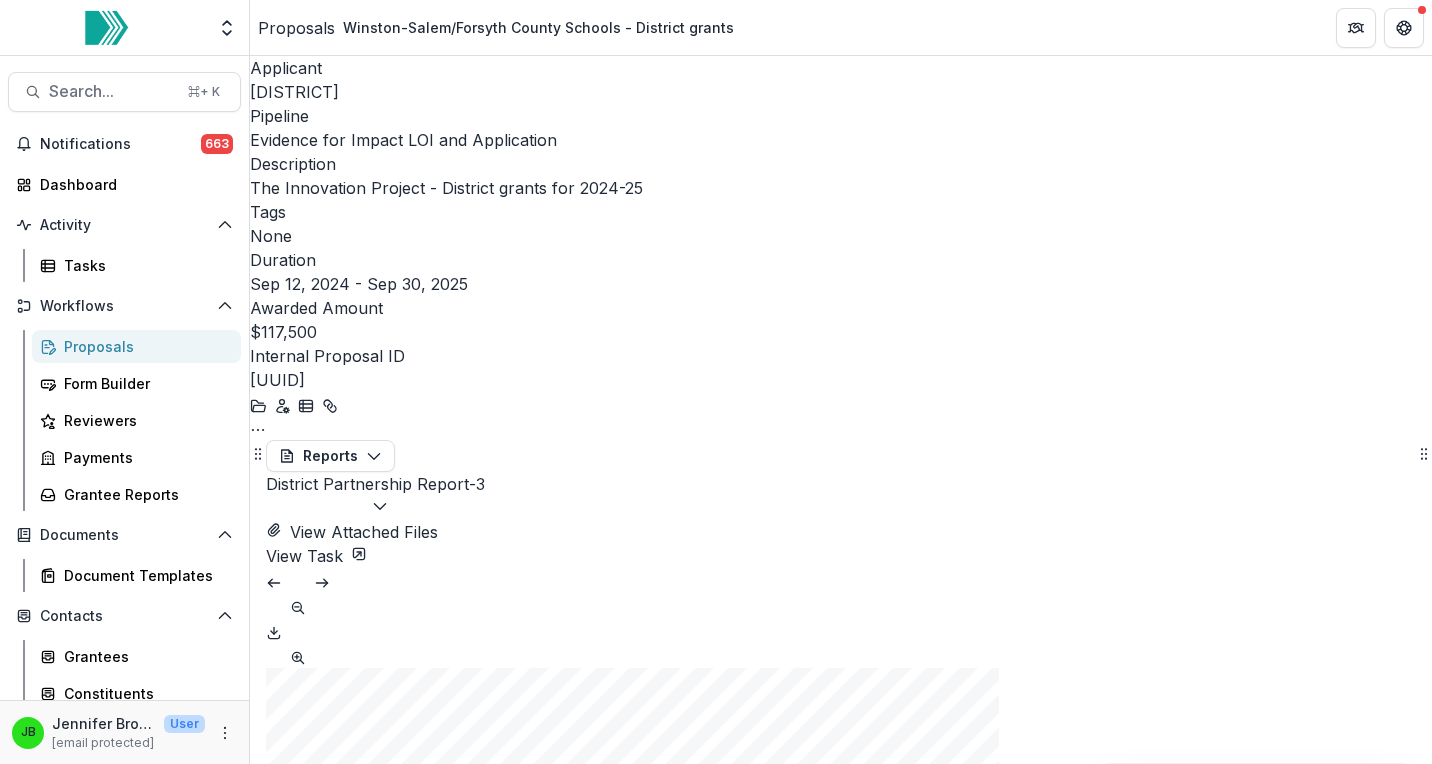 click on "Search... ⌘  + K Notifications 663 Dashboard Activity Tasks Workflows Proposals Form Builder Reviewers Payments Grantee Reports Documents Document Templates Contacts Grantees Constituents Communications Data & Reporting Dashboard Advanced Analytics Data Report JB Jennifer Bronson User jennifer.bronson@accelerate.us Applicant Winston-Salem/Forsyth County Schools  Pipeline Evidence for Impact LOI and Application Description The Innovation Project - District grants for 2024-25 Description The Innovation Project - District grants for 2024-25 Tags None All tags Duration Sep 12, 2024   -   Sep 30, 2025 Awarded Amount $117,500 Internal Proposal ID 404e933d-4110-475b-a096-4130e834001e Edit Details Change History Key Milestones Change Pipeline Archive Delete Proposal Reports Proposal Payments Reports Grant Agreements Board Summaries Bank Details District Partnership Report-3 Tables Upcoming Reports Completed Reports Reports District Partnership Report-1 2025-04-25 District Partnership Report-2 2025-06-06 2025-07-21" at bounding box center (716, 410) 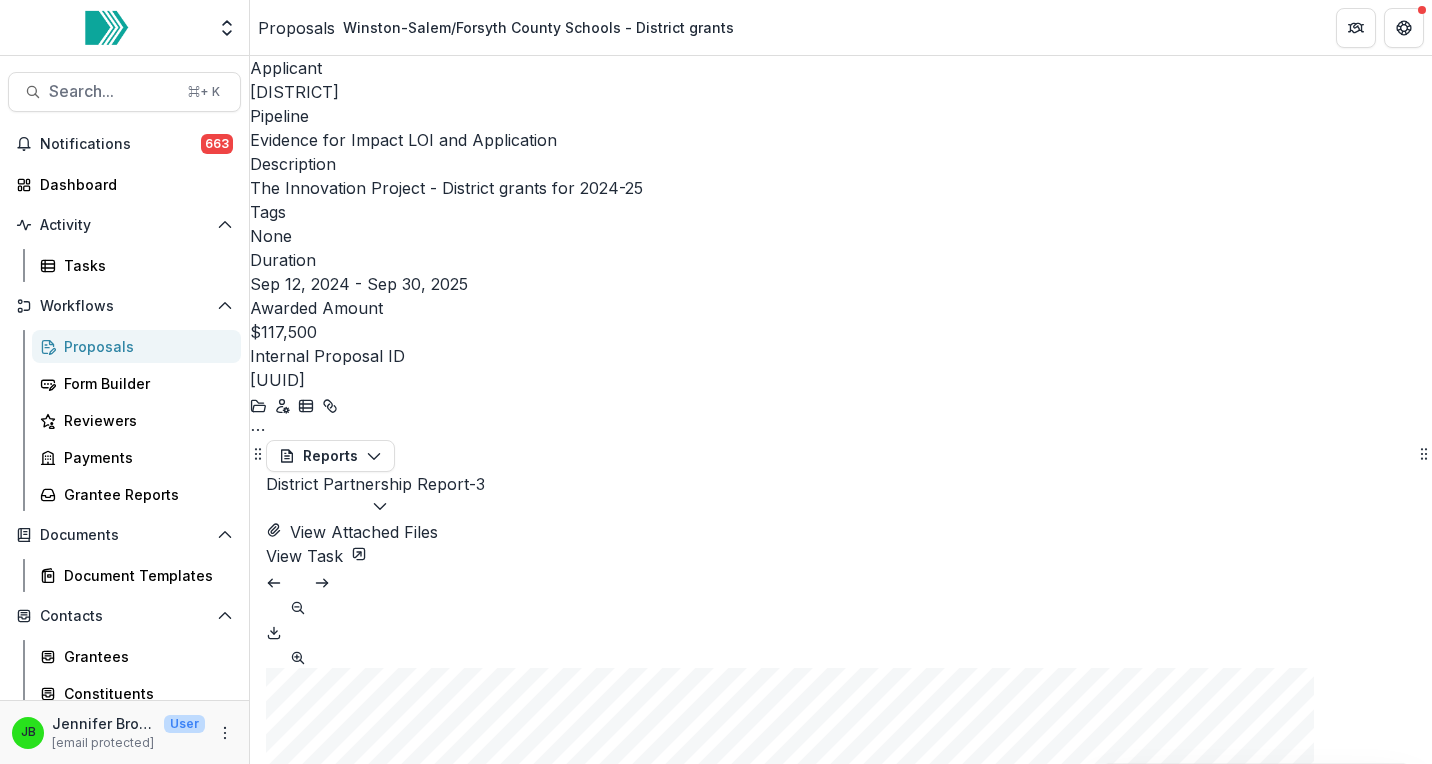 scroll, scrollTop: 15906, scrollLeft: 0, axis: vertical 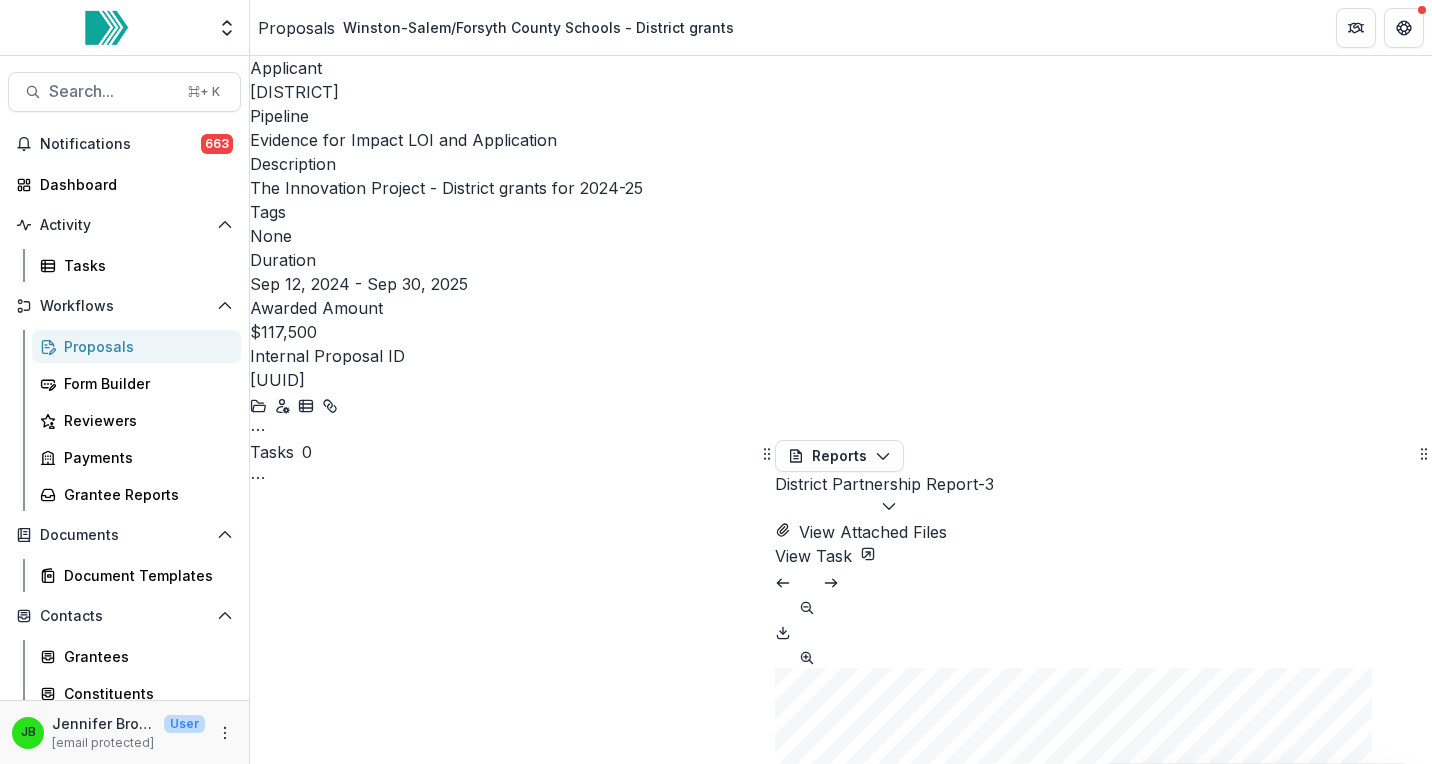 click 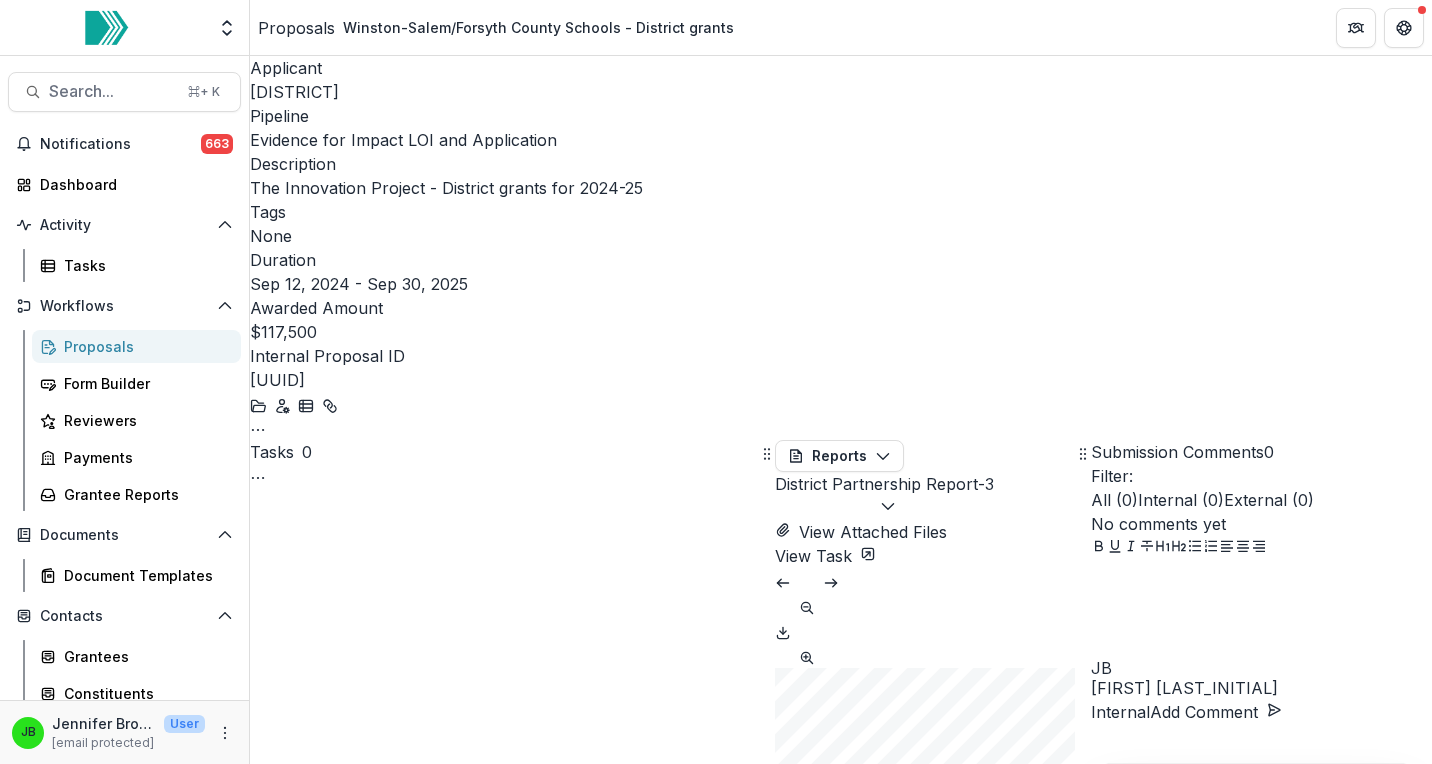 scroll, scrollTop: 6894, scrollLeft: 0, axis: vertical 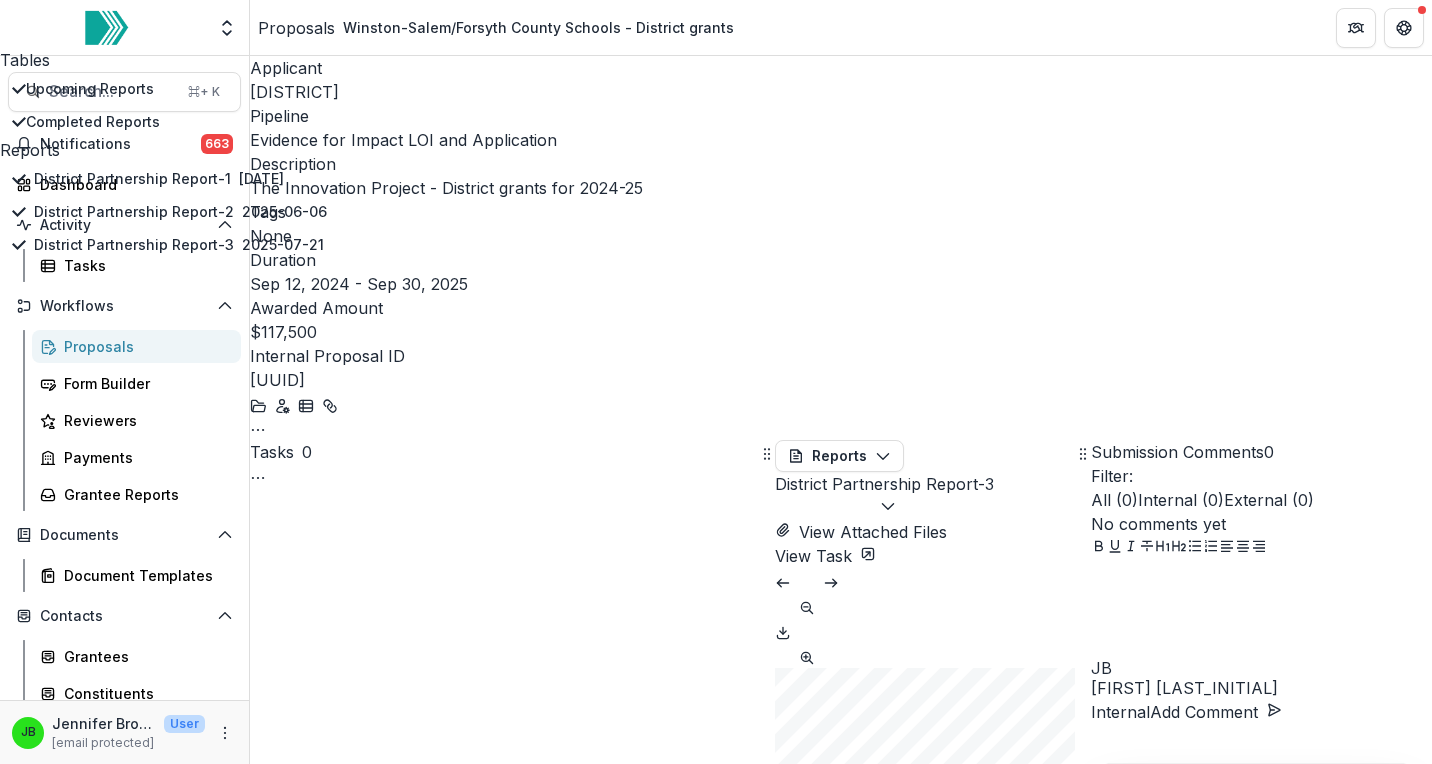 click on "District Partnership Report-3" at bounding box center [884, 496] 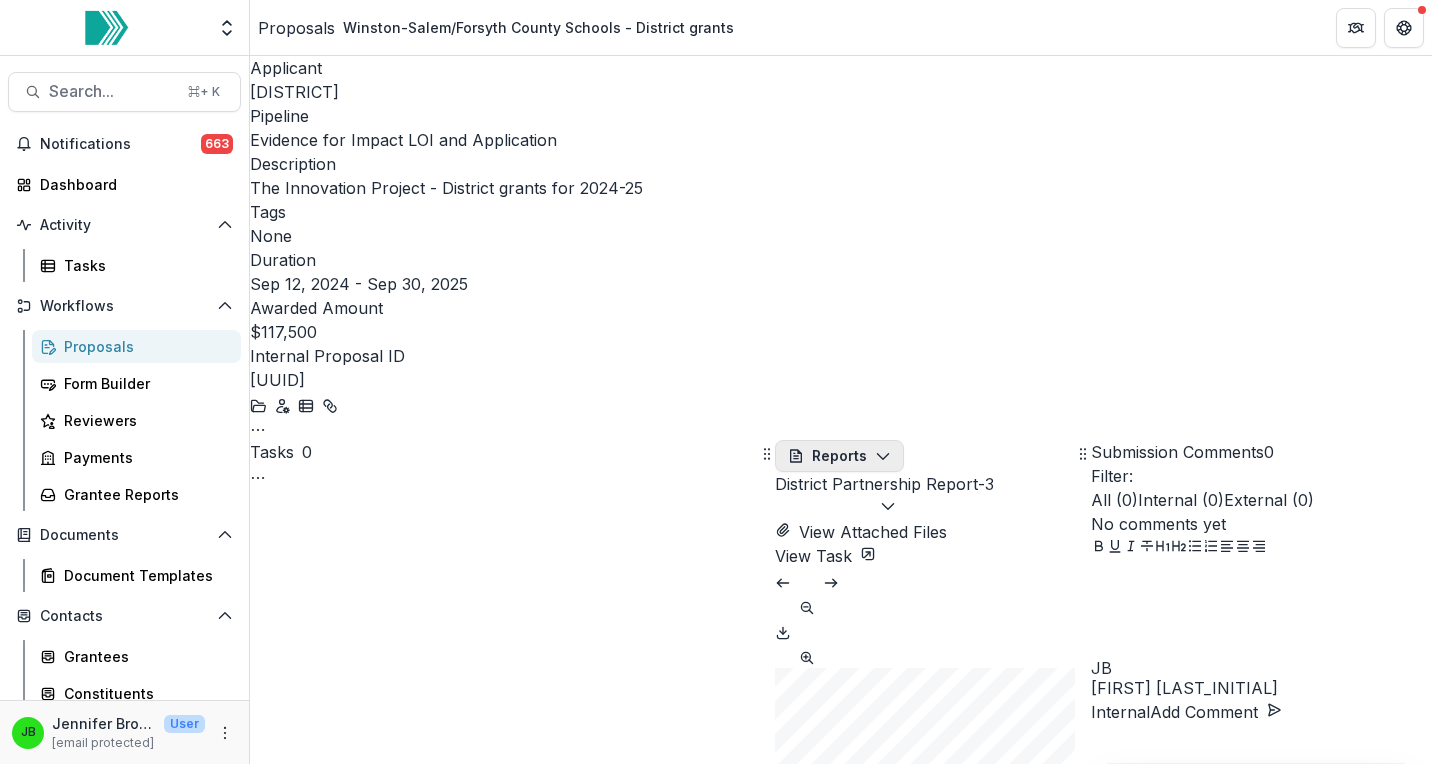 click on "Reports" at bounding box center (839, 456) 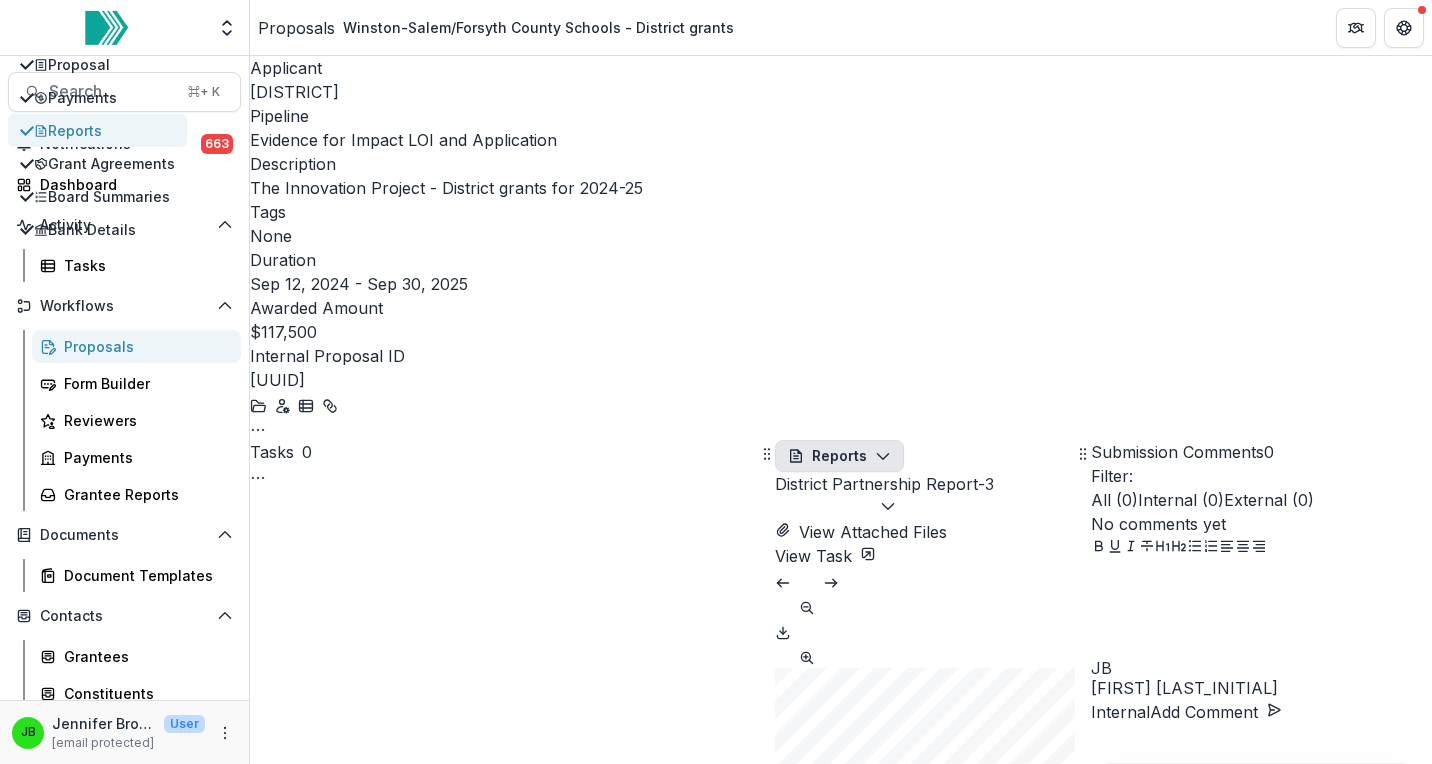 click on "Reports" at bounding box center (104, 130) 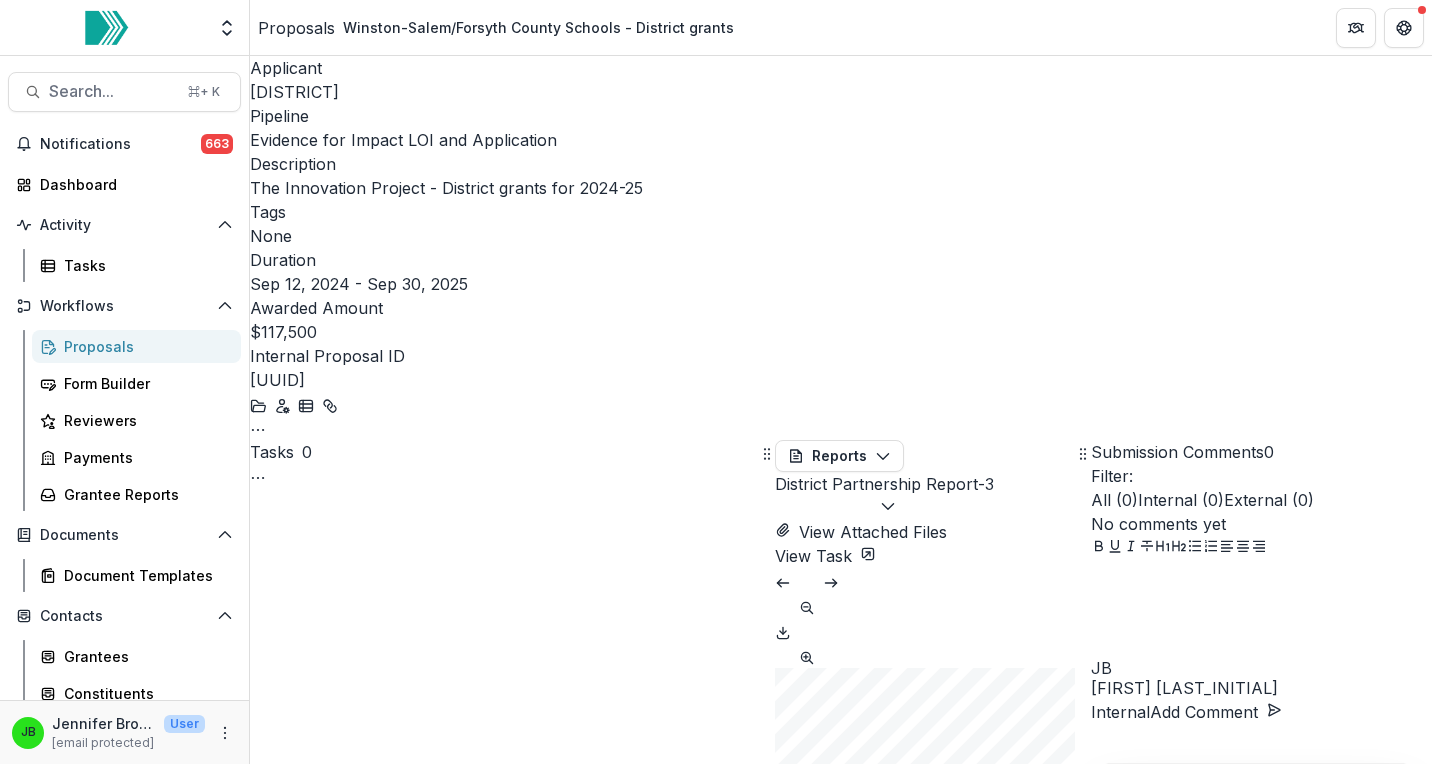 click on "District Partnership Report-3" at bounding box center (884, 496) 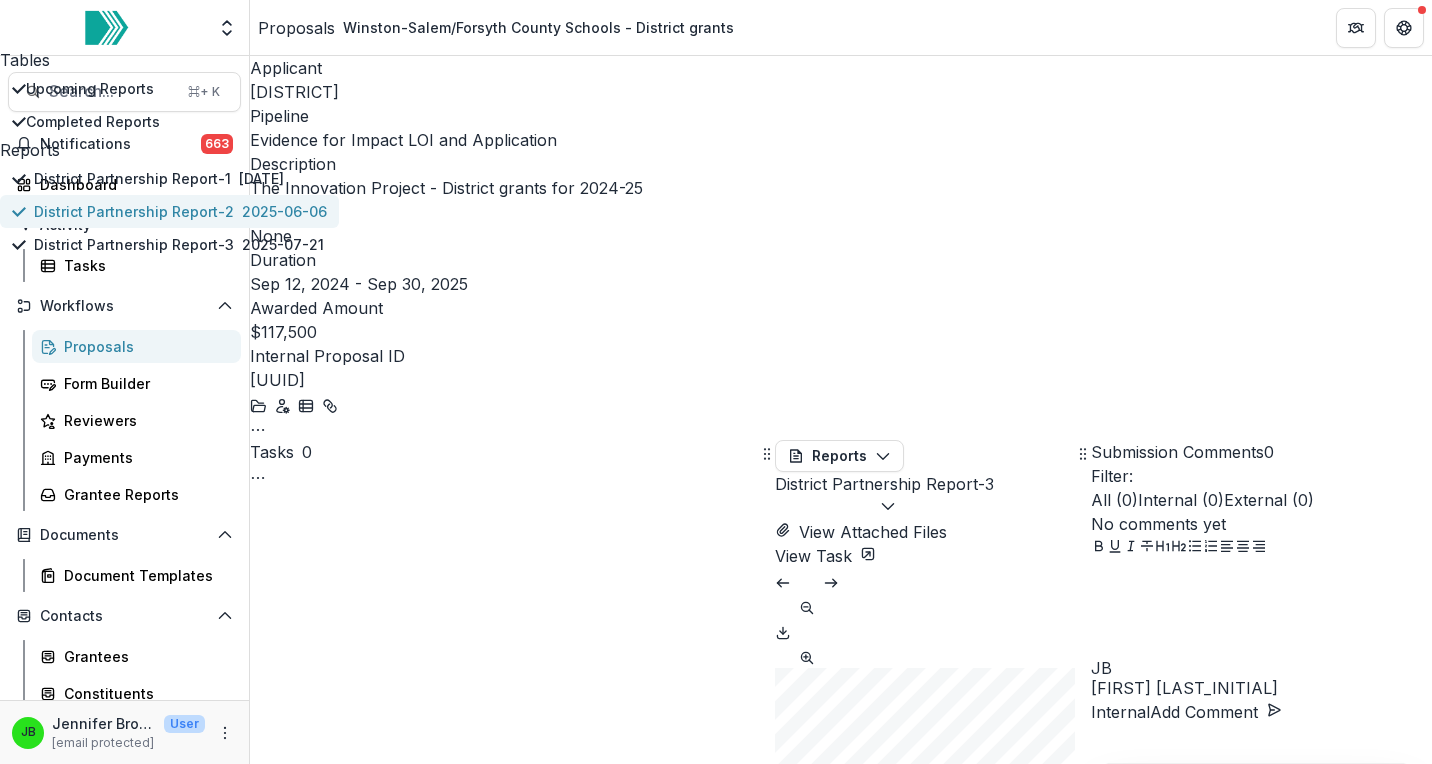 click on "District Partnership Report-2" at bounding box center (134, 211) 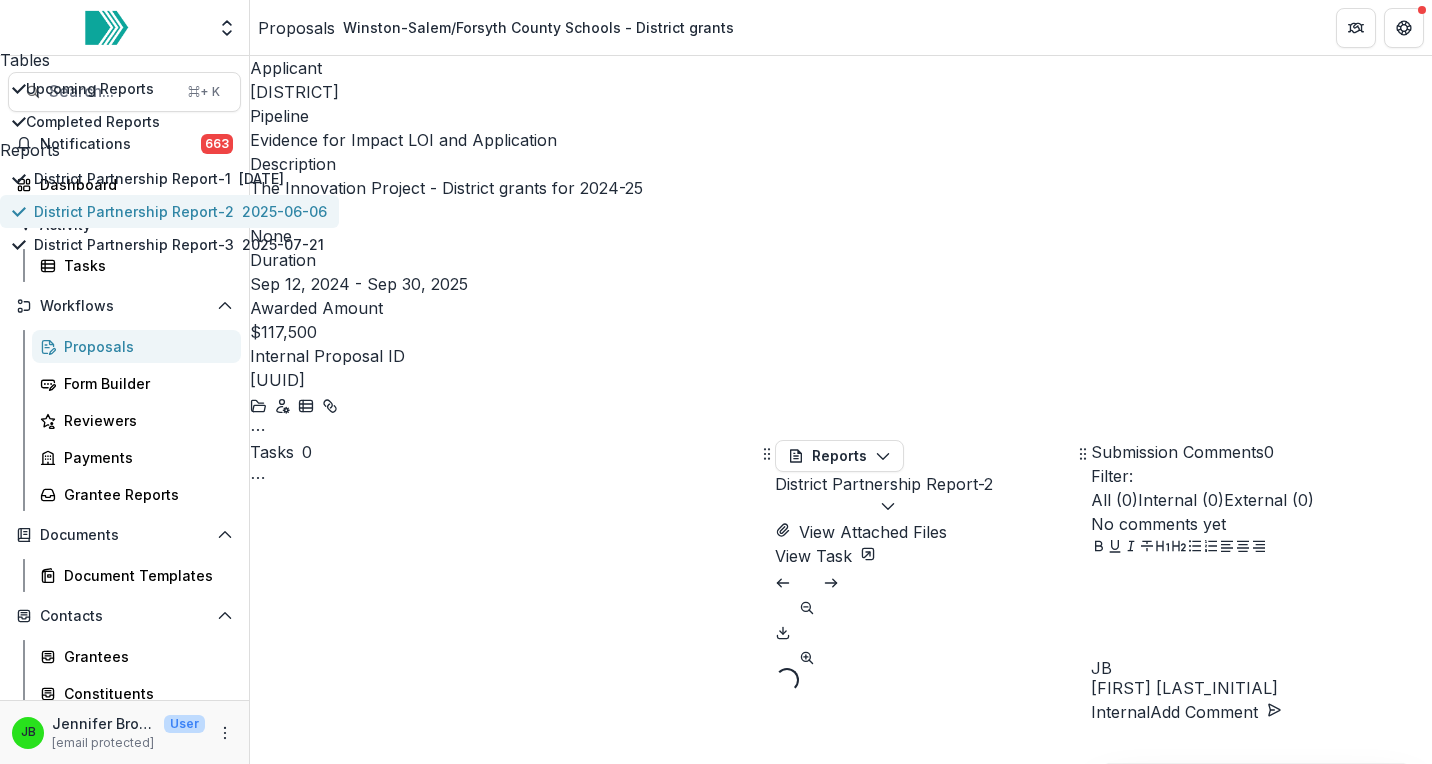 scroll, scrollTop: 0, scrollLeft: 0, axis: both 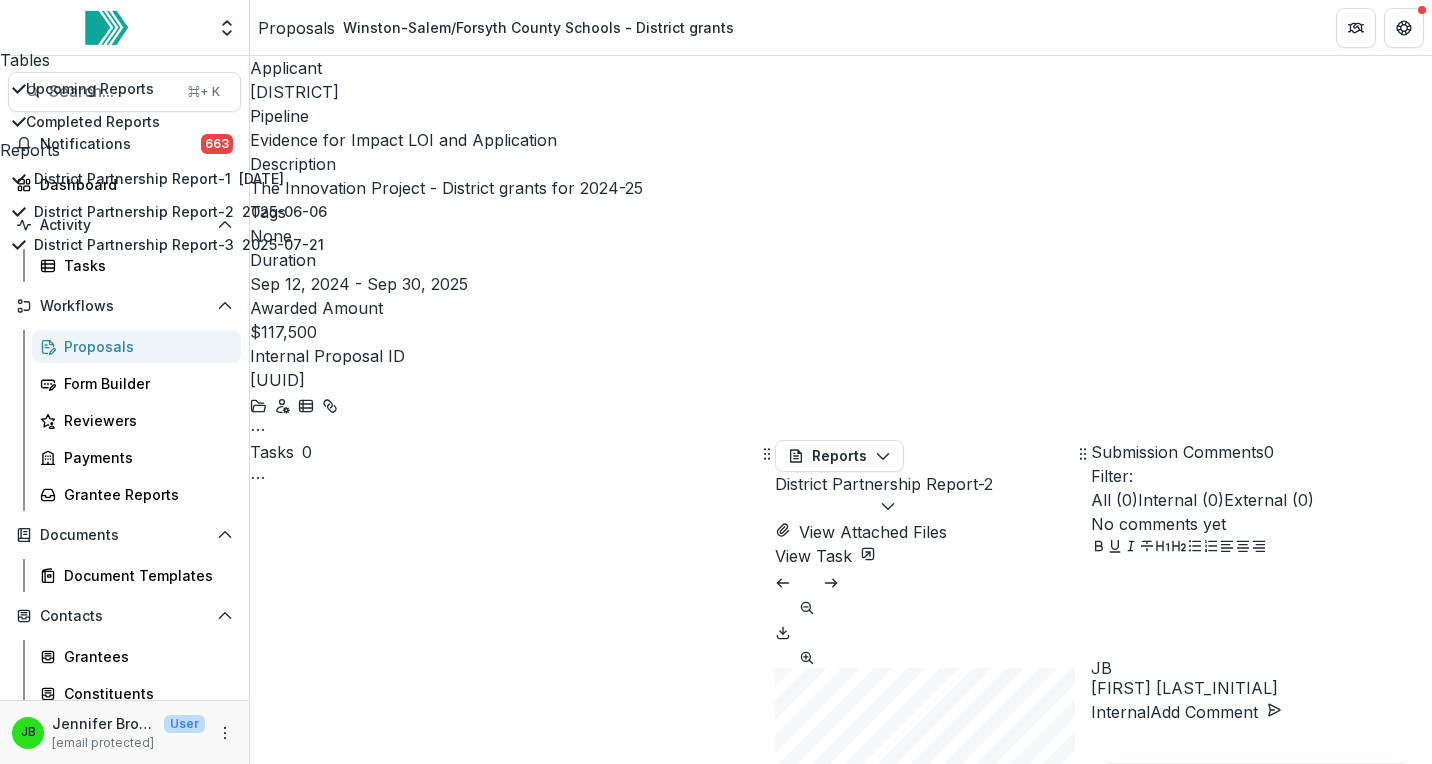 click on "Internal ( 0 )" at bounding box center [1181, 500] 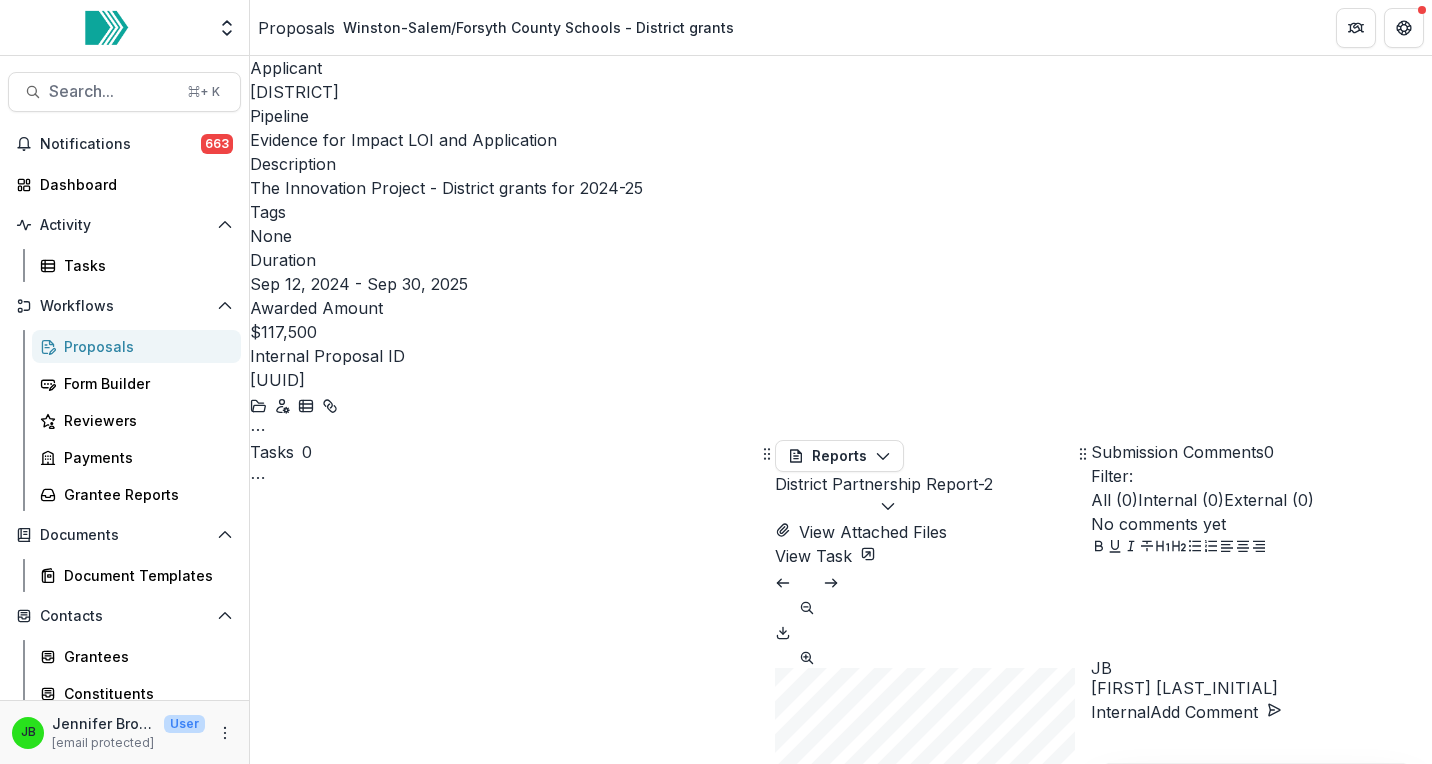 click on "External ( 0 )" at bounding box center [1269, 500] 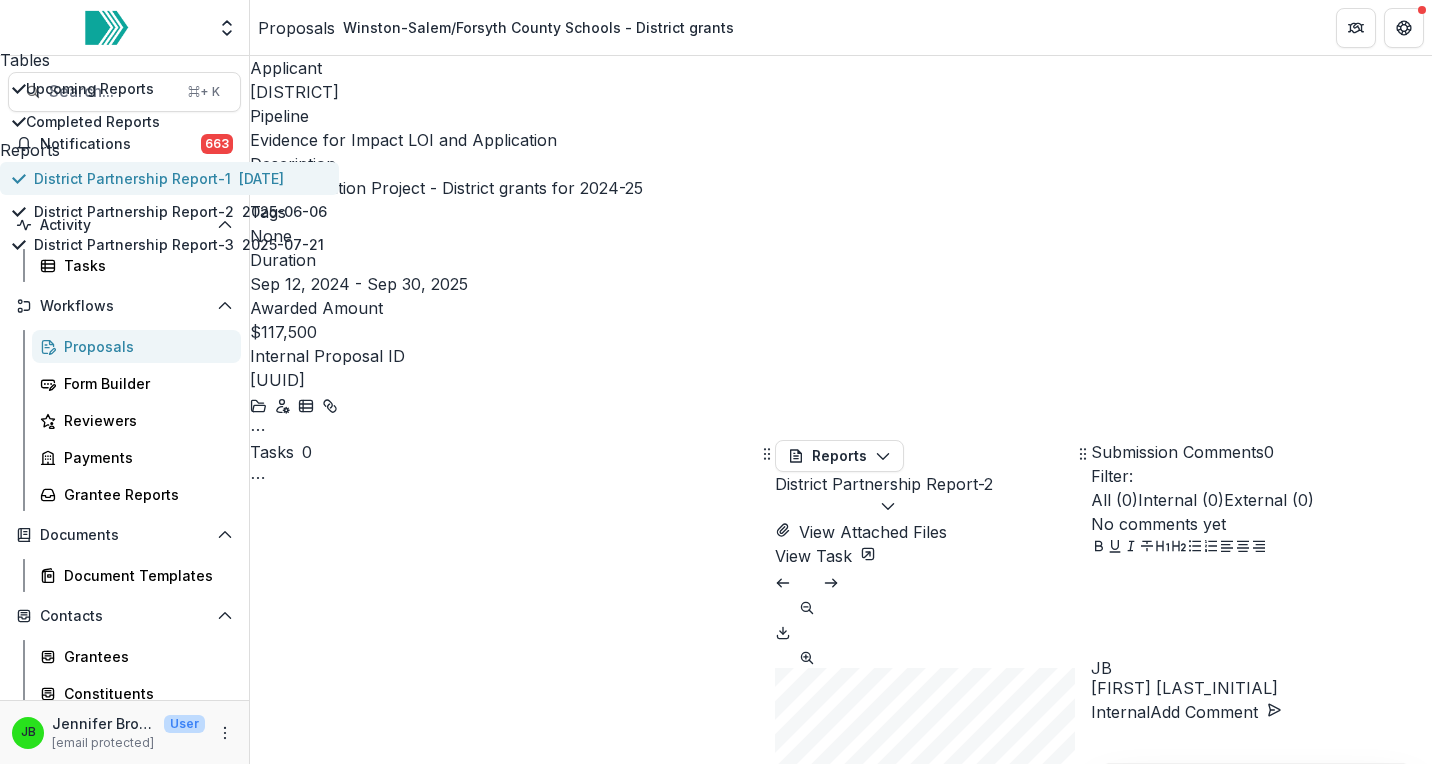 click on "District Partnership Report-1" at bounding box center (132, 178) 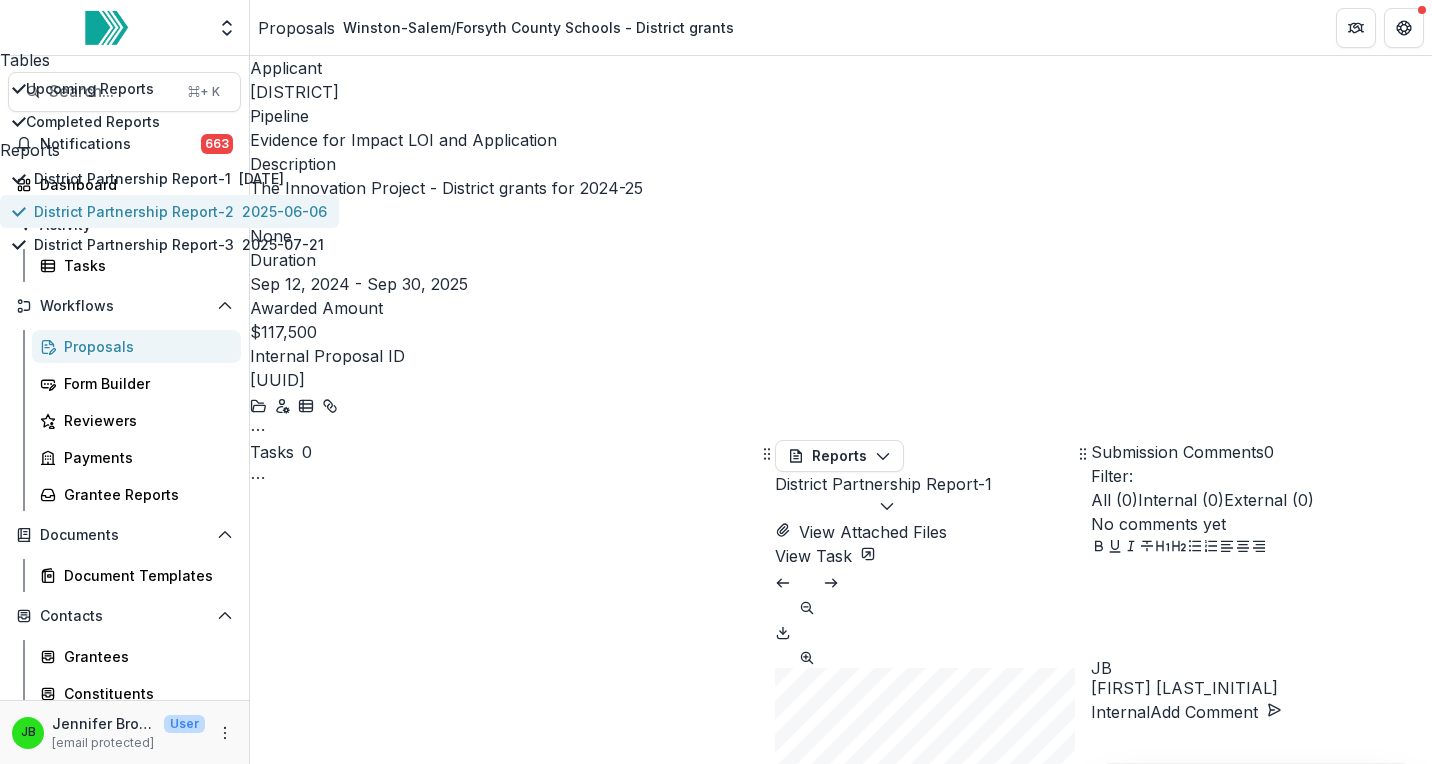 click on "District Partnership Report-2" at bounding box center [134, 211] 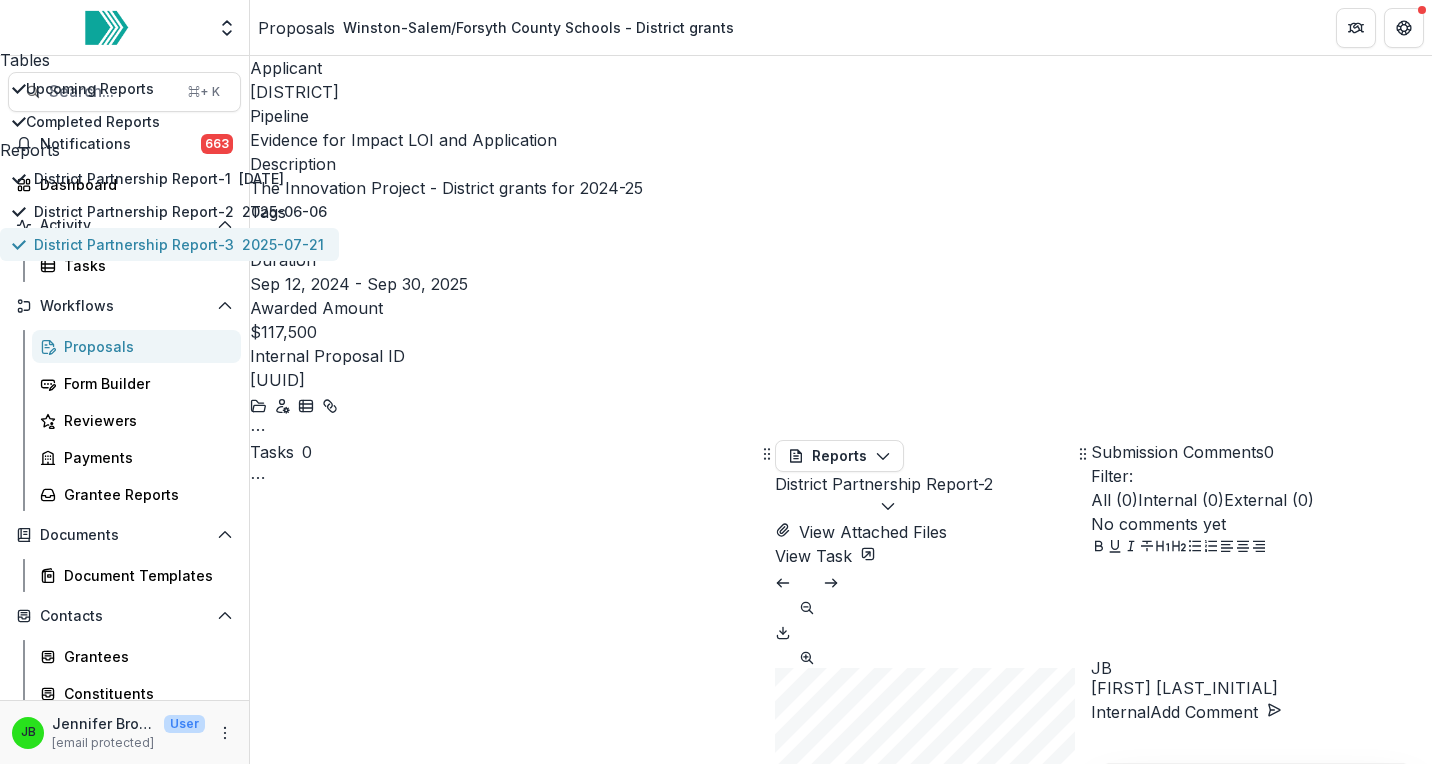 click on "District Partnership Report-3" at bounding box center (134, 244) 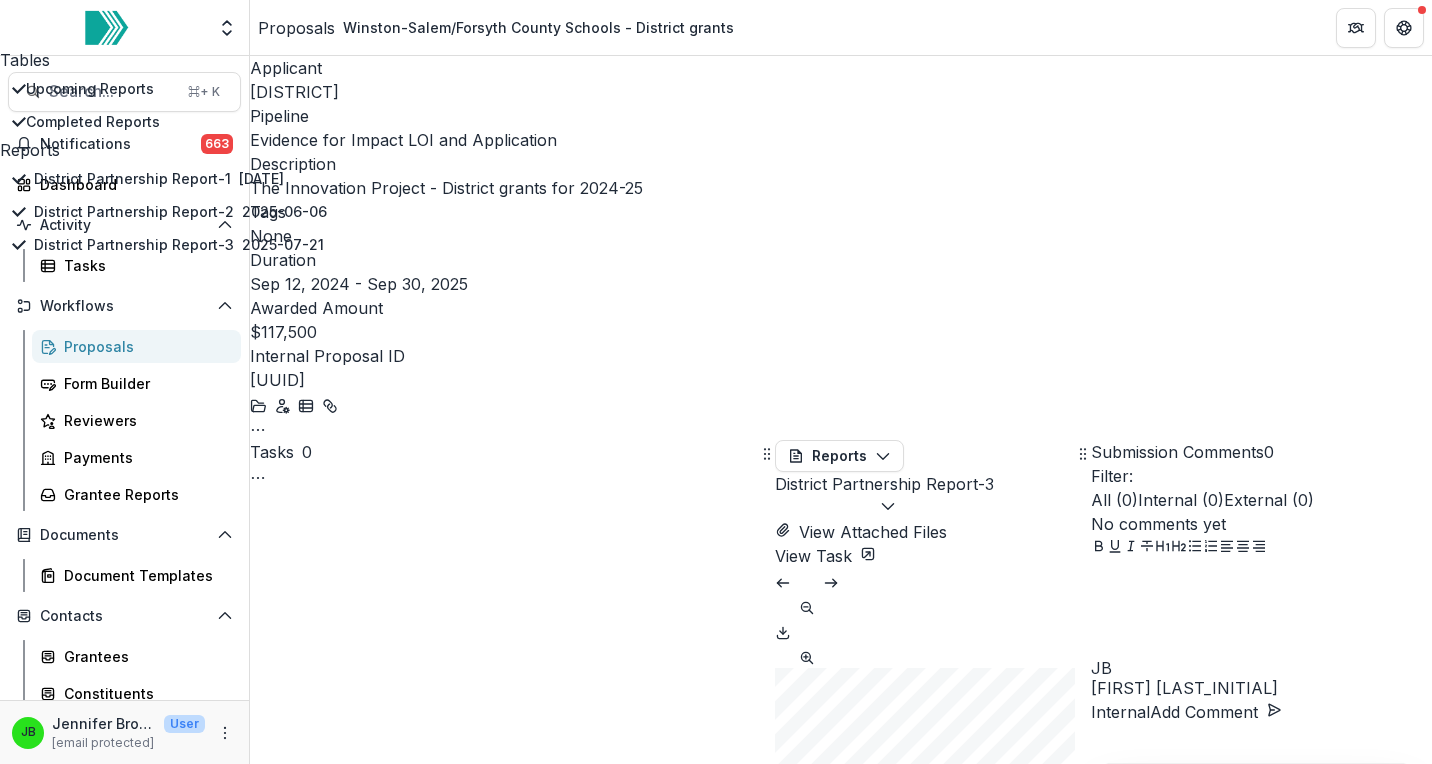 click on "External ( 0 )" at bounding box center (1269, 500) 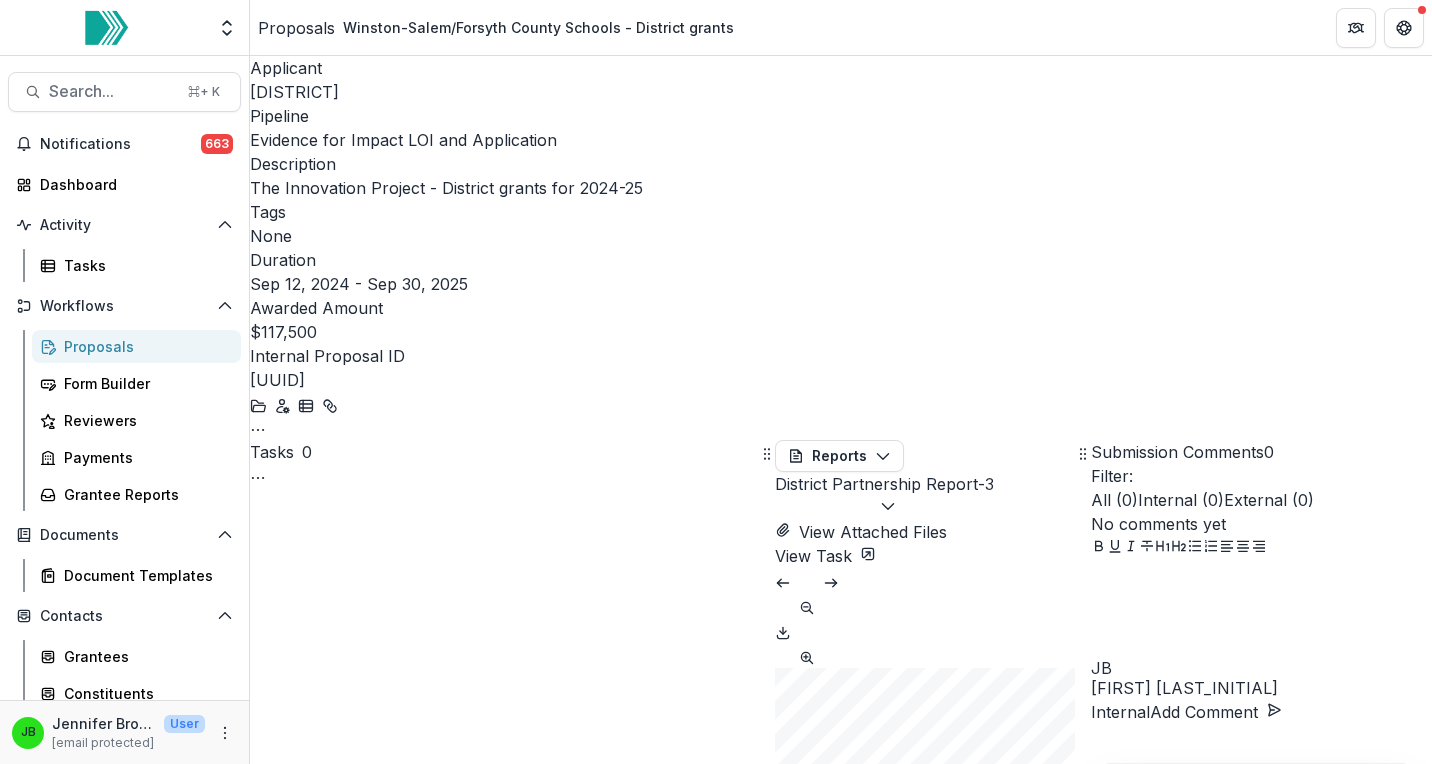 click on "Internal ( 0 )" at bounding box center (1181, 500) 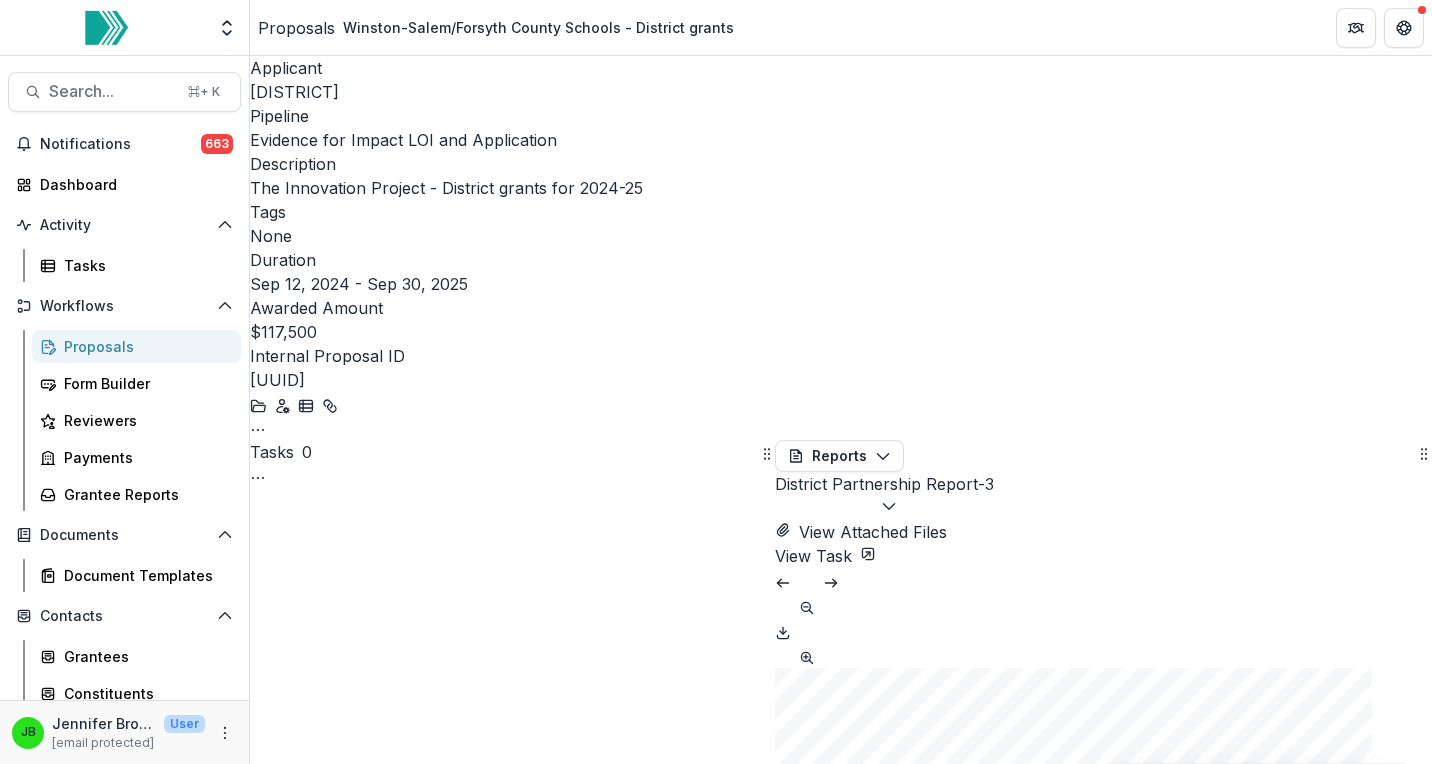 click on "Skip to content Team Settings Admin Settings Proposals Winston-Salem/Forsyth County Schools  - District grants Search... ⌘  + K Notifications 663 Dashboard Activity Tasks Workflows Proposals Form Builder Reviewers Payments Grantee Reports Documents Document Templates Contacts Grantees Constituents Communications Data & Reporting Dashboard Advanced Analytics Data Report JB Jennifer Bronson User jennifer.bronson@accelerate.us Applicant Winston-Salem/Forsyth County Schools  Pipeline Evidence for Impact LOI and Application Description The Innovation Project - District grants for 2024-25 Description The Innovation Project - District grants for 2024-25 Tags None All tags Duration Sep 12, 2024   -   Sep 30, 2025 Awarded Amount $117,500 Internal Proposal ID 404e933d-4110-475b-a096-4130e834001e Edit Details Change History Key Milestones Change Pipeline Archive Delete Proposal Tasks 0 Show Cancelled Tasks LOI Draft Move here LOI Submitted Move here LOI Review Move here LOI Third Review Move here Invited to Apply *" at bounding box center (716, 382) 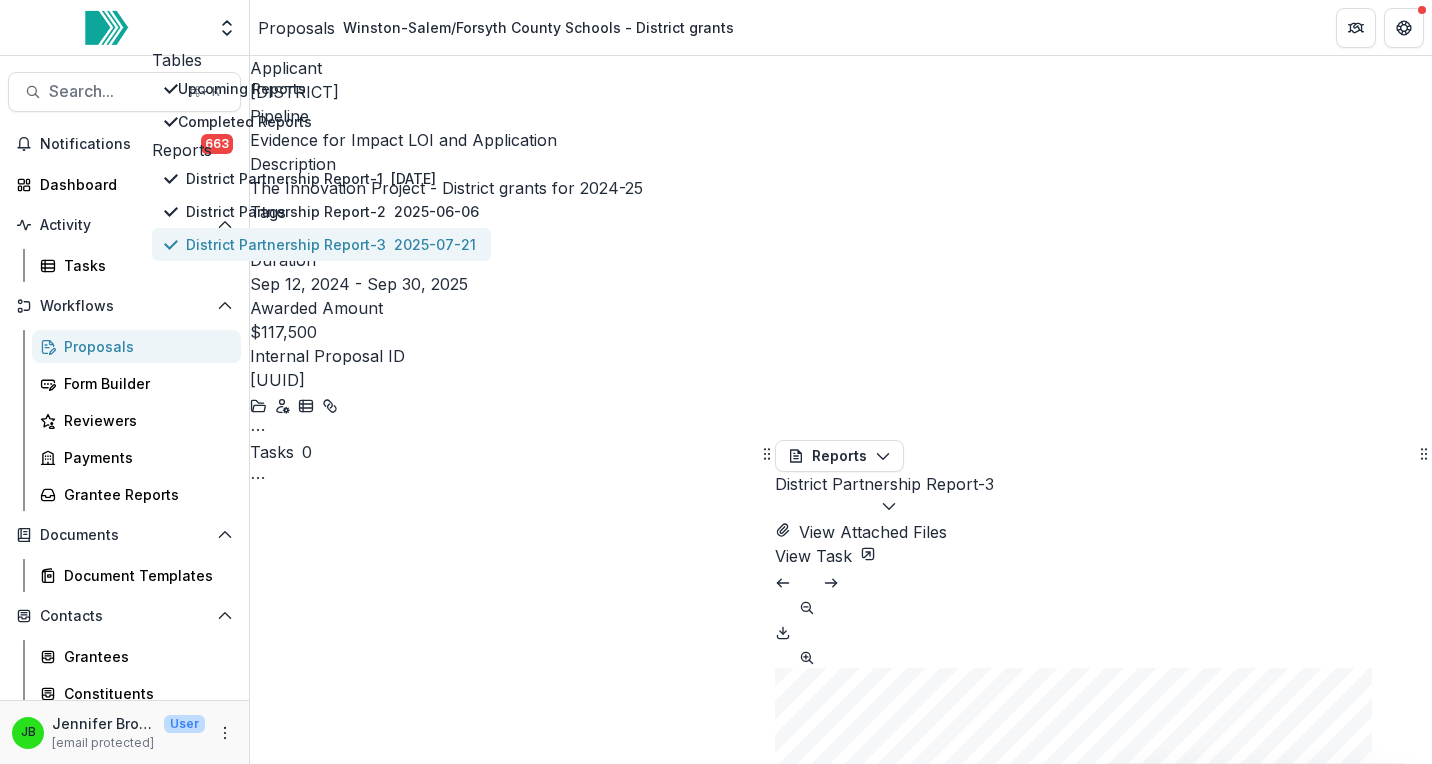 click on "District Partnership Report-3" at bounding box center (286, 244) 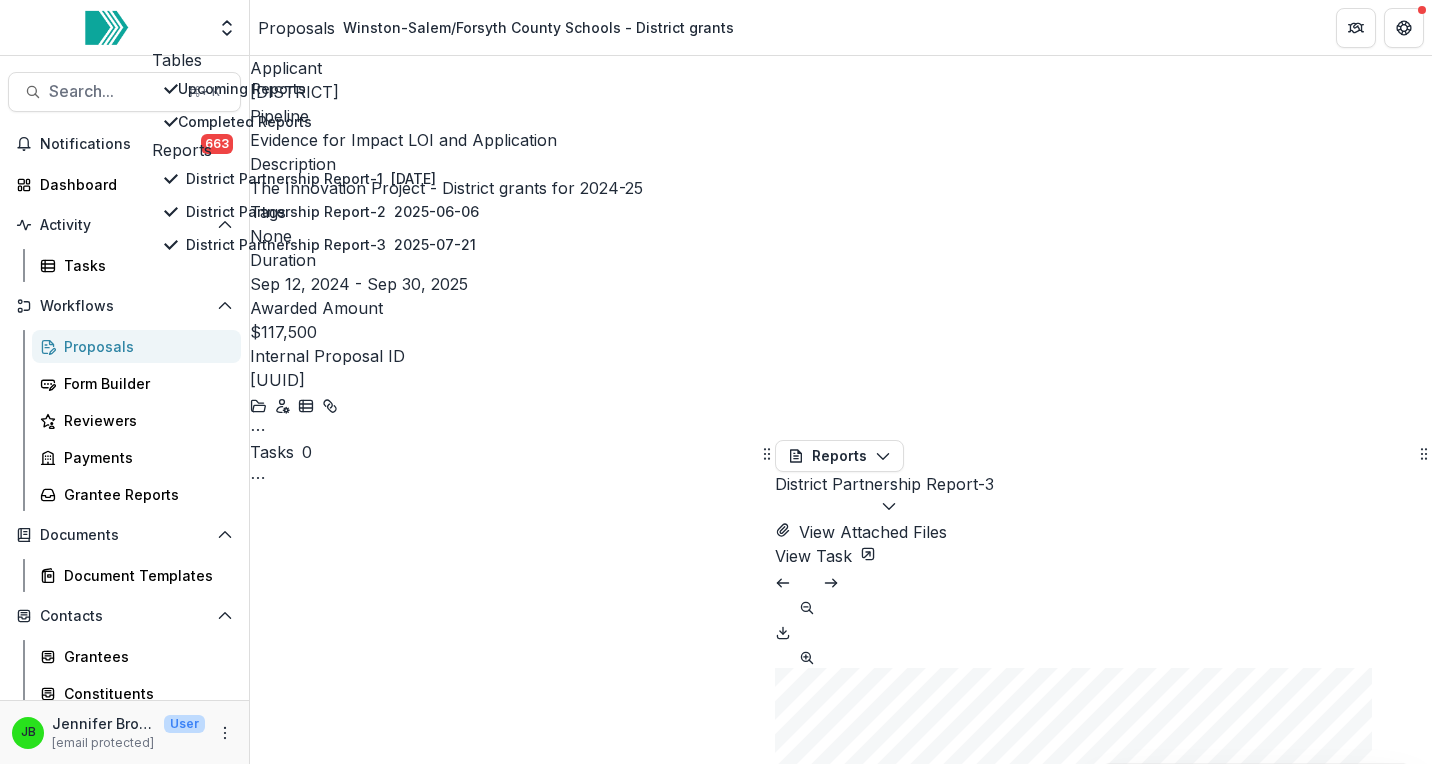 click on "1. 2. 3. 4. 5. Submission Responses District Partnership Reporting In this update: Obtain District Information Implementation Progress Impact Metrics Narrative Responses Looking Ahead 1.0 Obtain District Information District Name: Winston-Salem/Forsyth County Schools Primary Contact Name Velvet Simington Primary Contact Email vsimingt@wsfcs.k12.nc.us 1.1 Implementation Progress Goal: Describe progress in embedding high-dosage tutoring as a core district intervention this reporting period. Program Reach Total number of students receiving tutoring in the district: [number] 1005 Percentage of total student population receiving tutoring: [number]% 2 Breakdown of number of students receiving tutoring: Total # receiving tutoring   # receiving Math tutoring   # receiving ELA tutoring Pre-K K   38   38 1   255   43   212 2   156   31   125 3   127   31   96 4   10   10 5   10   10 6   25   25 7   25   25" at bounding box center (1073, 1090) 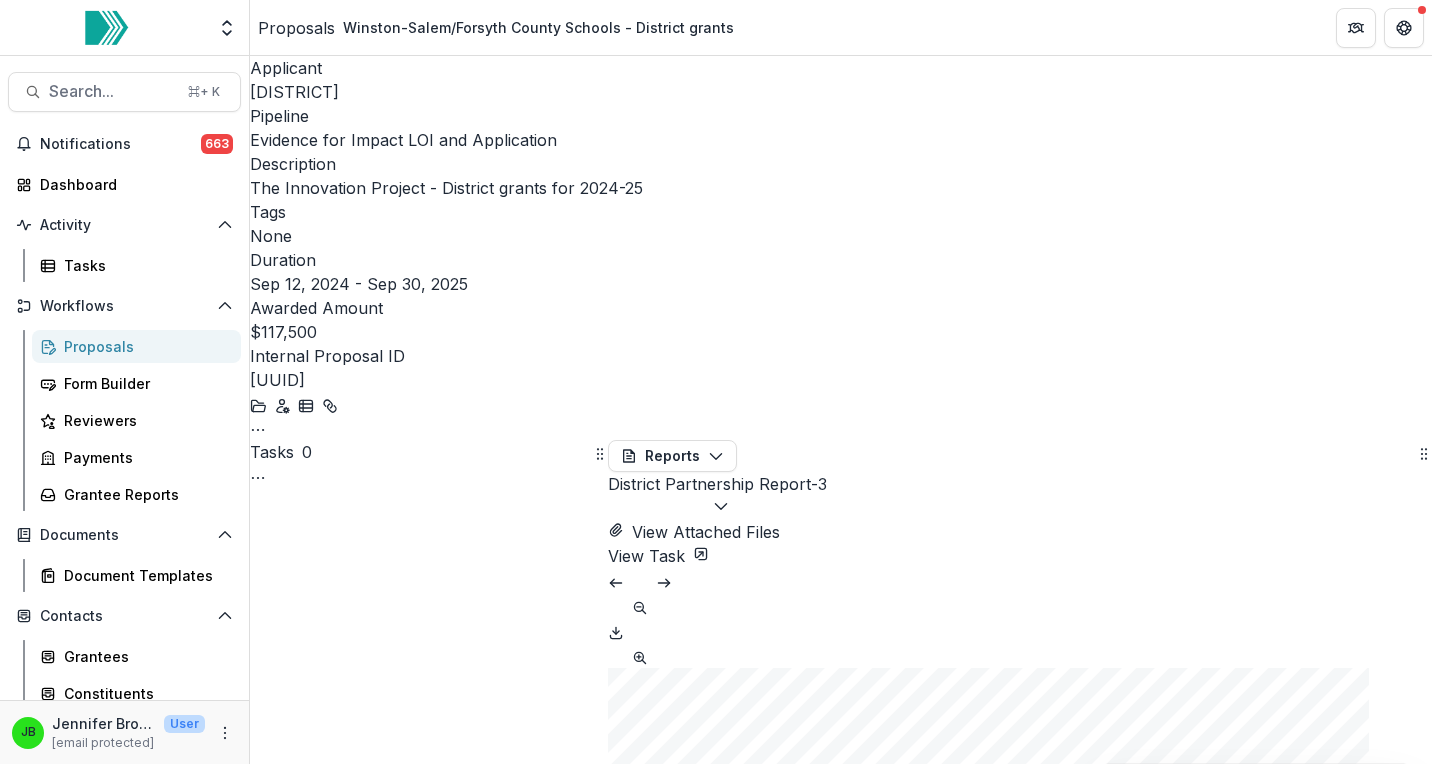 click on "Tasks 0 Show Cancelled Tasks LOI Draft Move here LOI Submitted Move here LOI Review Move here LOI Third Review Move here Invited to Apply Move here Application Submitted Move here Invitation to Interview Move here LOI Decline Move here Team Review Move here Committee Review Move here Portfolio Review Move here Approved Move here Grantmaking Milestones Available Move here Grantmaking Milestones Submitted Move here Payment Schedule Move here Grant Agreement Generation Move here Declined Move here Onboarding Email Move here Agreement Signature Move here Previous Stages Collapse Previous 19 Stages Awarded Reports Proposal Payments Reports Grant Agreements Board Summaries Bank Details District Partnership Report-3 Tables Upcoming Reports Completed Reports Reports District Partnership Report-1 2025-04-25 District Partnership Report-2 2025-06-06 District Partnership Report-3 2025-07-21 View Attached Files View Task * *** Page: 3 District Partnership Report-3 sessions during designated intervention periods." at bounding box center [841, 9629] 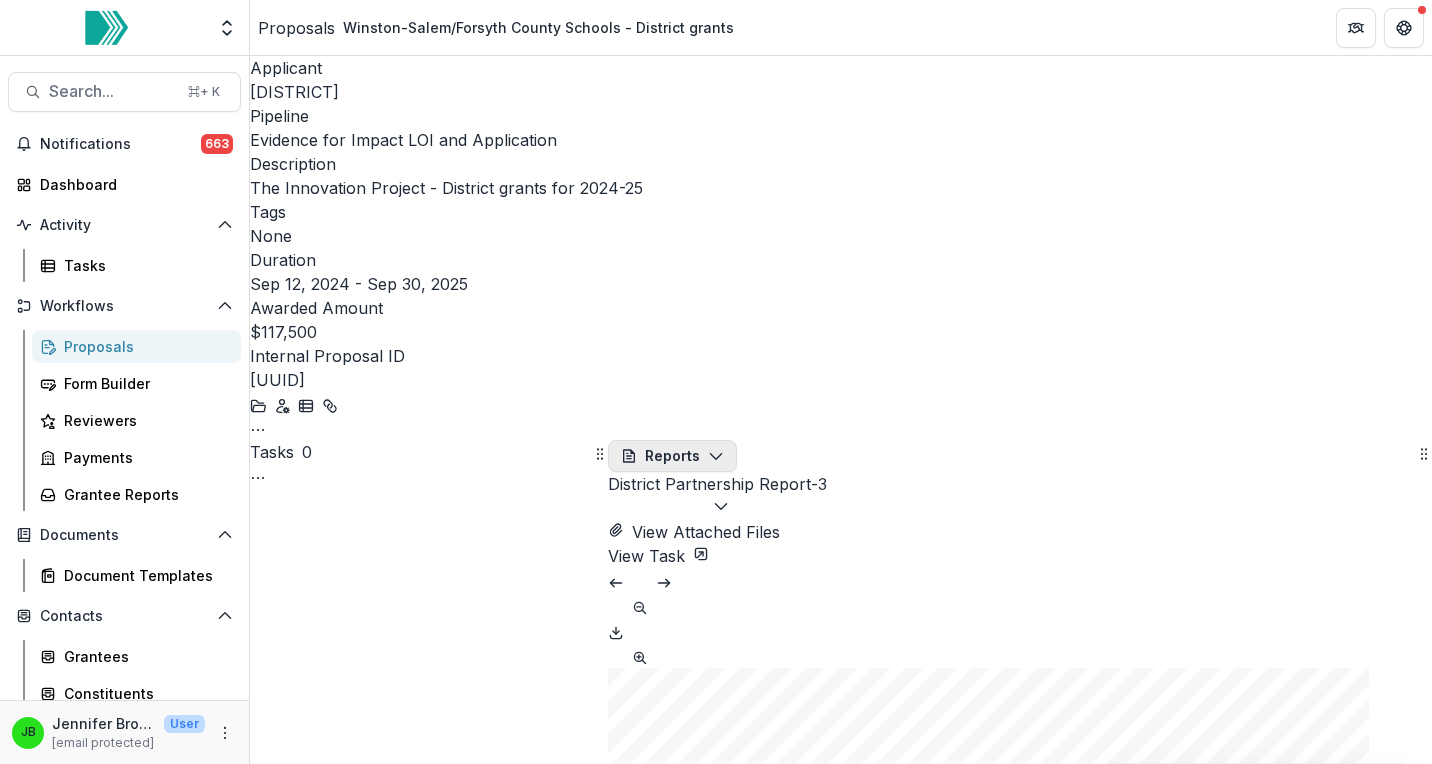 click on "Reports" at bounding box center [672, 456] 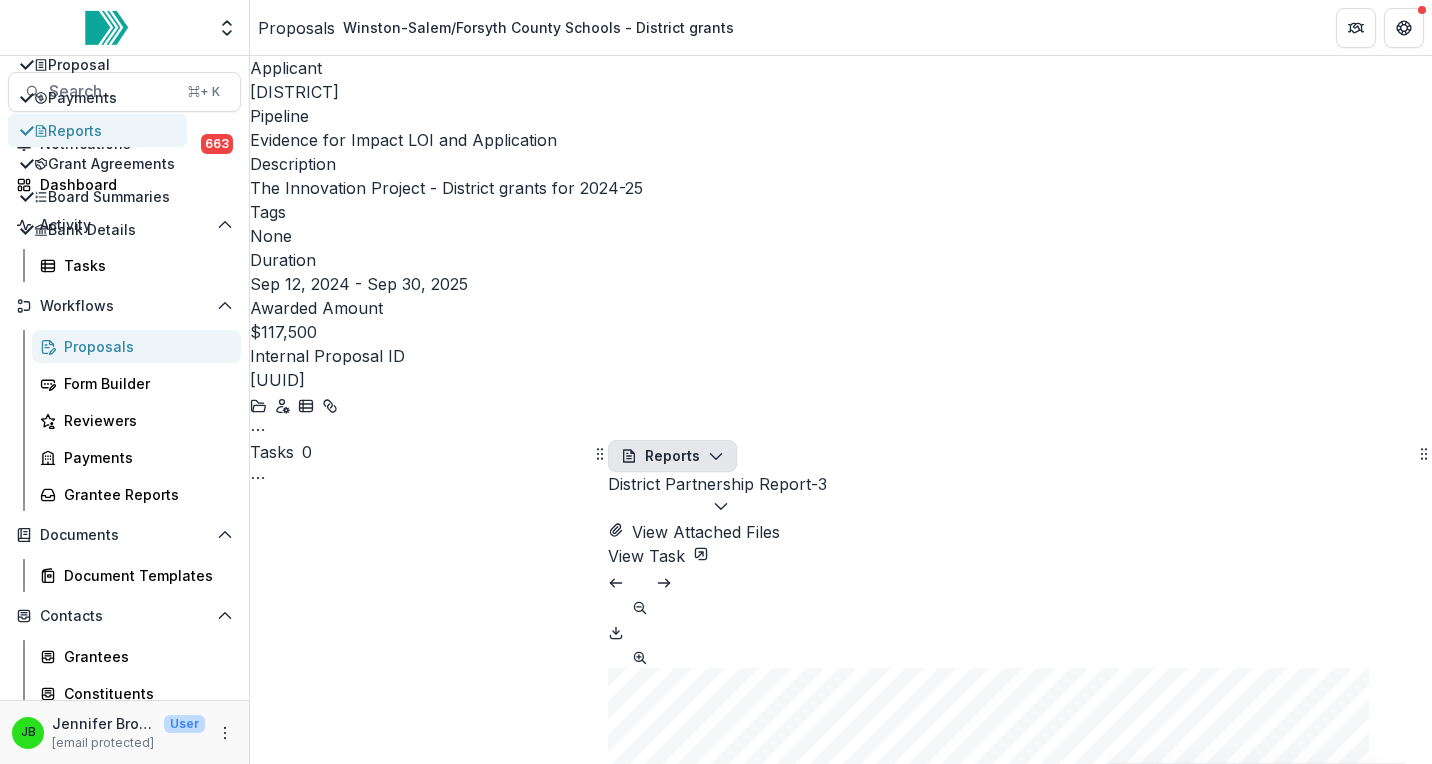 click on "Reports" at bounding box center [104, 130] 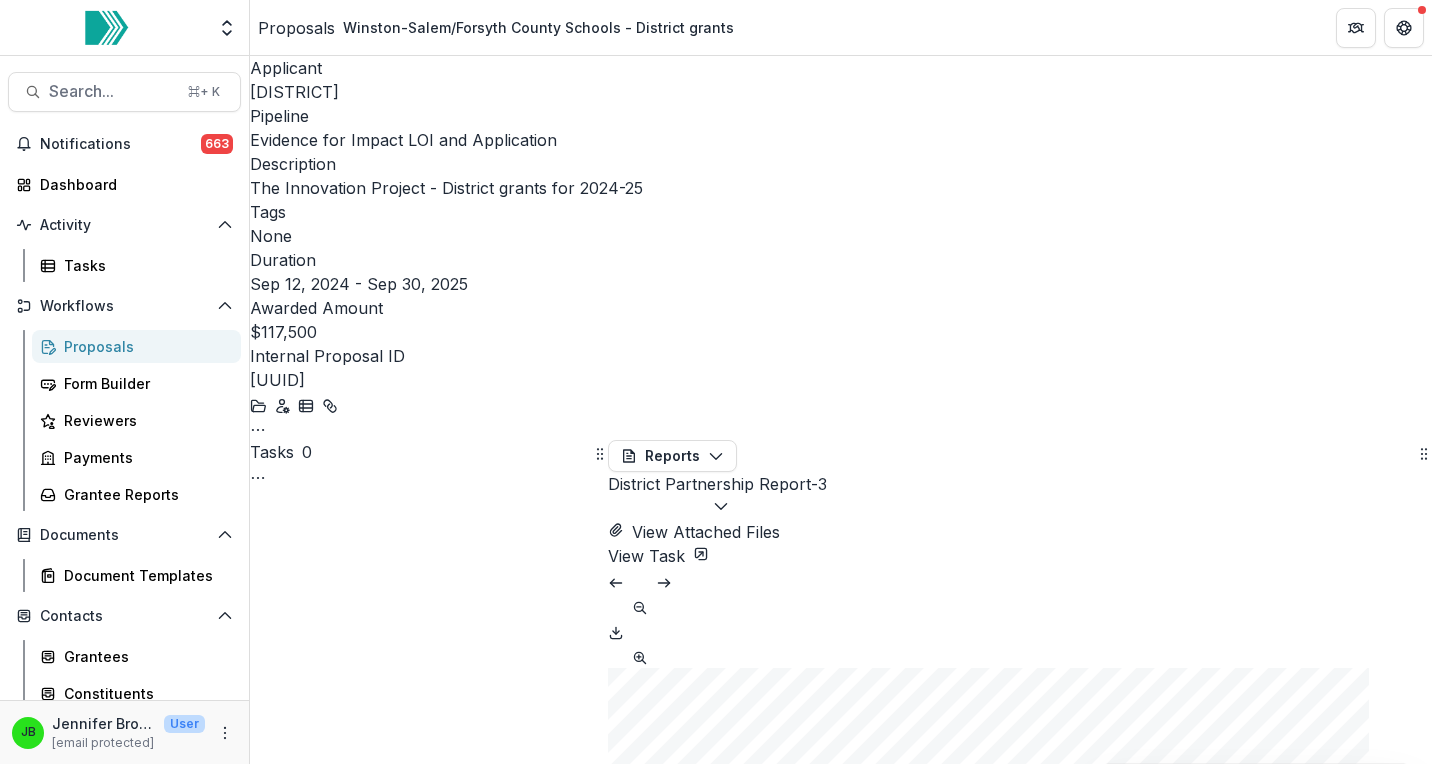 click on "District Partnership Report-3" at bounding box center (717, 496) 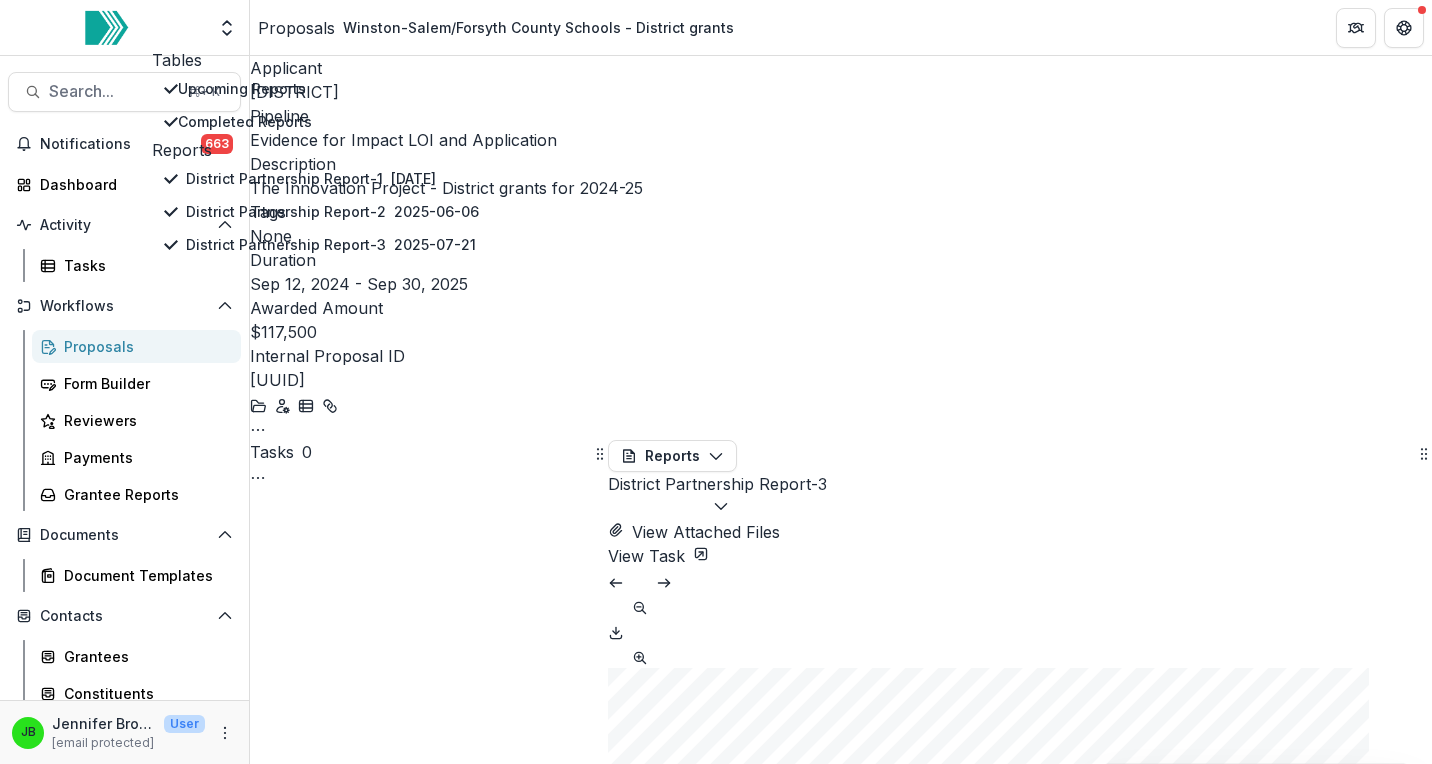 click on "District Partnership Report-3" at bounding box center [717, 496] 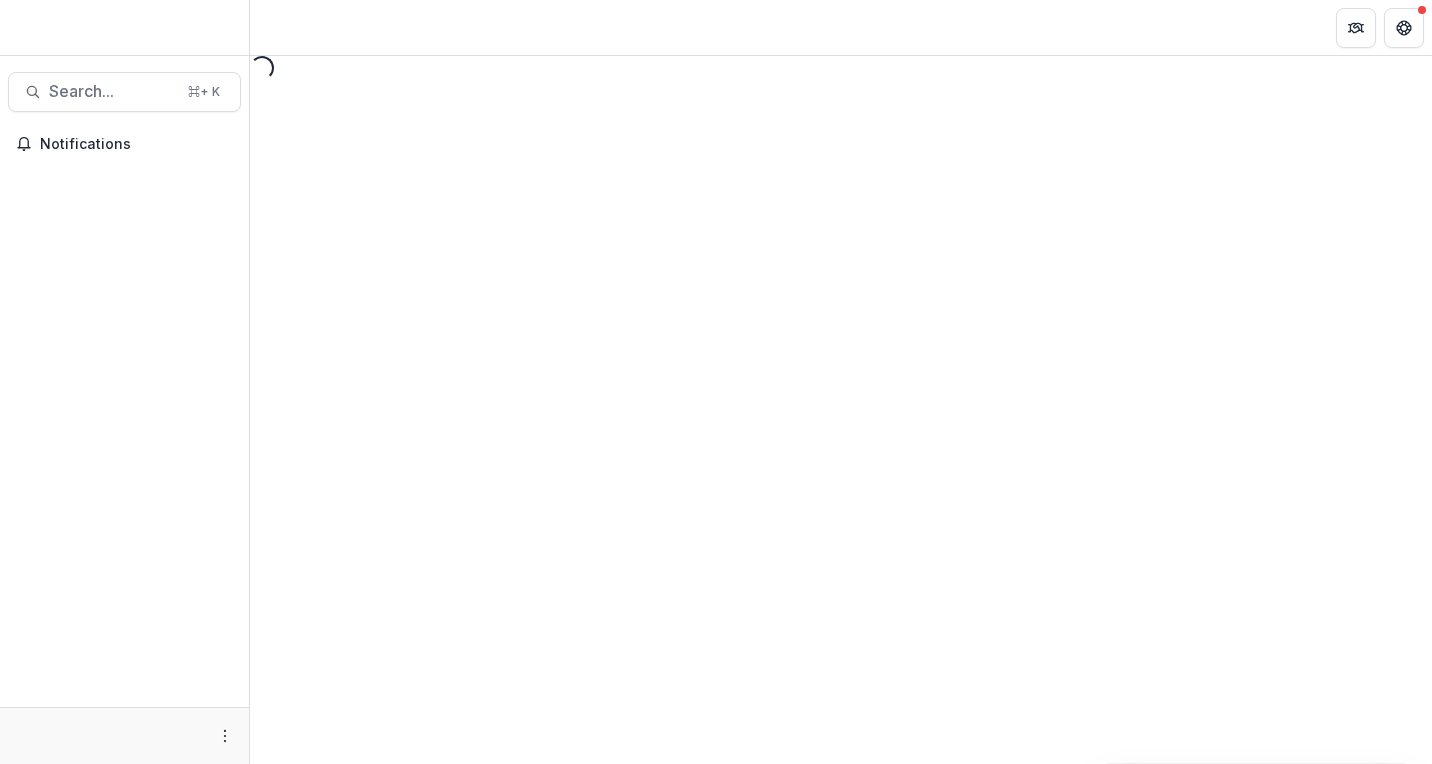 scroll, scrollTop: 0, scrollLeft: 0, axis: both 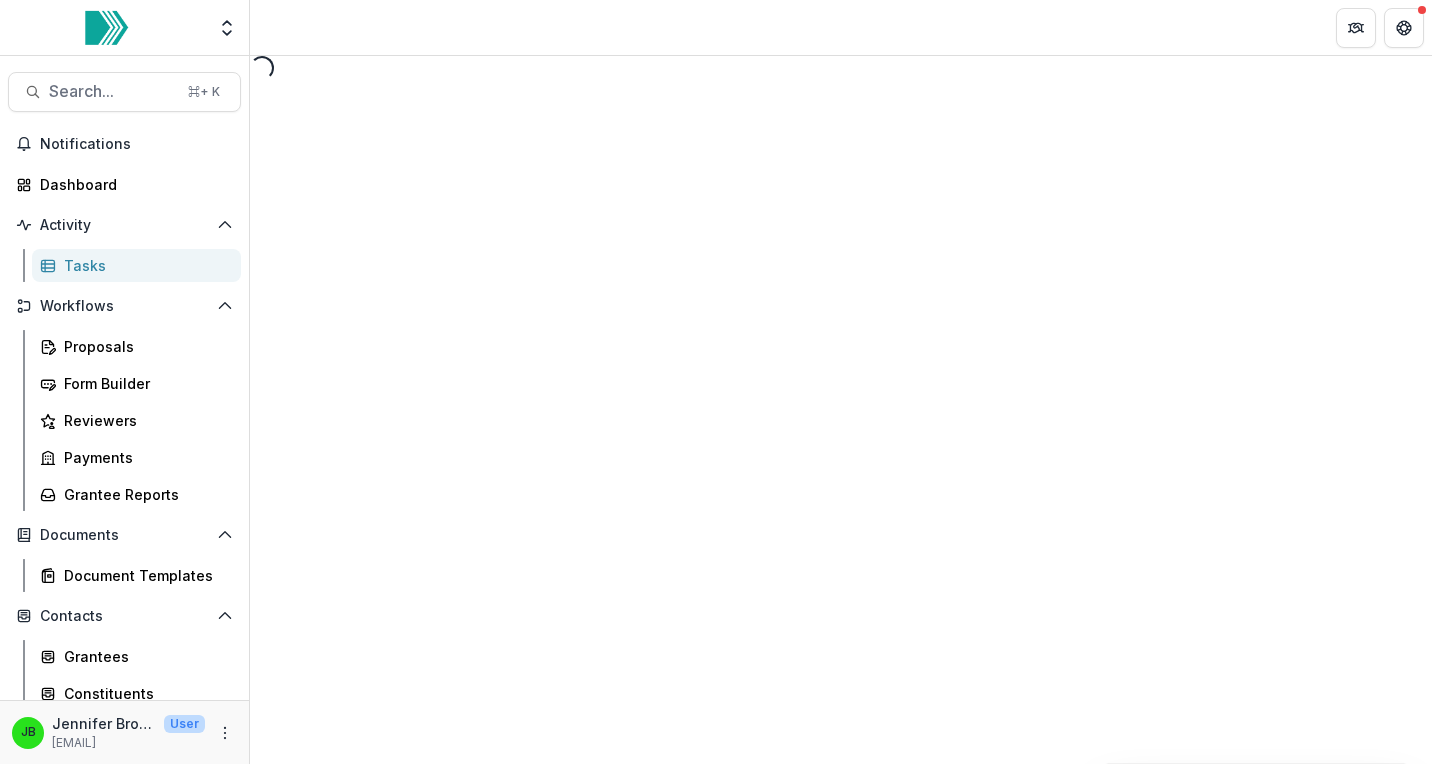 select on "********" 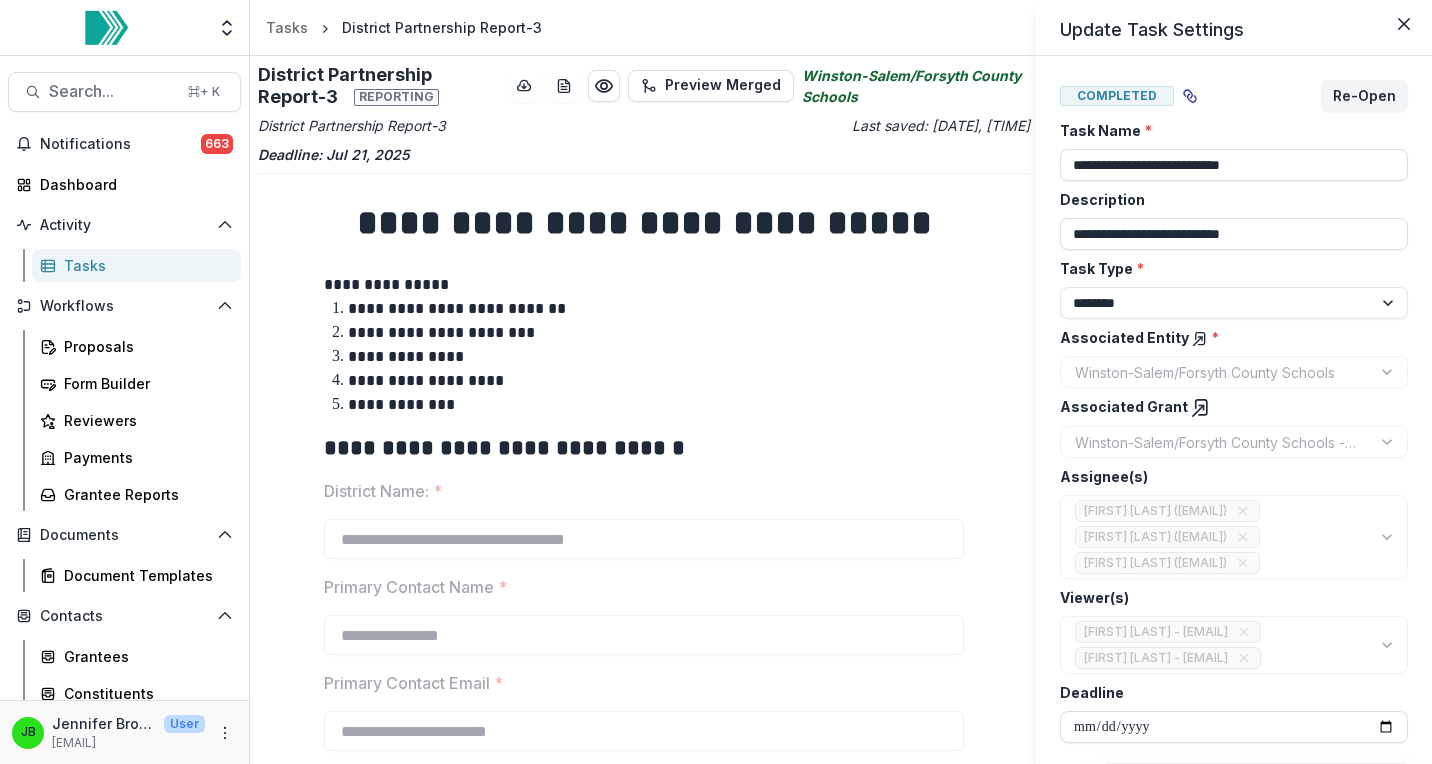 scroll, scrollTop: 48, scrollLeft: 0, axis: vertical 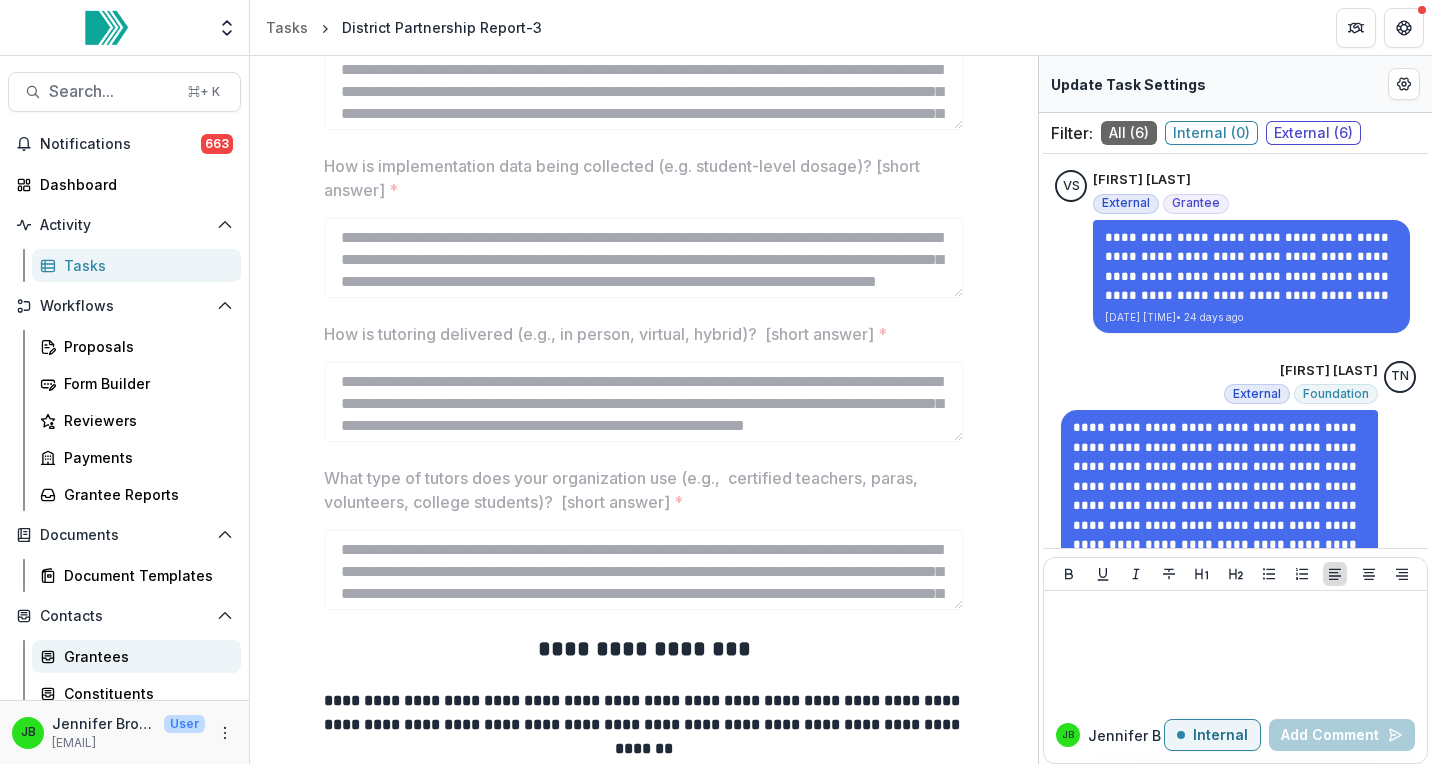 click on "Grantees" at bounding box center [144, 656] 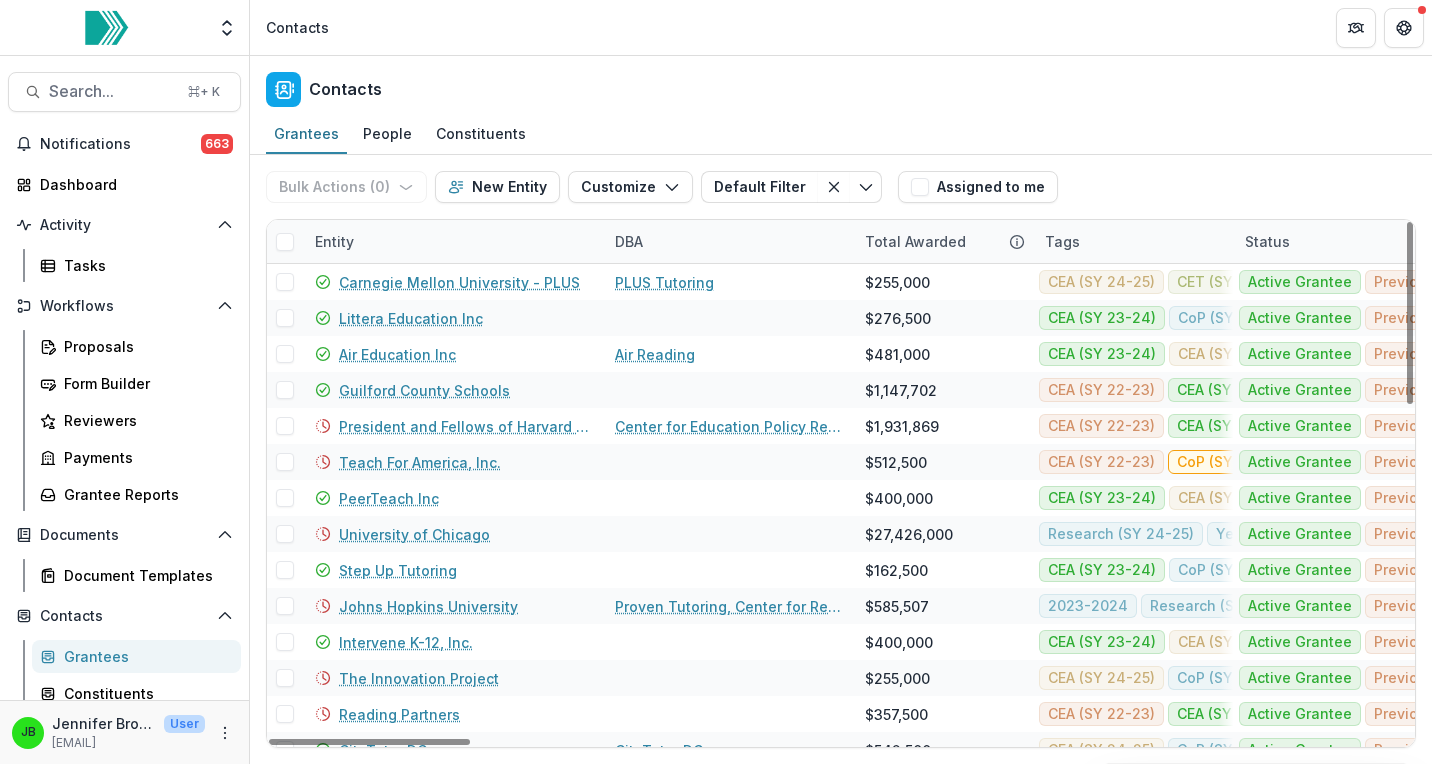 click on "Entity" at bounding box center [334, 241] 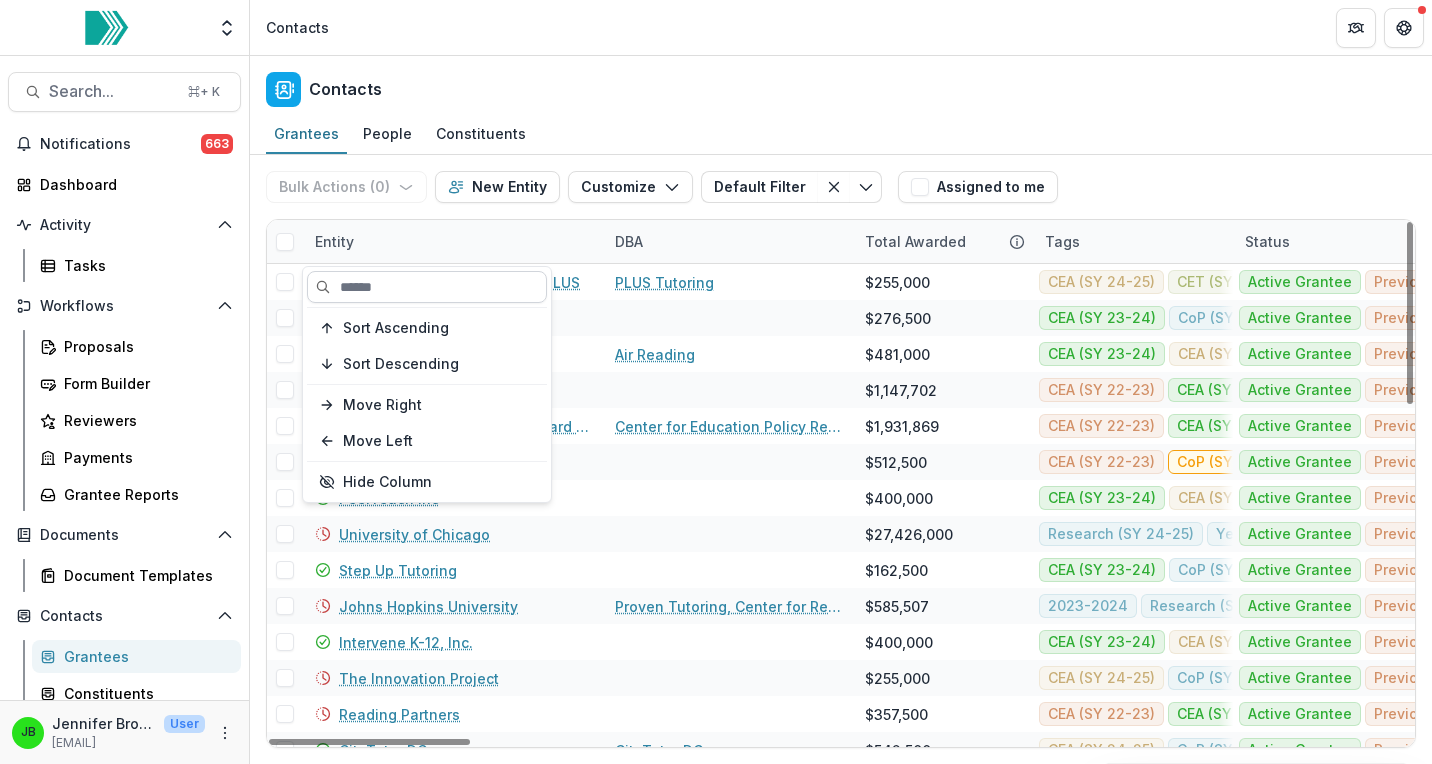 click at bounding box center (427, 287) 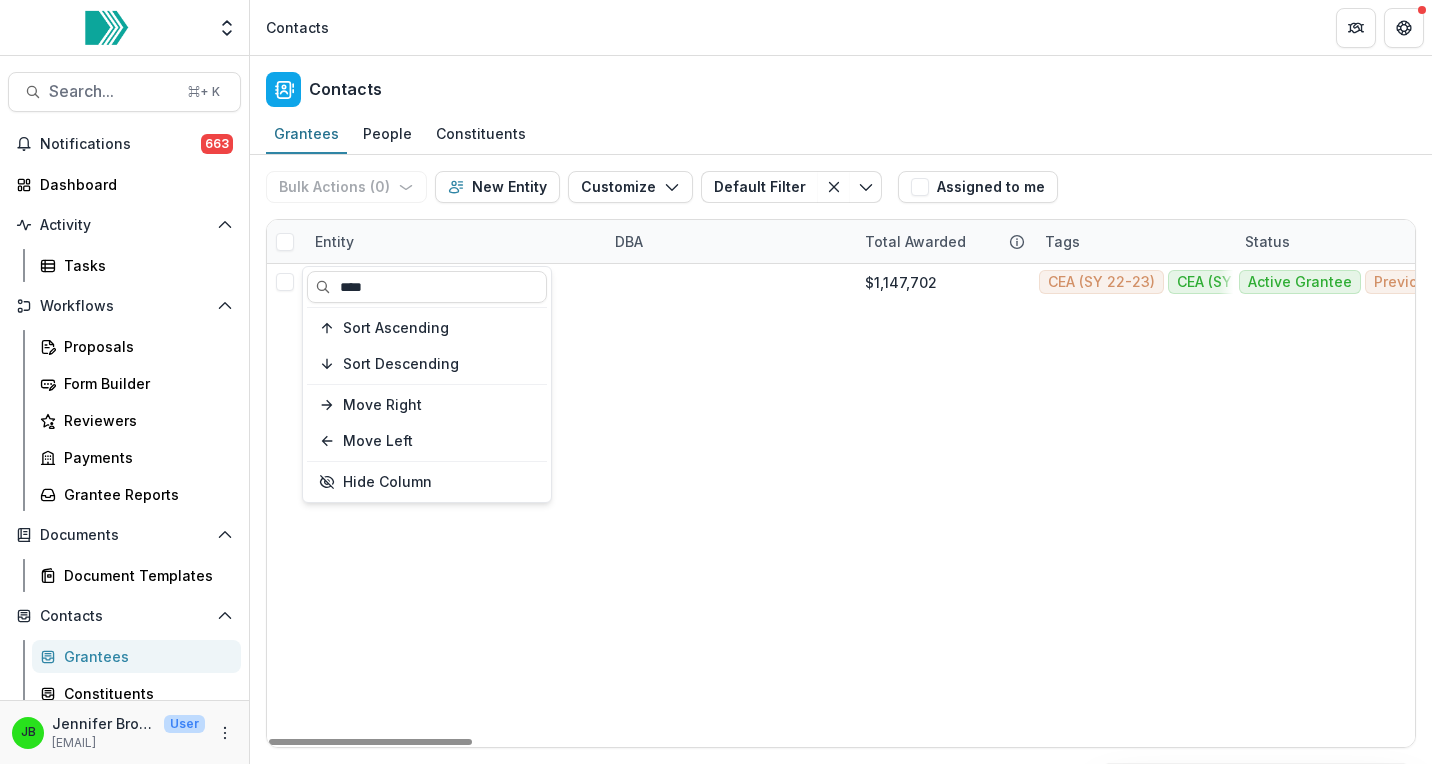 type on "****" 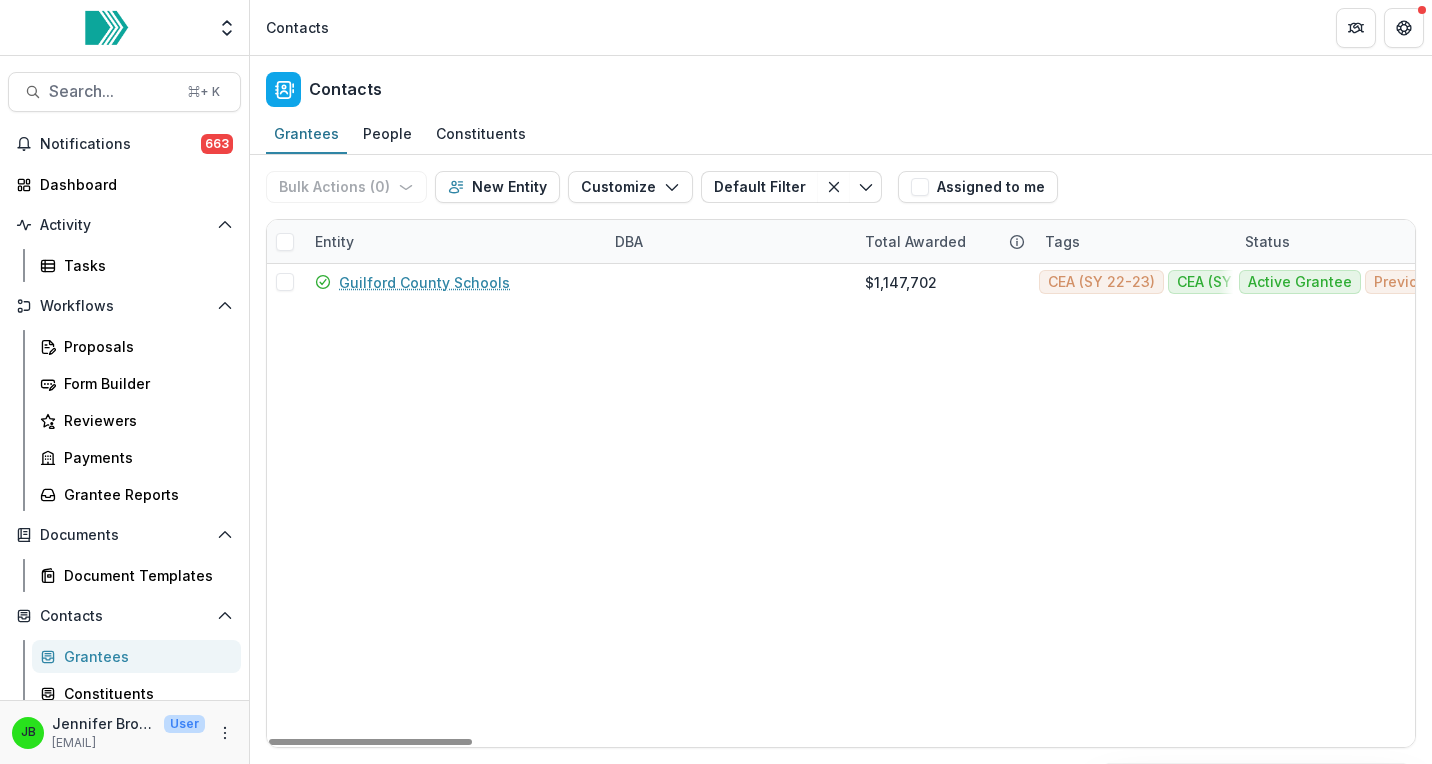 click on "Guilford County Schools $1,147,702 CEA (SY 22-23) CEA (SY 23-24) CoP (SY 22-23) CoP (SY 24-25) Implementation Rollover Year 1 (SY 21-22) Active Grantee Previous Grantee Tu-Quyen N [SSN] Kara H Accounting - Accounts Receivable [NUMBER] [STREET] [CITY] [STATE] [POSTAL_CODE] Organization" at bounding box center [3500, 505] 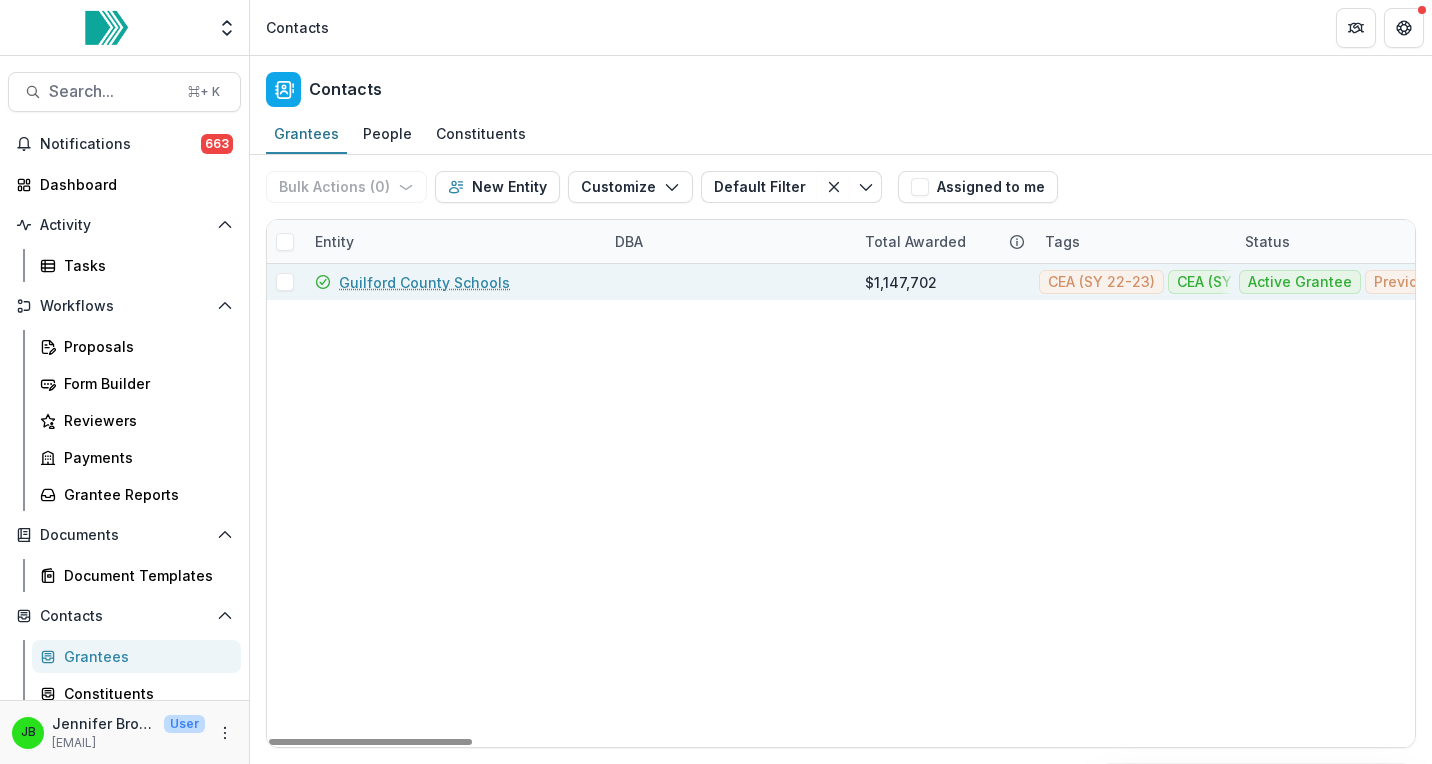 click on "Guilford County Schools" at bounding box center (424, 282) 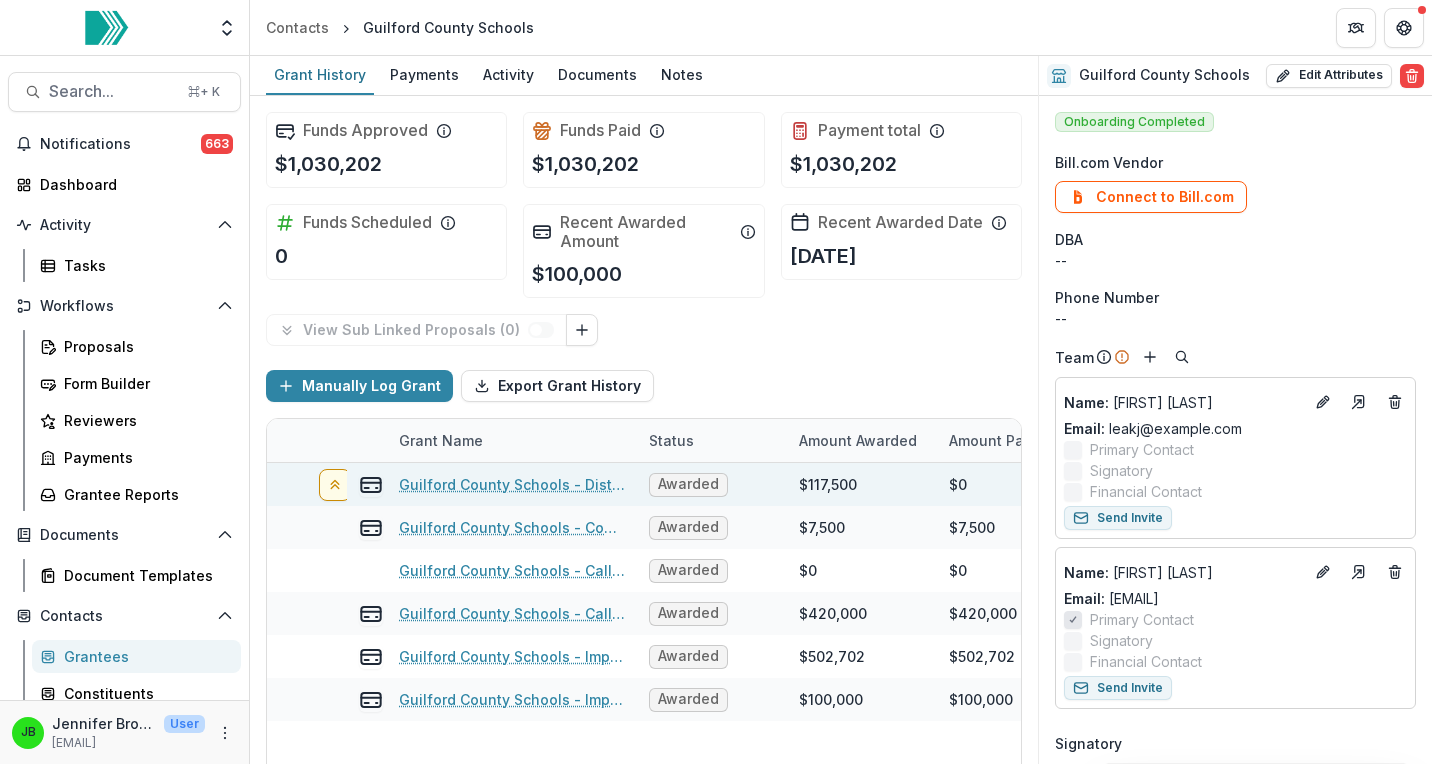 click on "Guilford County Schools -  District grants" at bounding box center (512, 484) 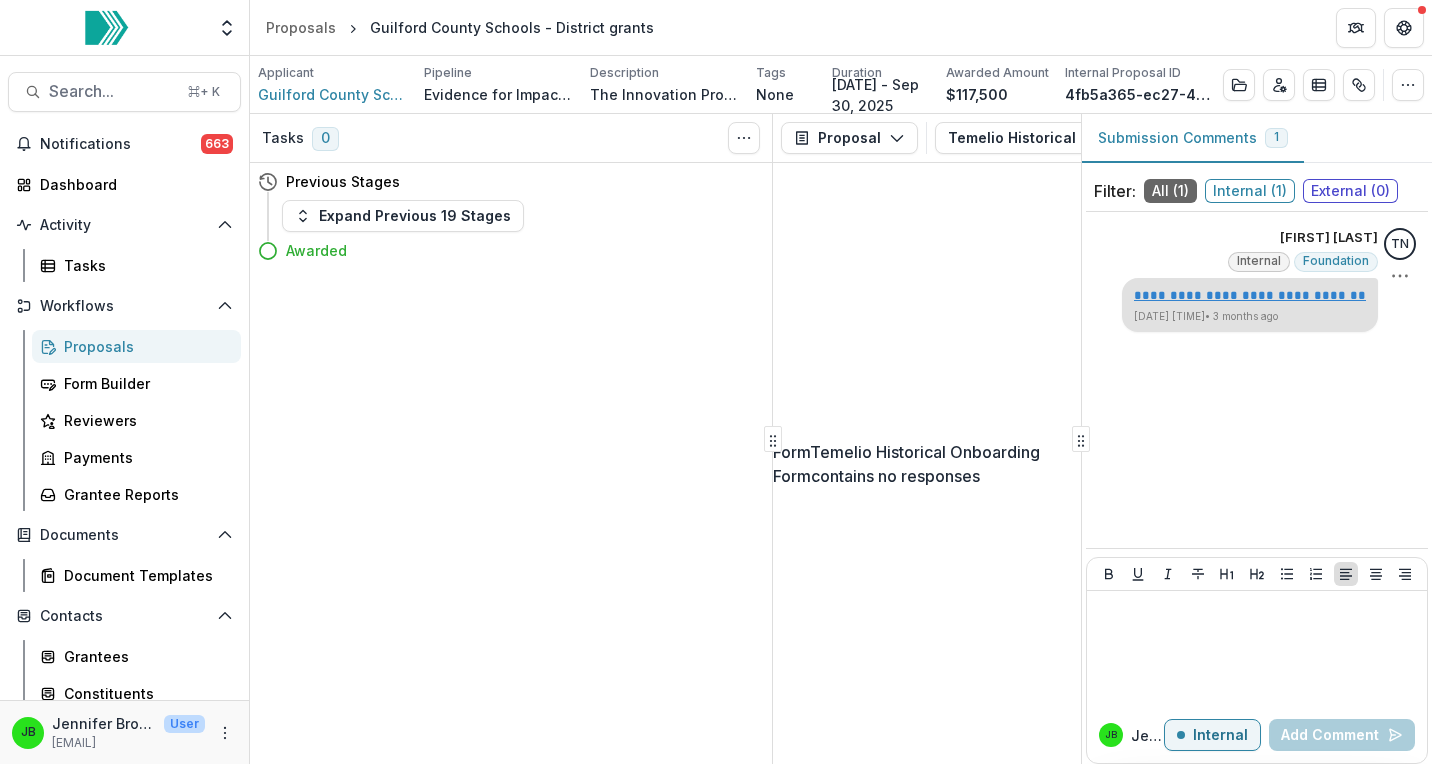 click on "**********" at bounding box center [1250, 295] 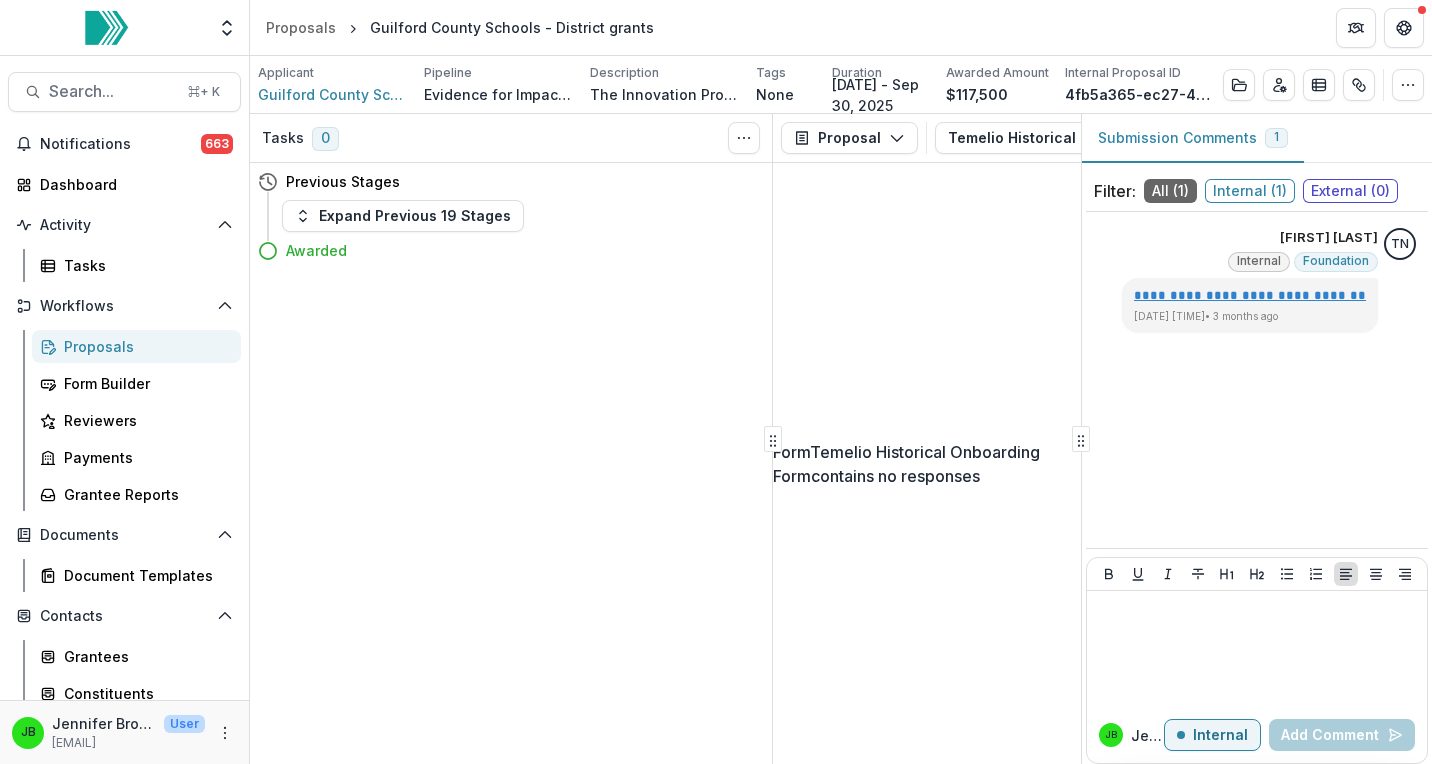 click on "Internal ( 1 )" at bounding box center (1250, 191) 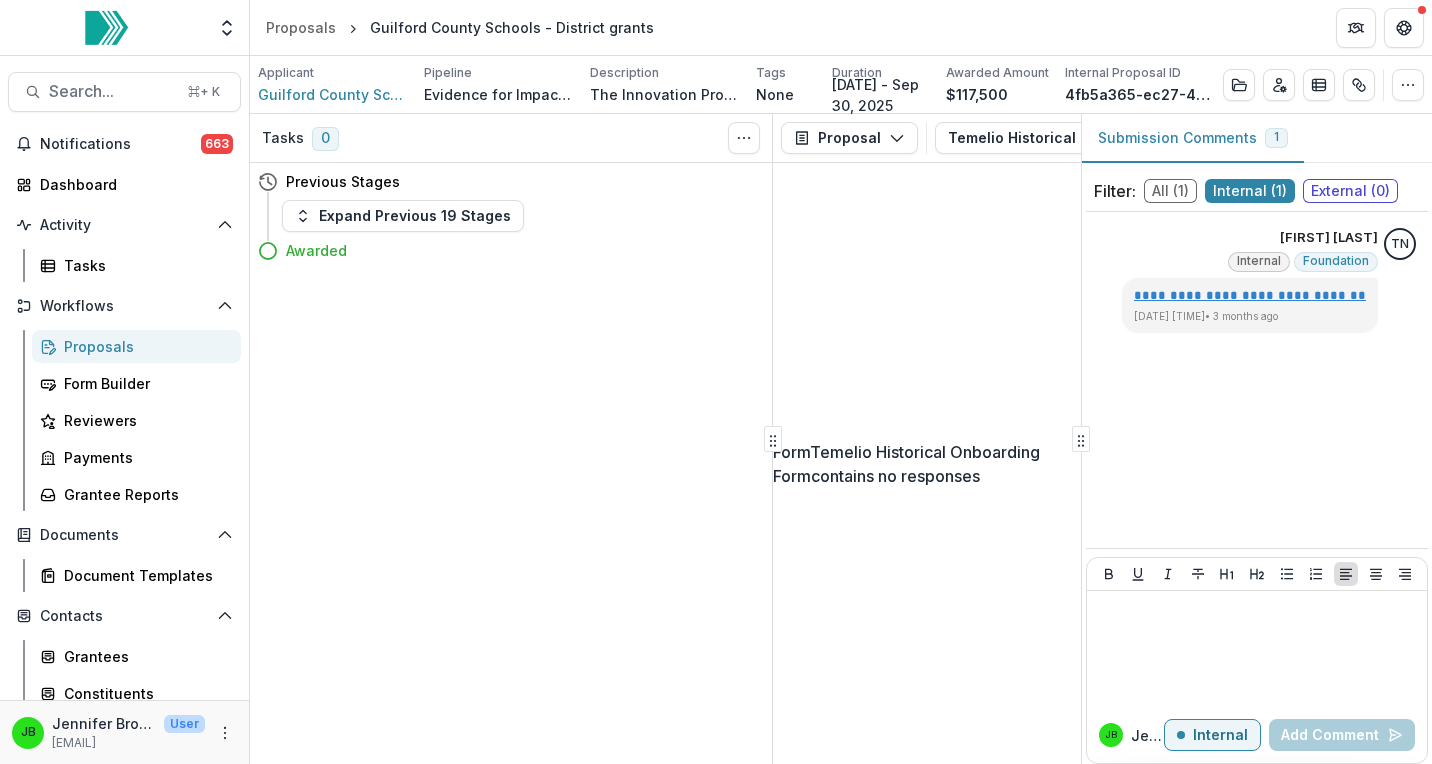 click on "External ( 0 )" at bounding box center (1350, 191) 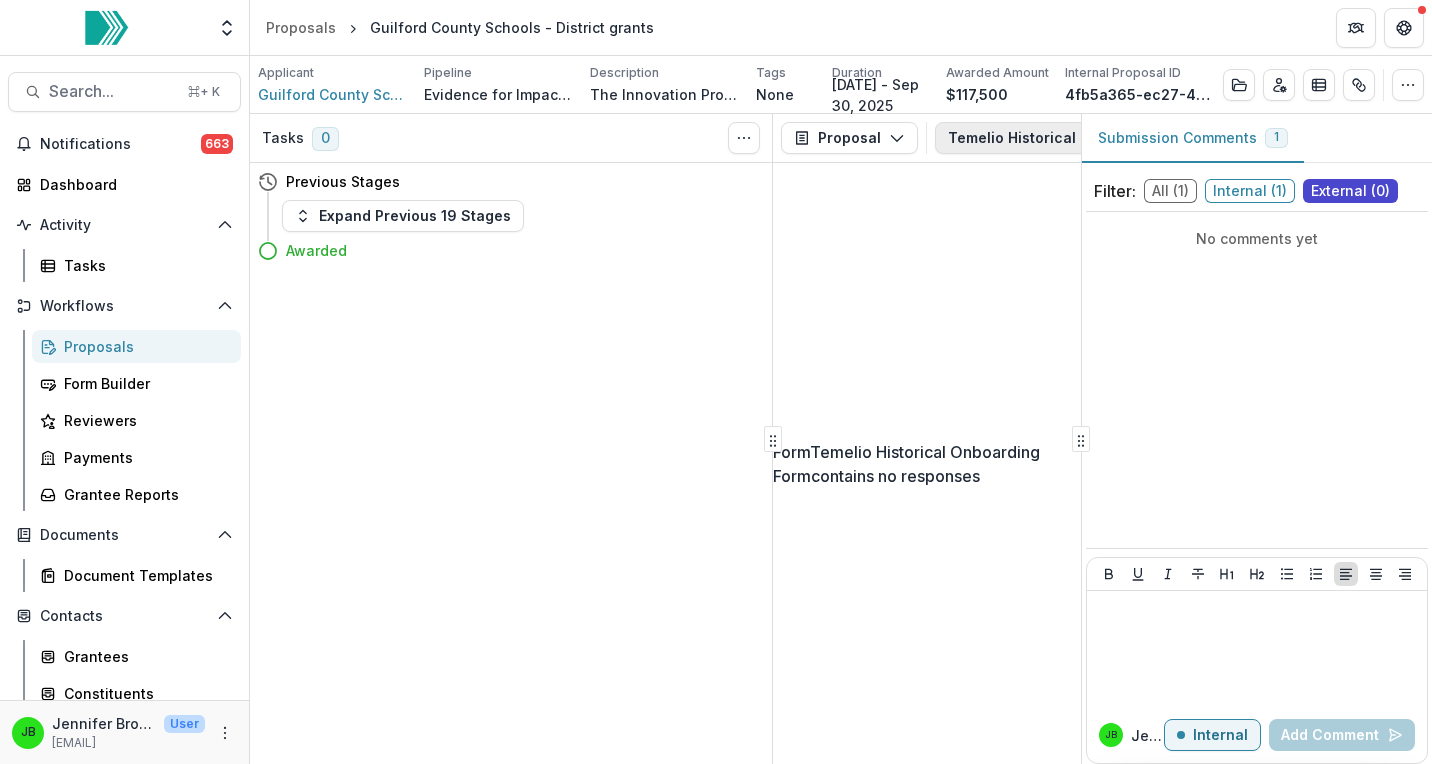 click on "Temelio Historical Onboarding Form 1" at bounding box center (1099, 138) 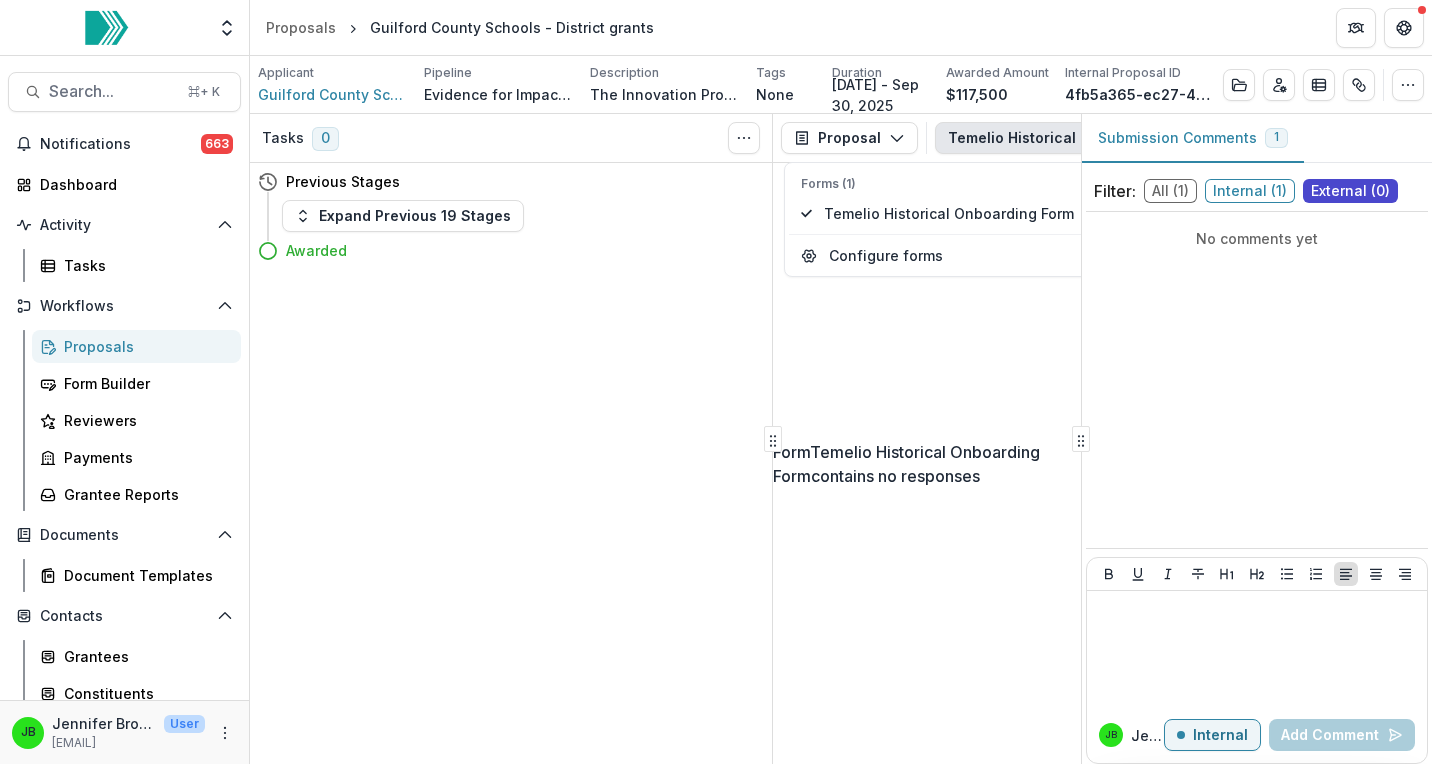 click on "Temelio Historical Onboarding Form 1" at bounding box center [1099, 138] 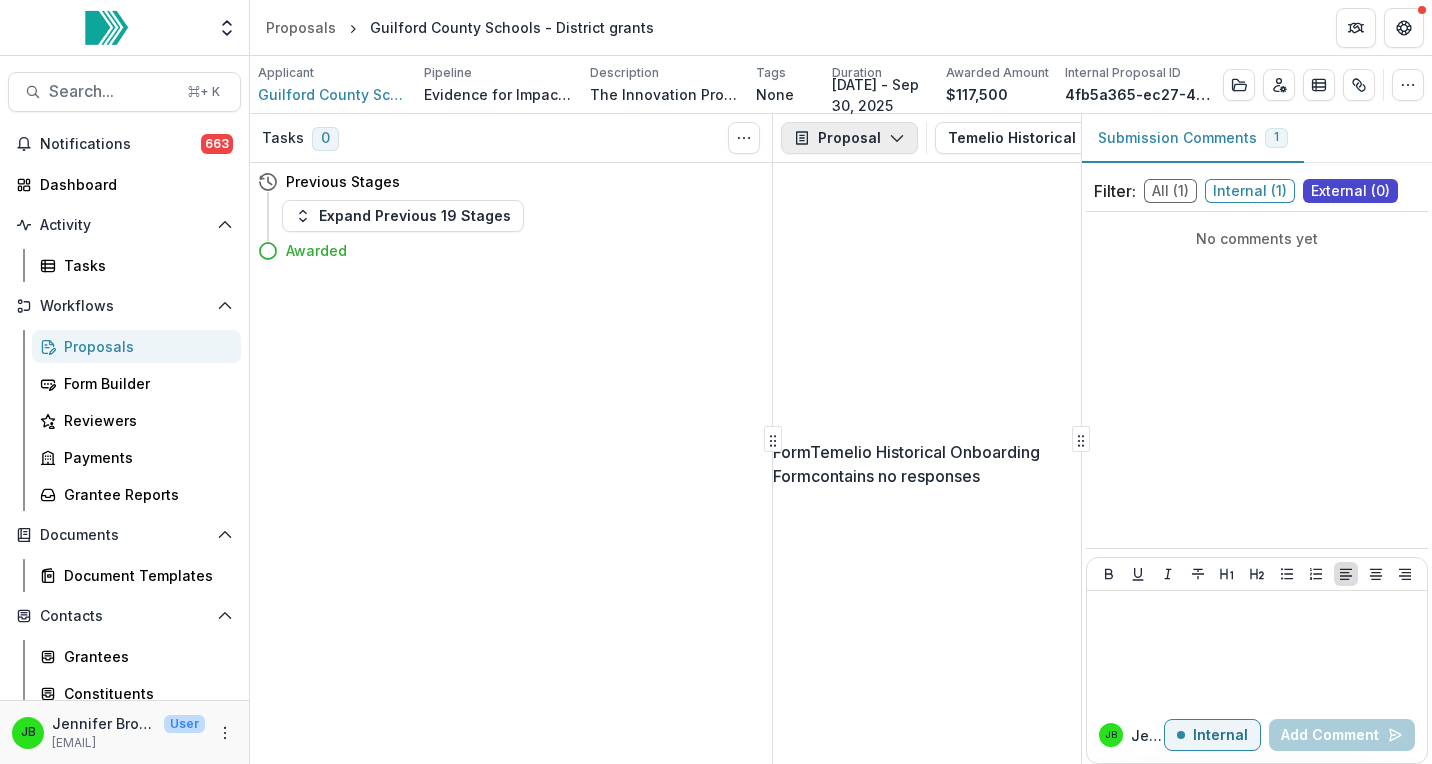 click on "Proposal" at bounding box center [849, 138] 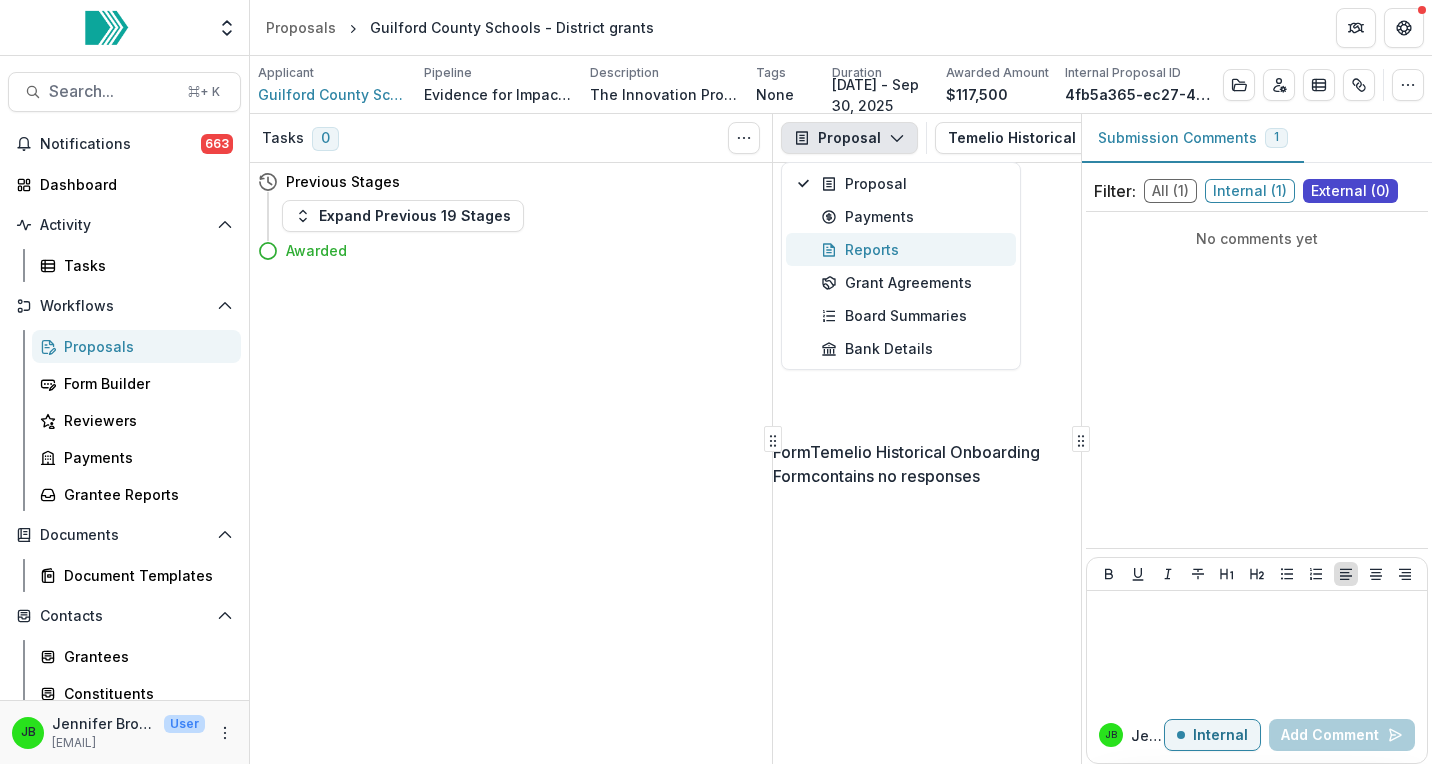 click on "Reports" at bounding box center [912, 249] 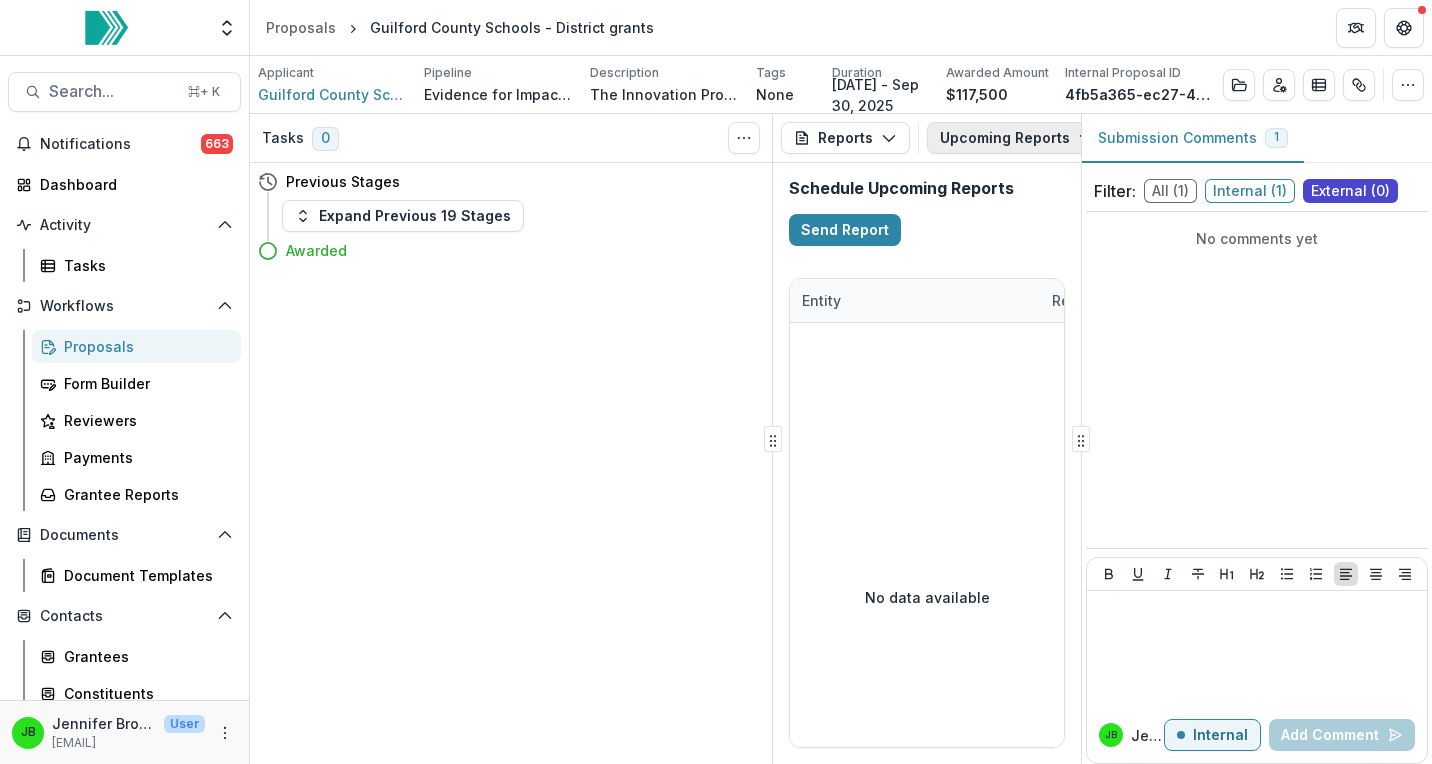 click on "Upcoming Reports" at bounding box center [1017, 138] 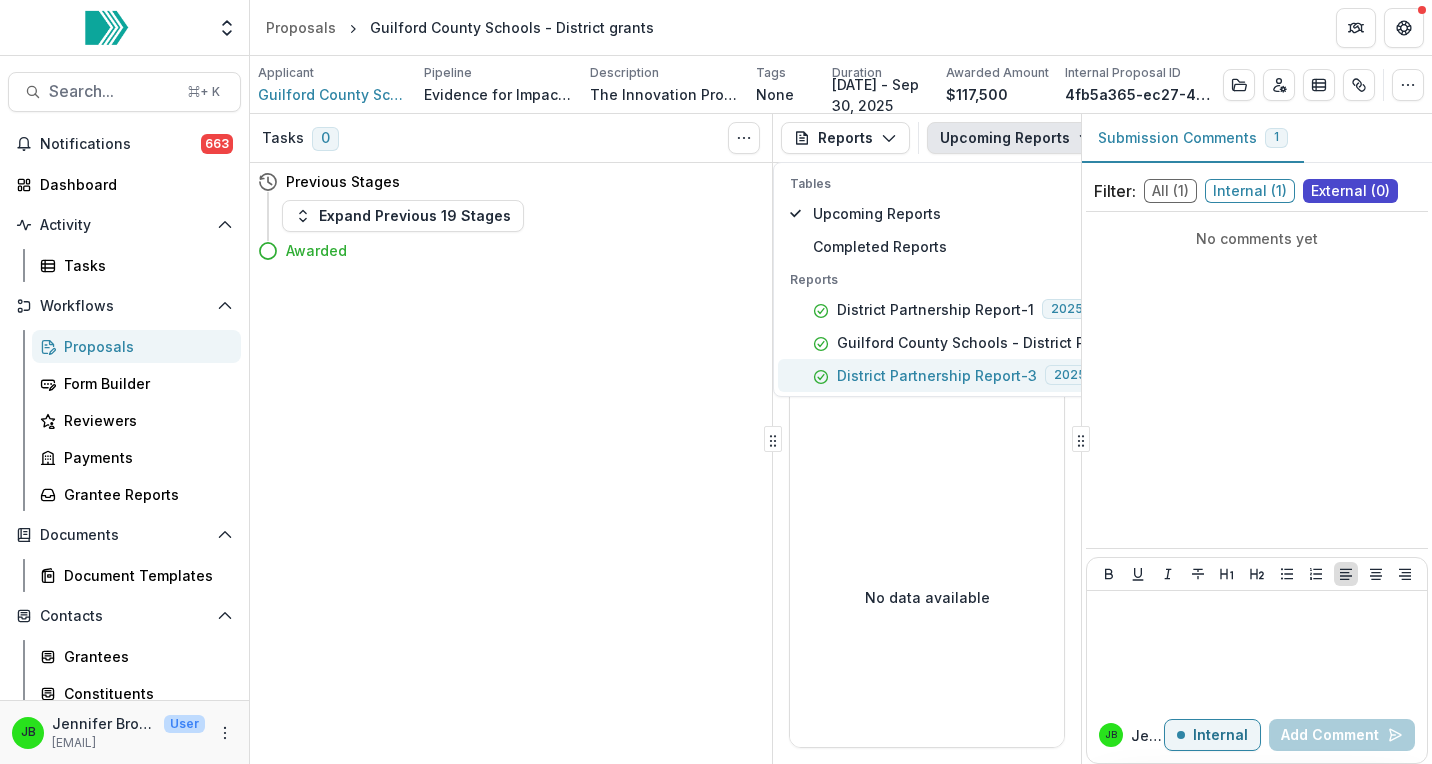 click on "District Partnership Report-3" at bounding box center (937, 375) 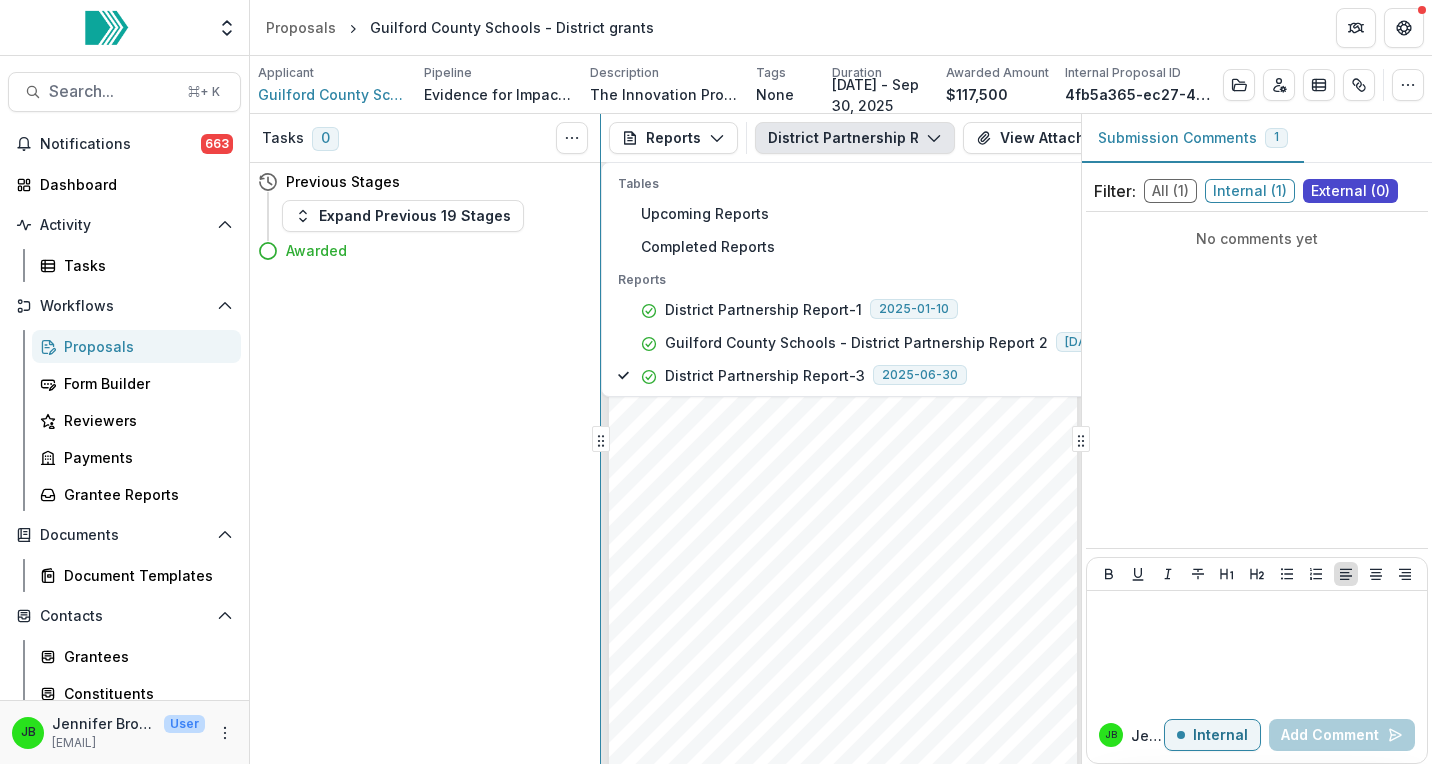 click on "District Name: Guilford County Schools Primary Contact Name Kara Hamilton Primary Contact Email [EMAIL] Total number of students receiving tutoring in the district: [number] 7697 Percentage of total student population receiving tutoring: [number]% 12 Breakdown of number of students receiving tutoring: Breakdown of number of students receiving tutoring: Total # receiving tutoring   # receiving Math tutoring   # receiving ELA tutoring Pre-K   0   0   0 K   1020   0   1020 1   1299   0   1299 2   1169   0   1169 3   1221   0   1221 4   306   0   306 5   179   0   6" at bounding box center (841, 439) 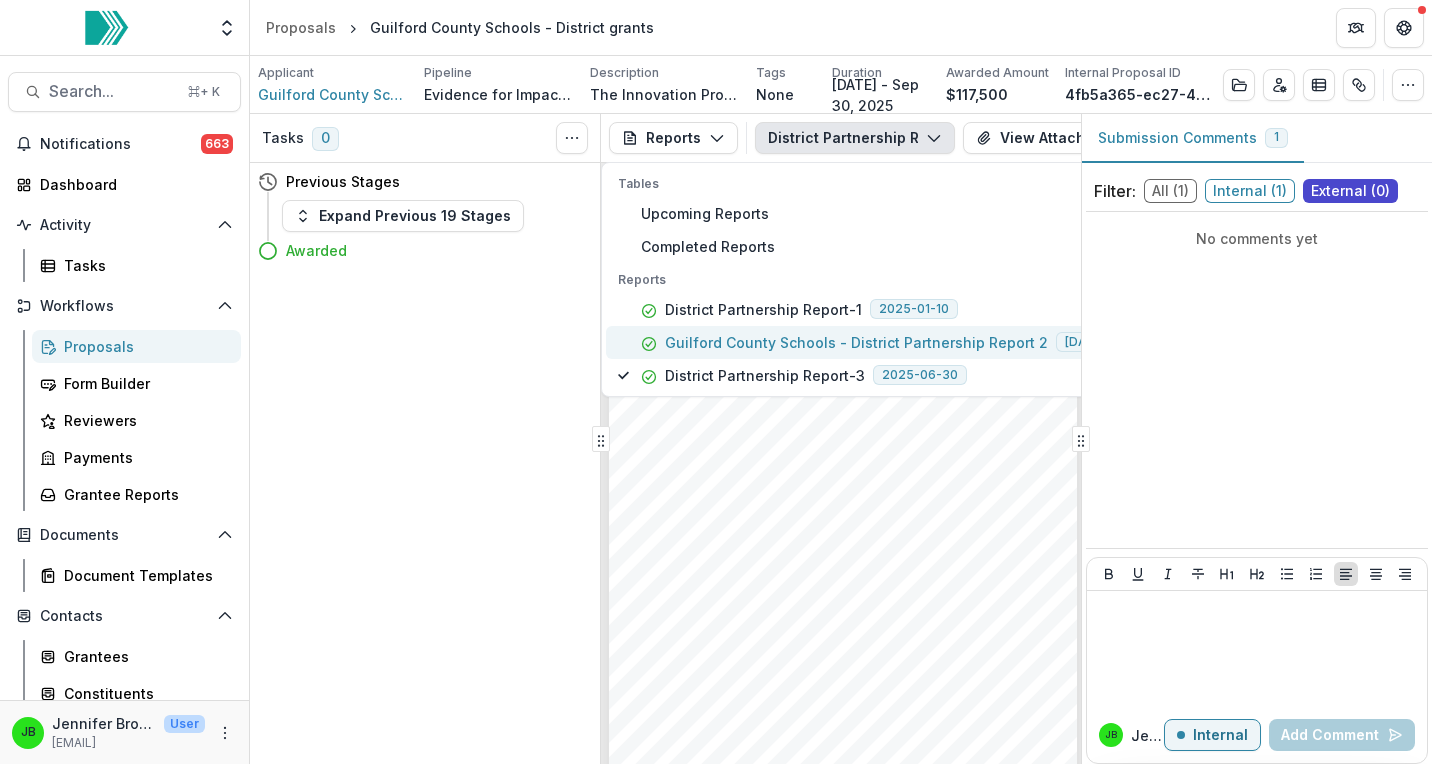 click on "Guilford County Schools - District Partnership Report 2" at bounding box center [856, 342] 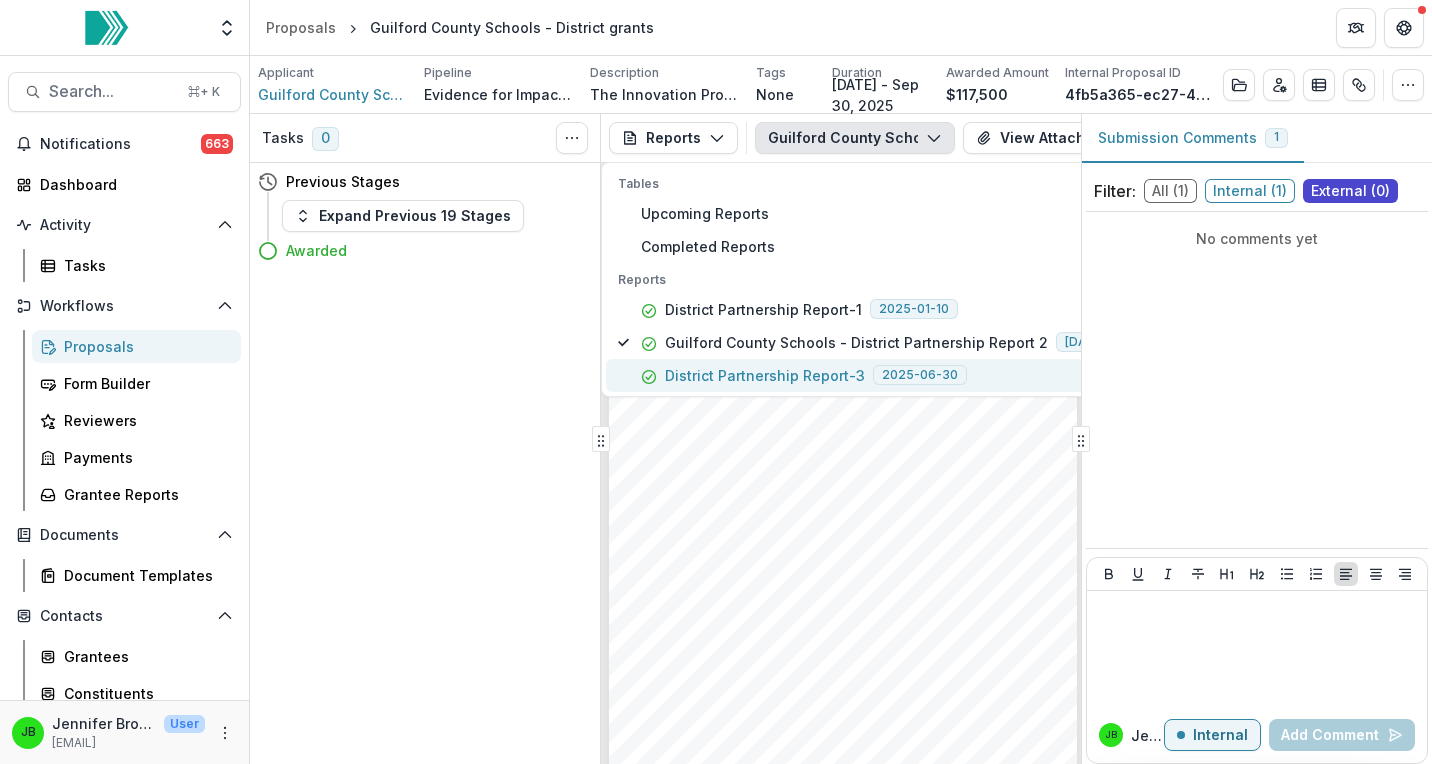click on "District Partnership Report-3" at bounding box center [765, 375] 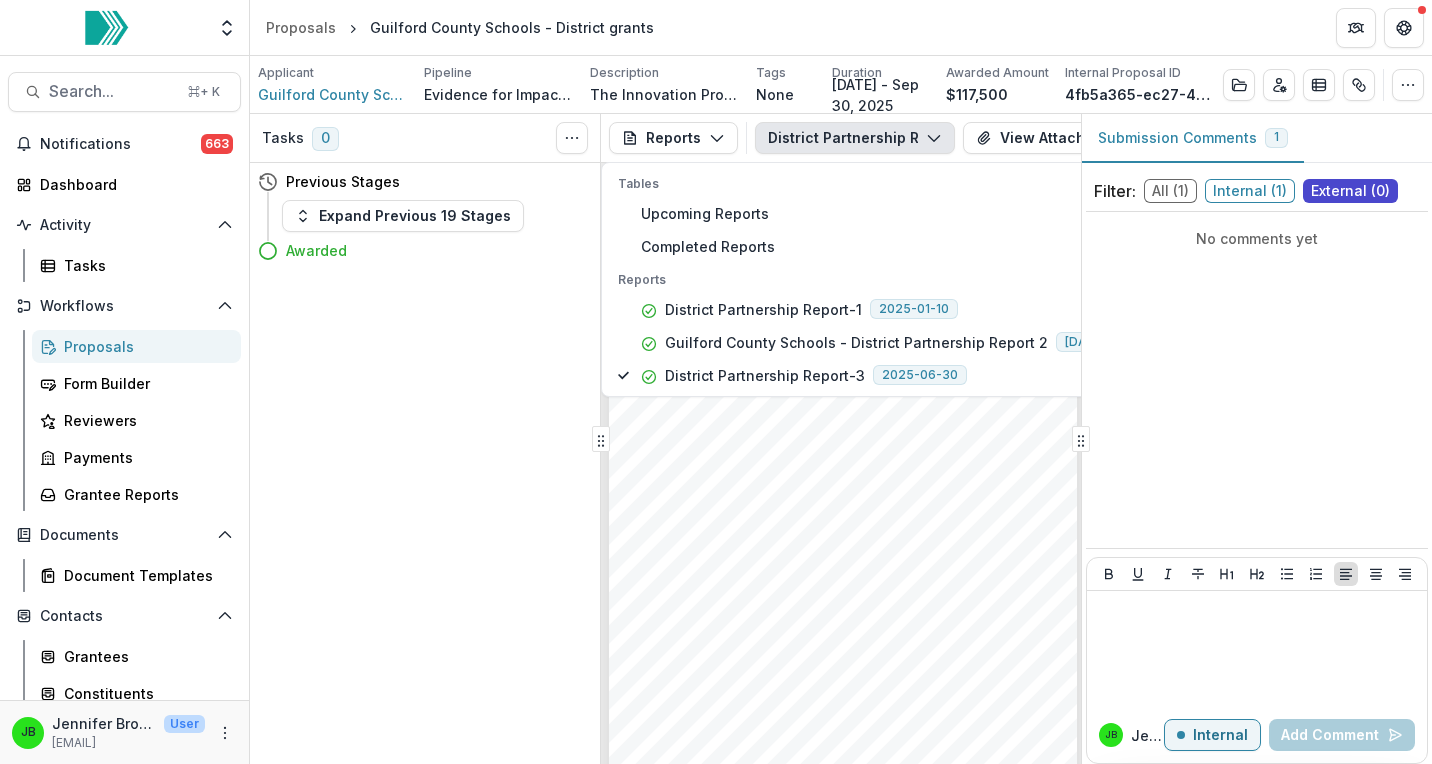 click on "Percentage of total student population receiving tutoring: [number]%" at bounding box center (817, 493) 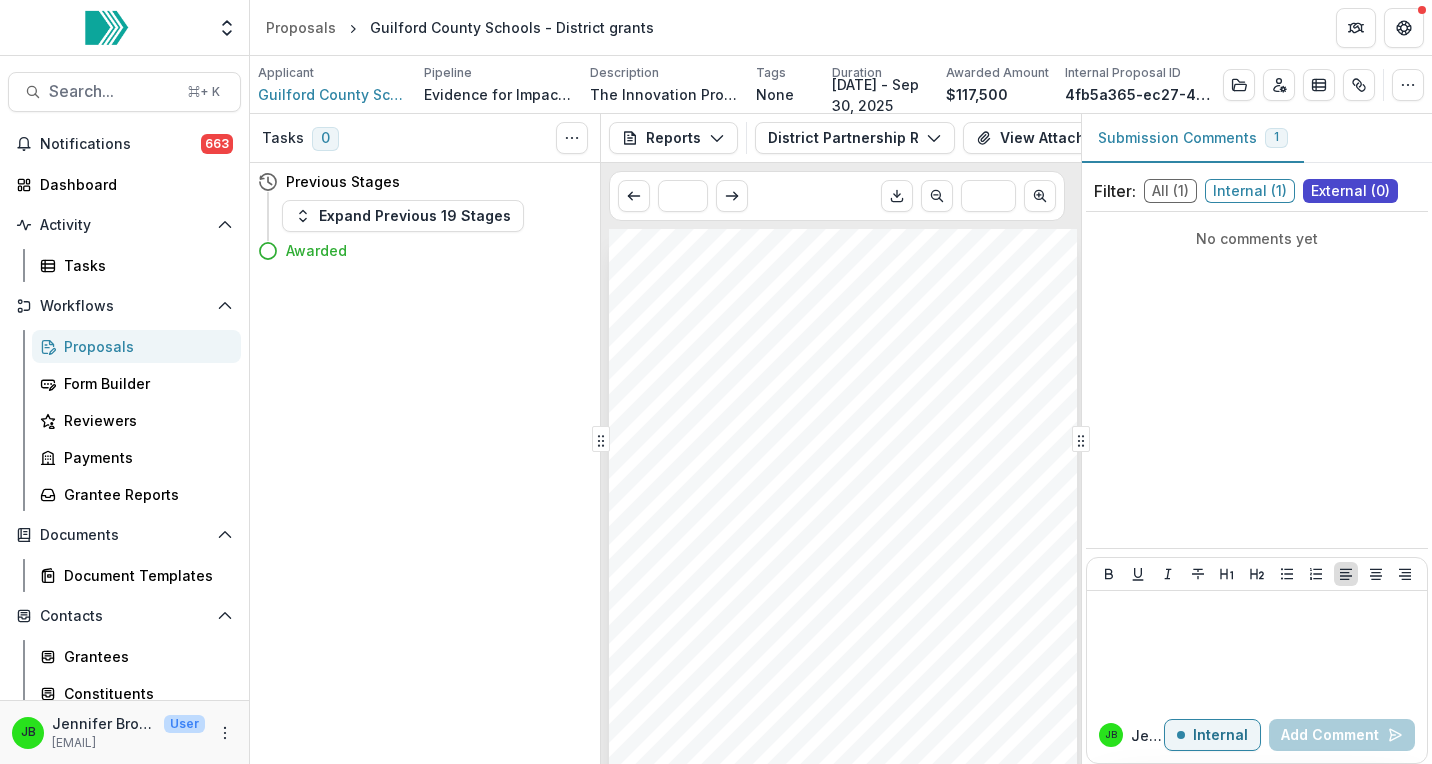 click on "Submission Comments  1" at bounding box center [1193, 138] 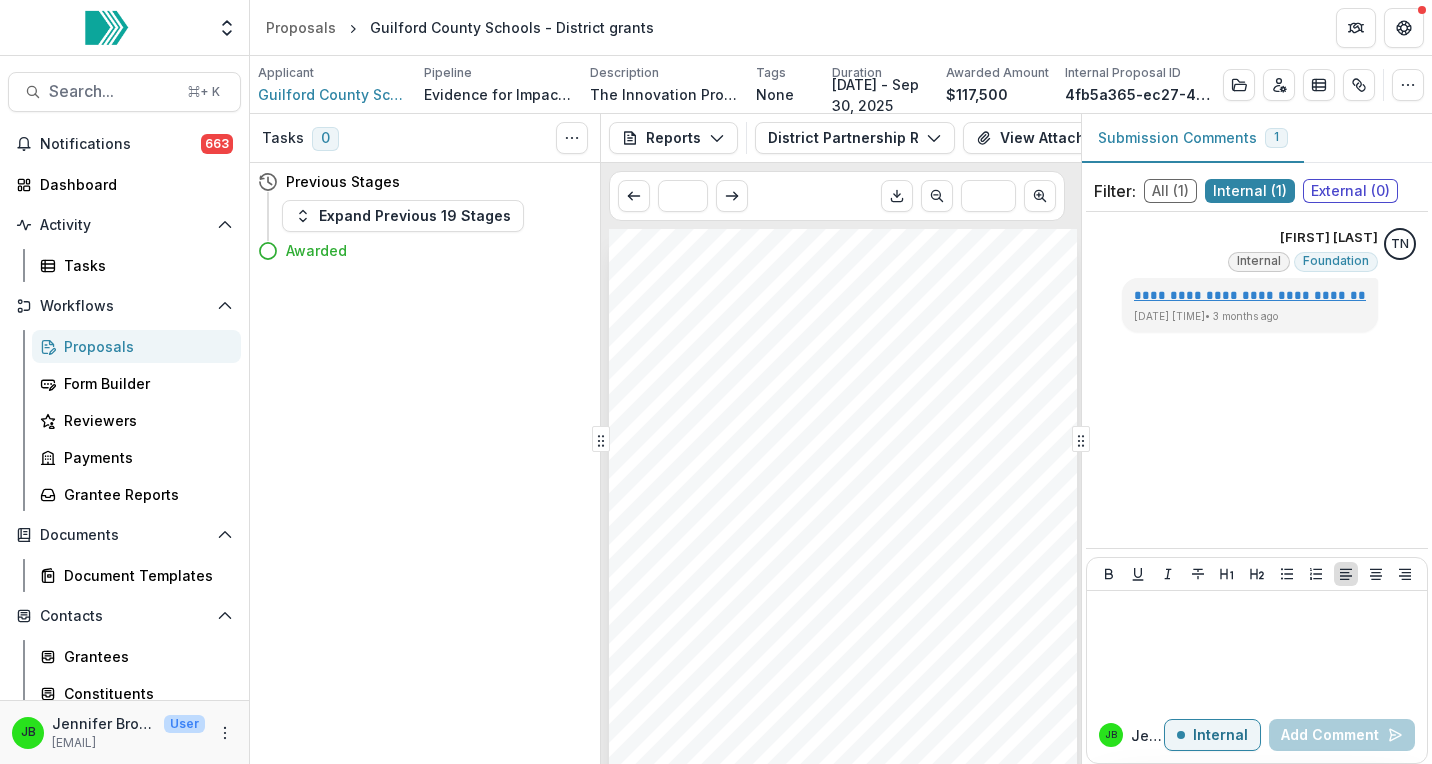 click on "External ( 0 )" at bounding box center [1350, 191] 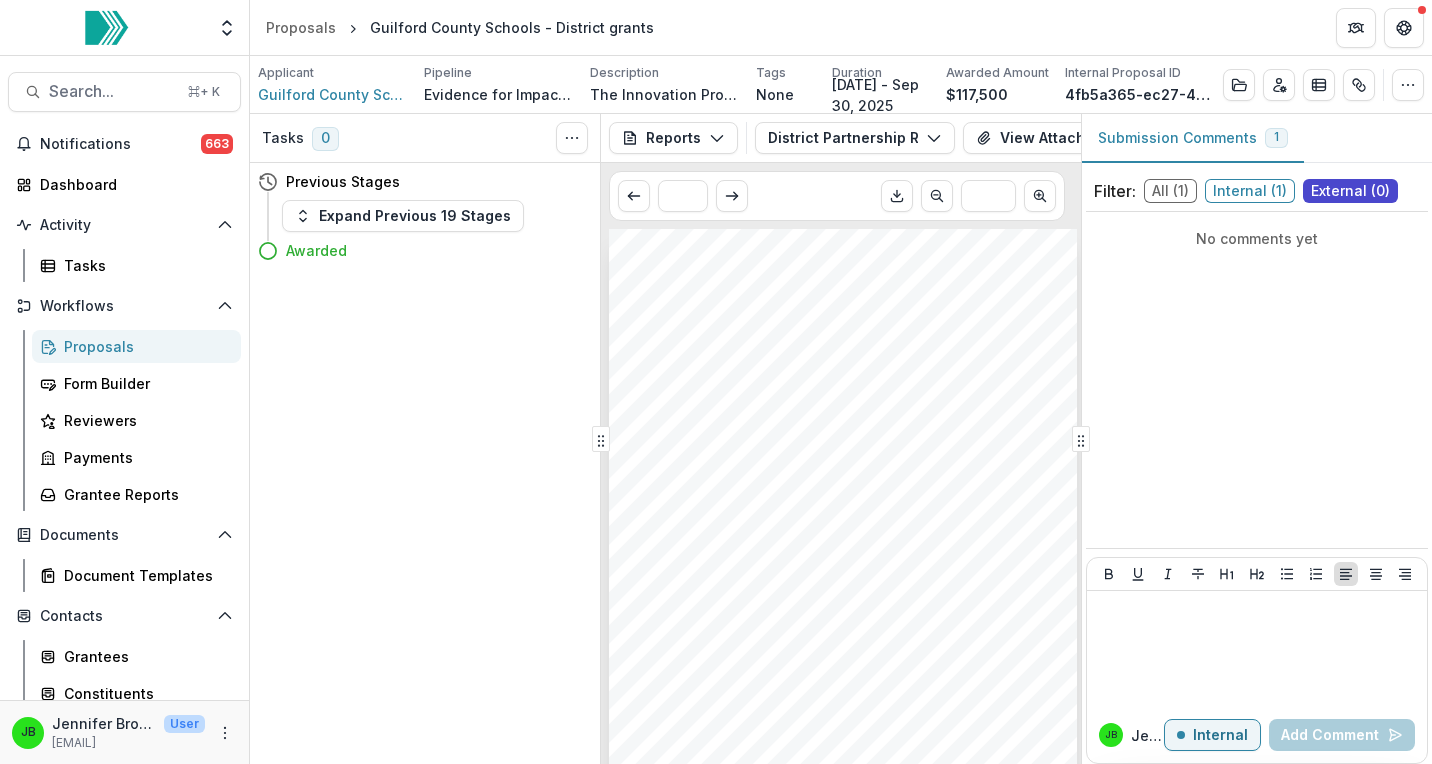 click on "Awarded" at bounding box center [421, 250] 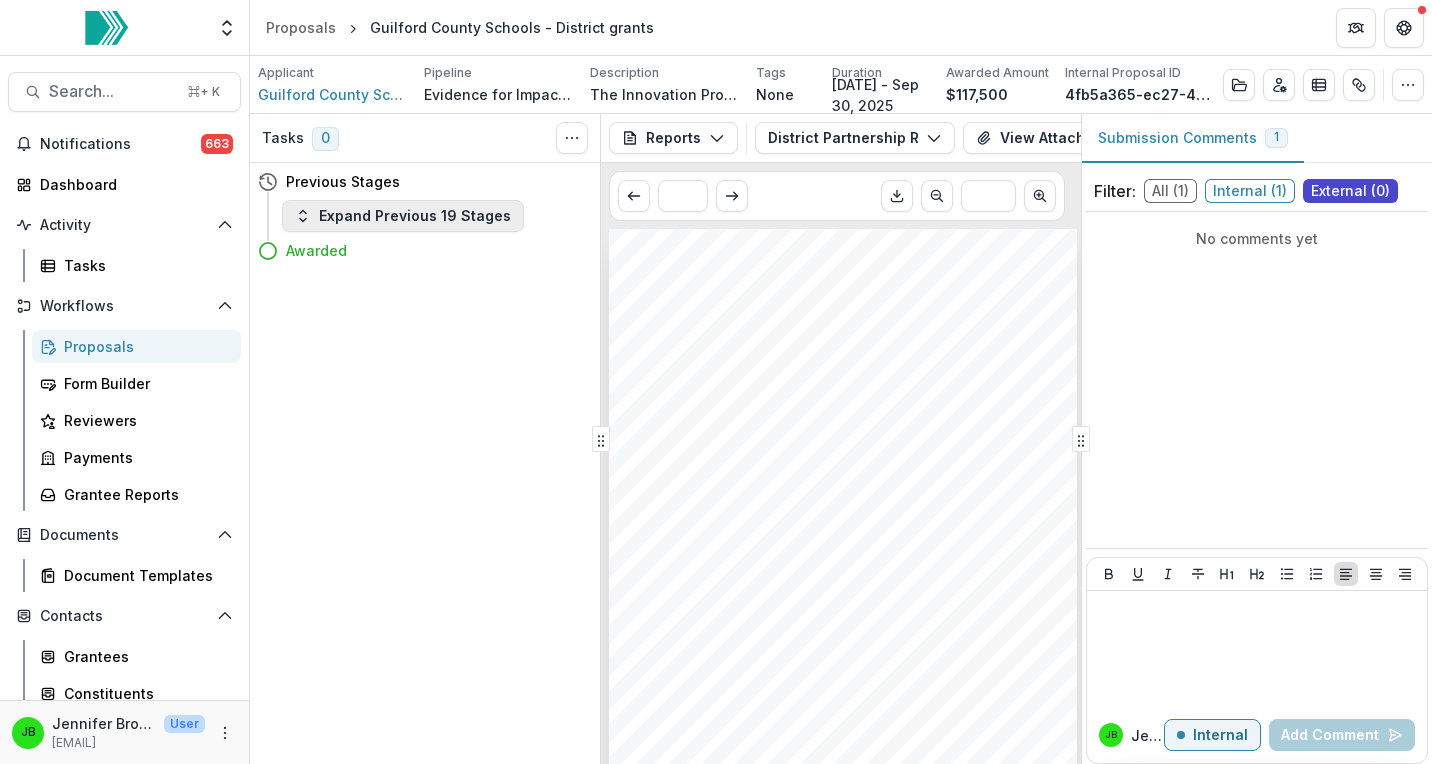 click on "Expand Previous 19 Stages" at bounding box center [403, 216] 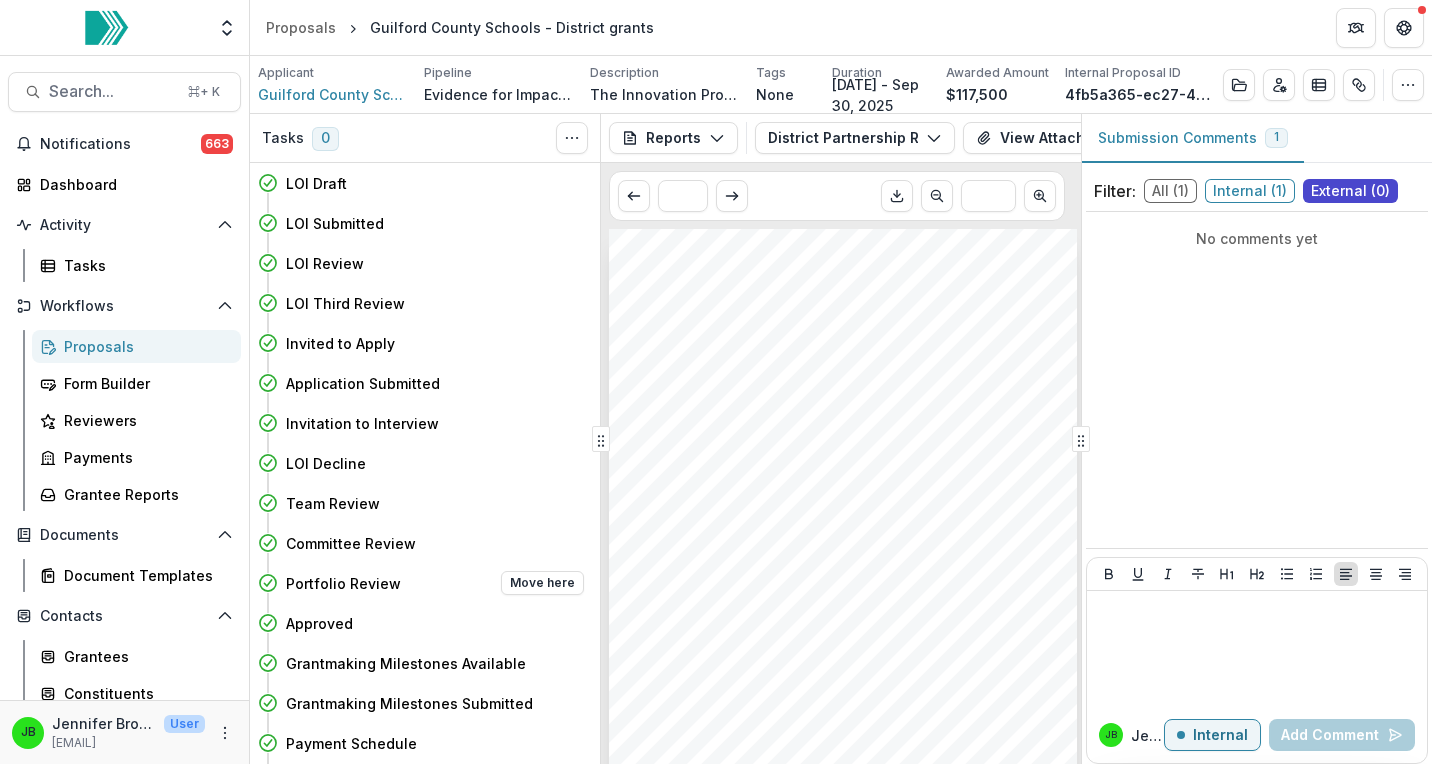 scroll, scrollTop: 281, scrollLeft: 0, axis: vertical 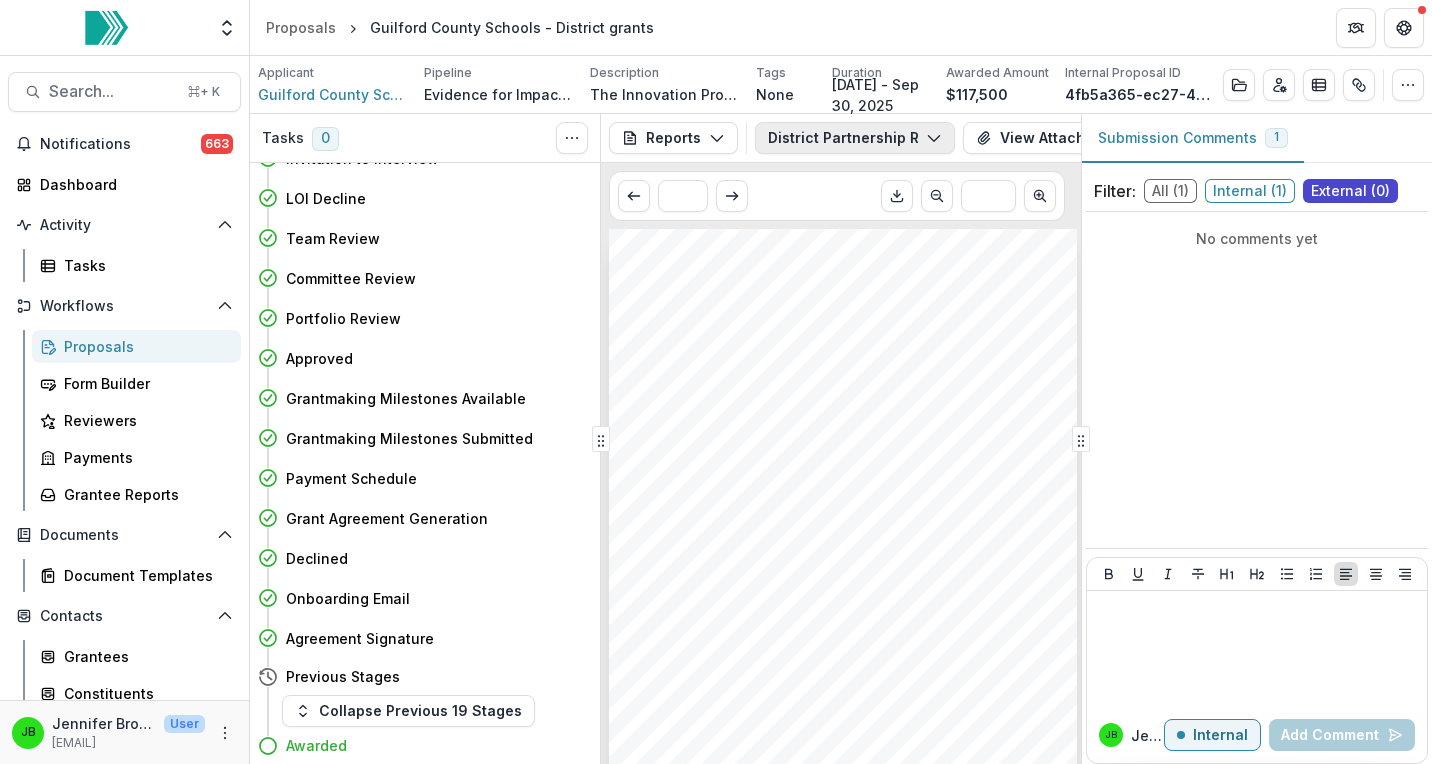 click on "District Partnership Report-3" at bounding box center [855, 138] 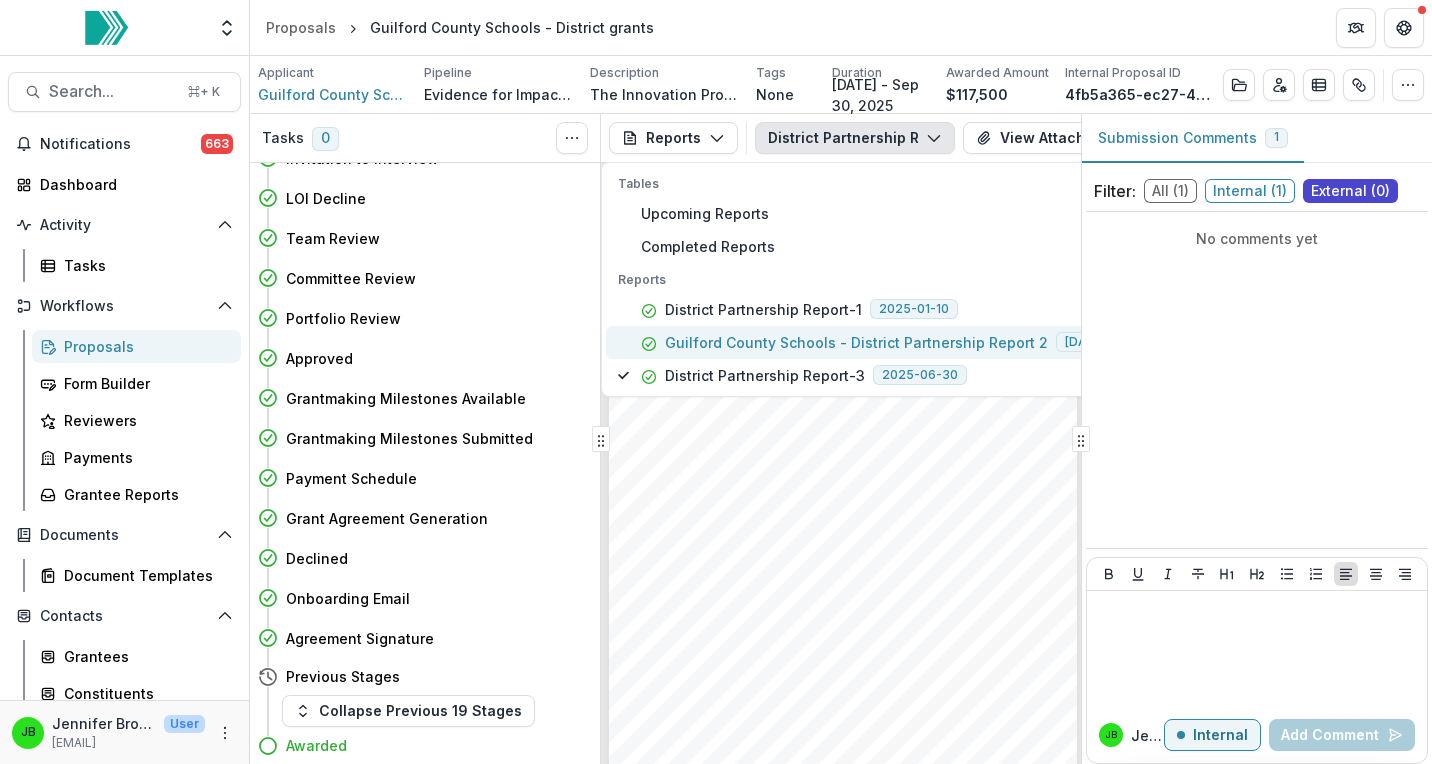 click on "Guilford County Schools - District Partnership Report 2" at bounding box center [856, 342] 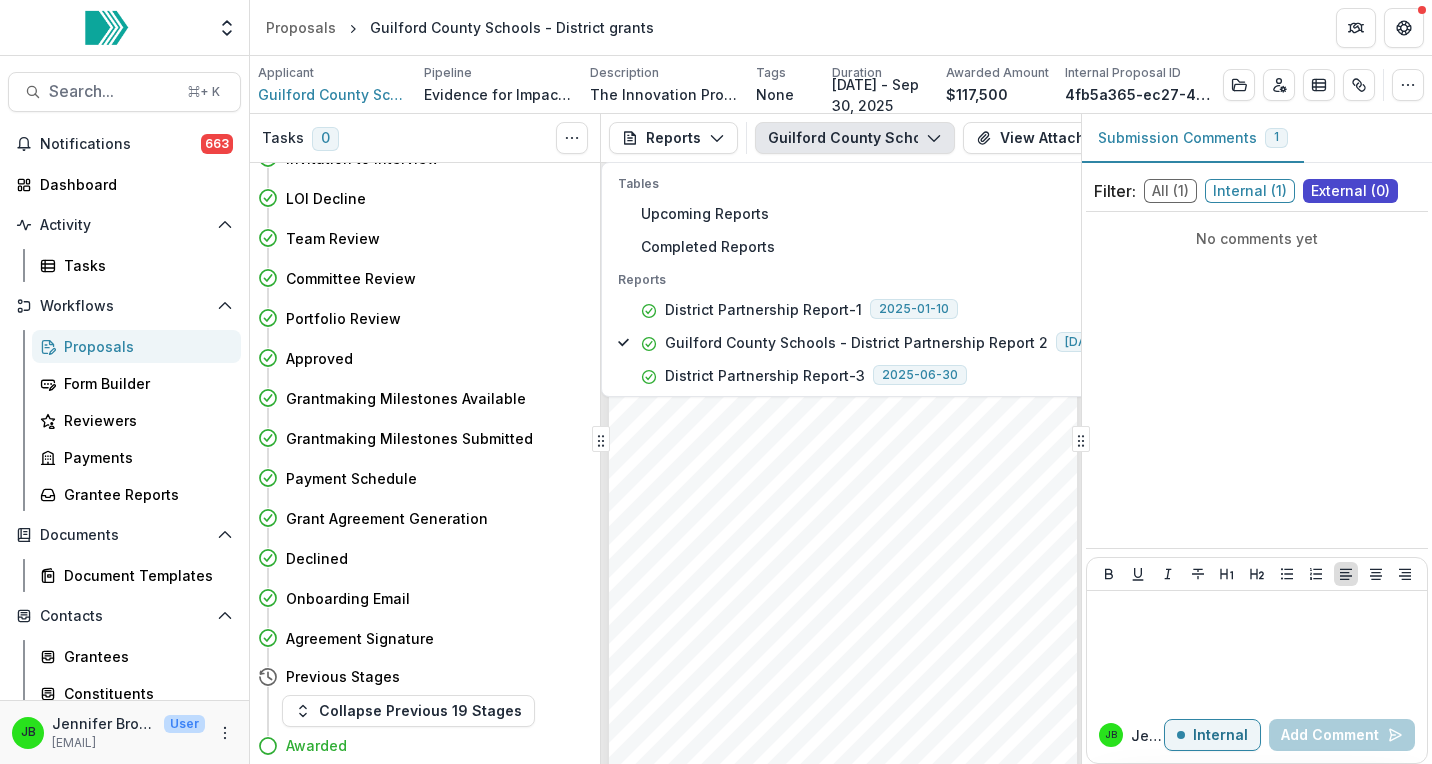 click on "Guilford County Schools - District Partnership Report 2" at bounding box center [855, 138] 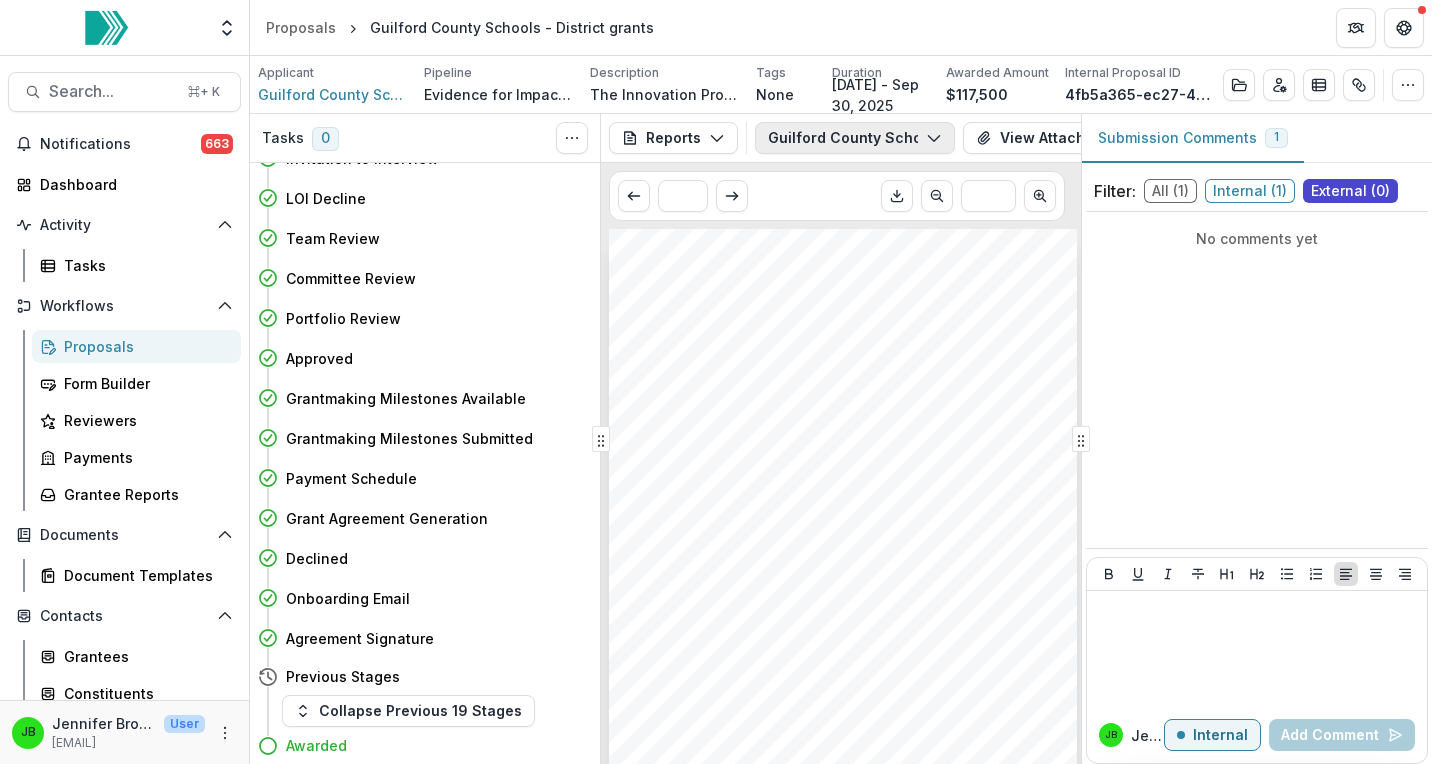 click on "Guilford County Schools - District Partnership Report 2" at bounding box center [855, 138] 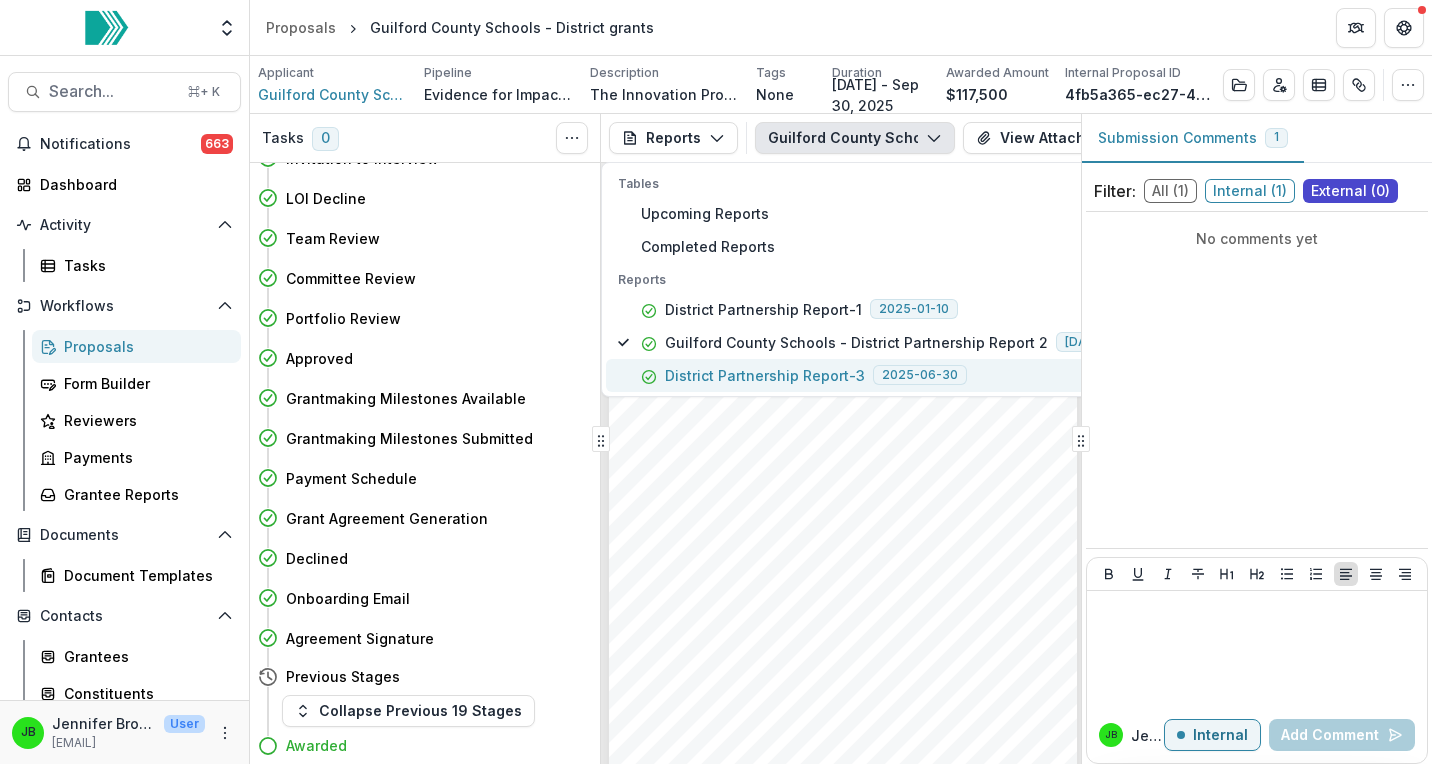 click on "District Partnership Report-3" at bounding box center [765, 375] 